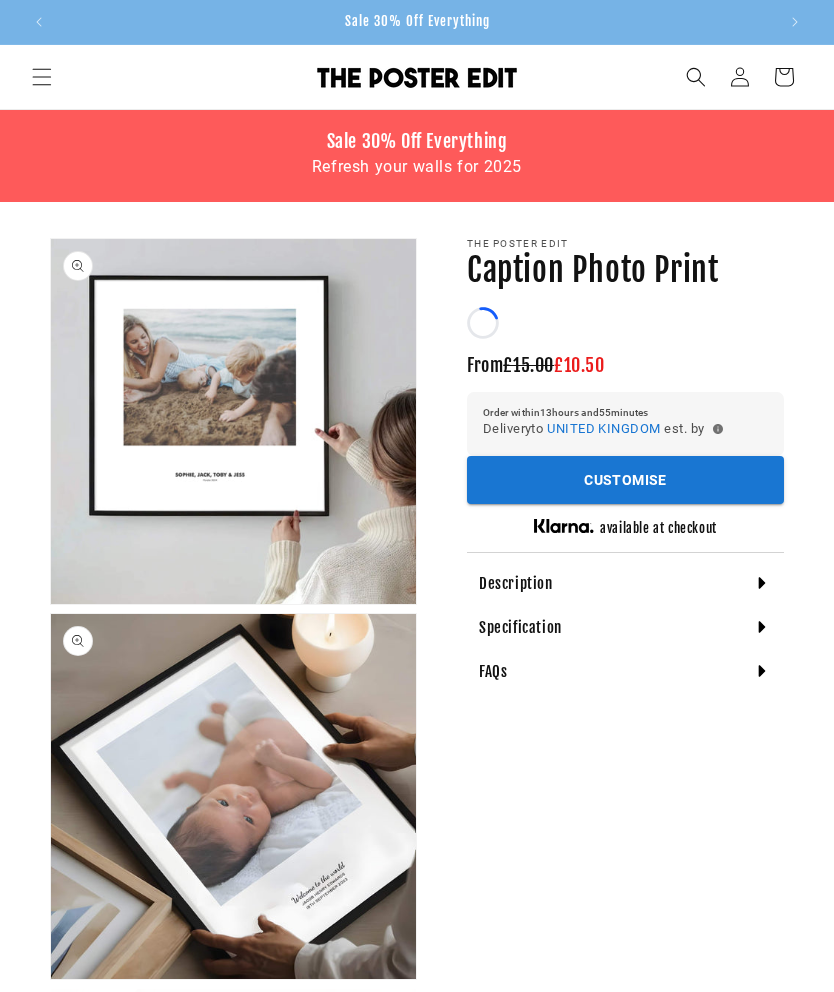 click on "FAQs" at bounding box center (625, 671) 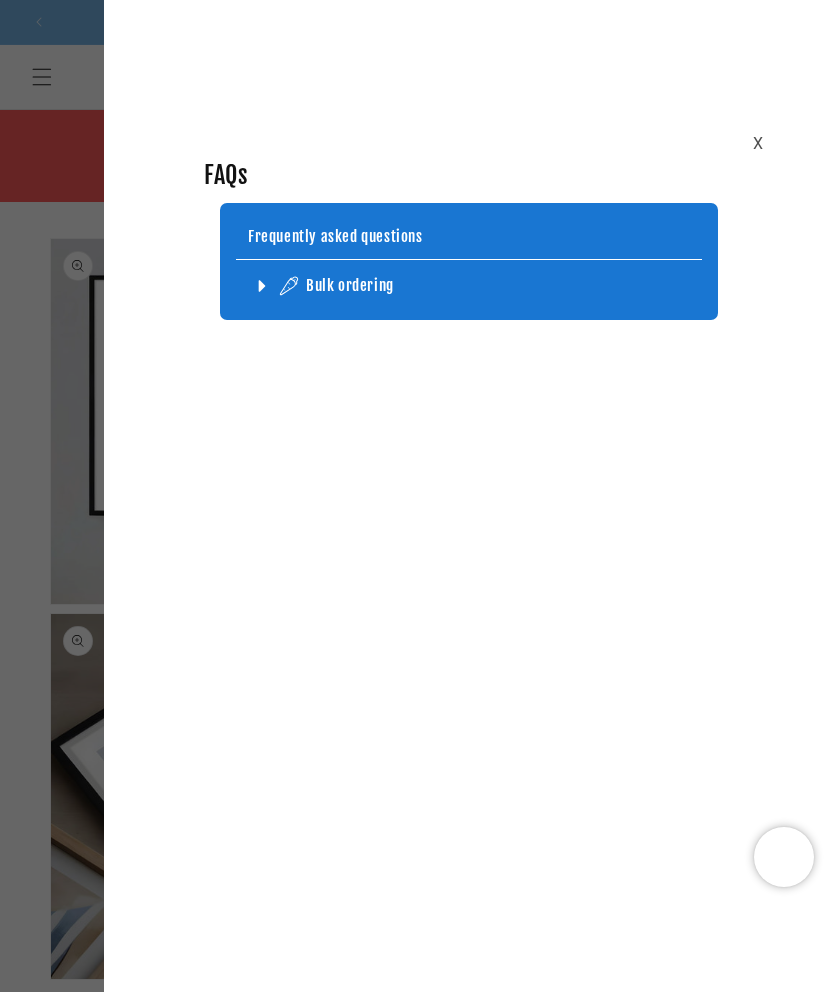 scroll, scrollTop: 0, scrollLeft: 720, axis: horizontal 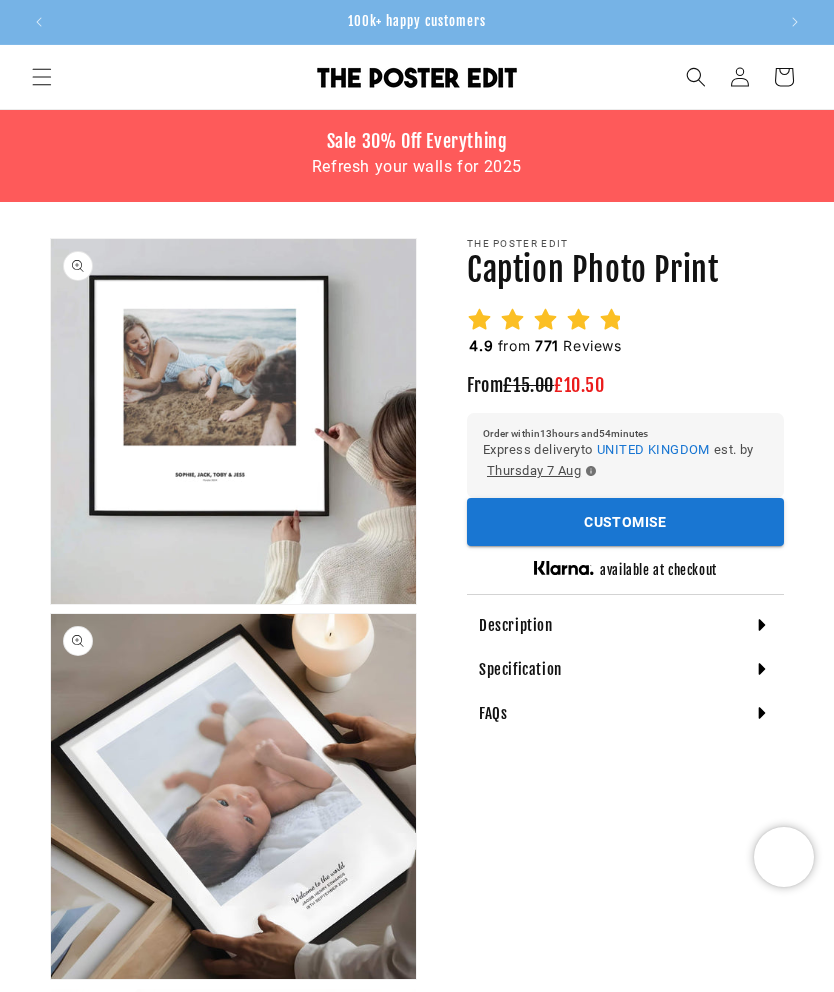 click on "Customise" at bounding box center (625, 522) 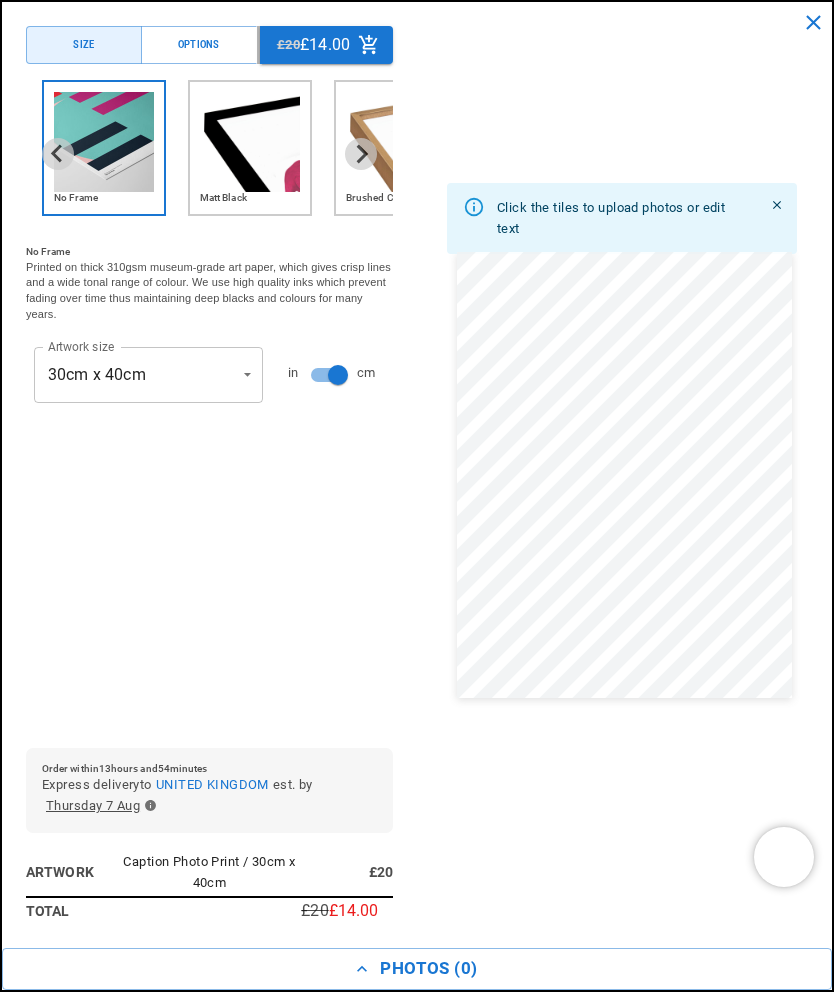 scroll, scrollTop: 0, scrollLeft: 0, axis: both 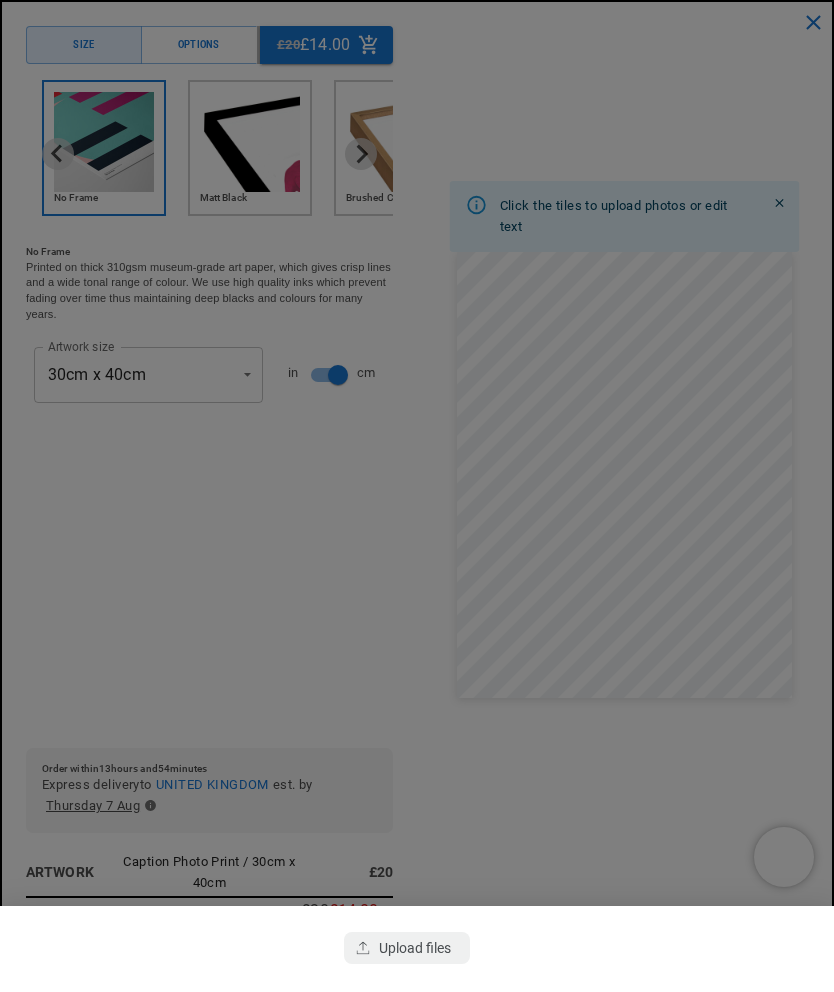 click at bounding box center [417, 496] 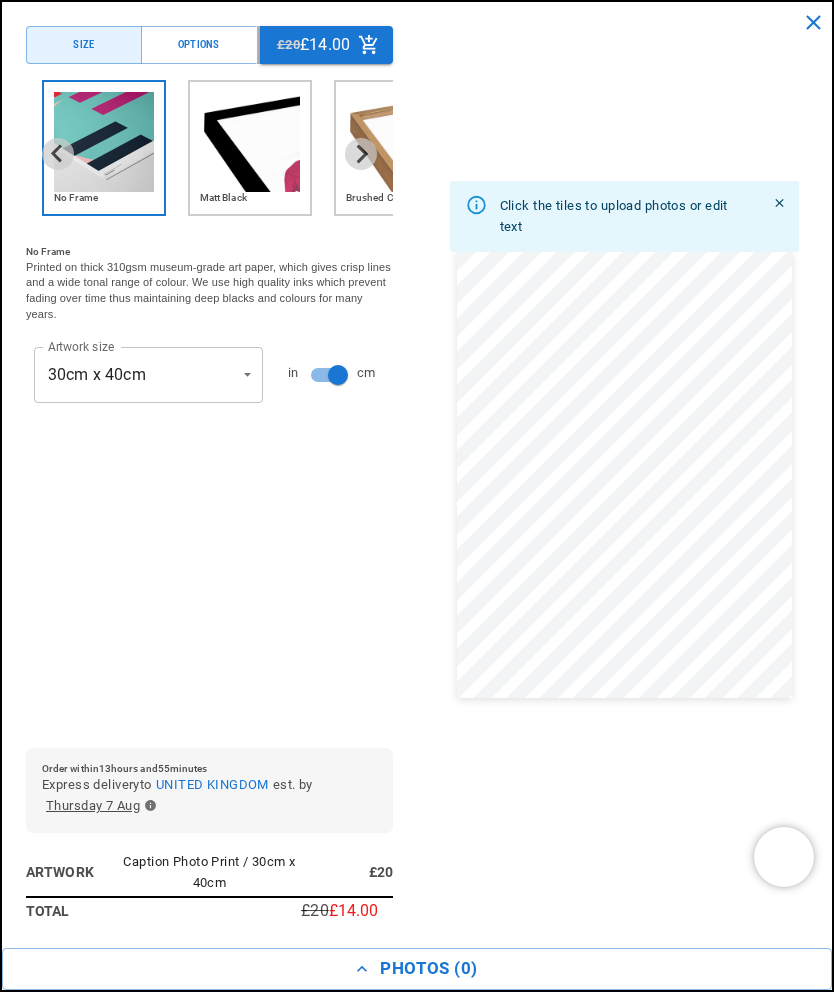 scroll, scrollTop: 0, scrollLeft: 720, axis: horizontal 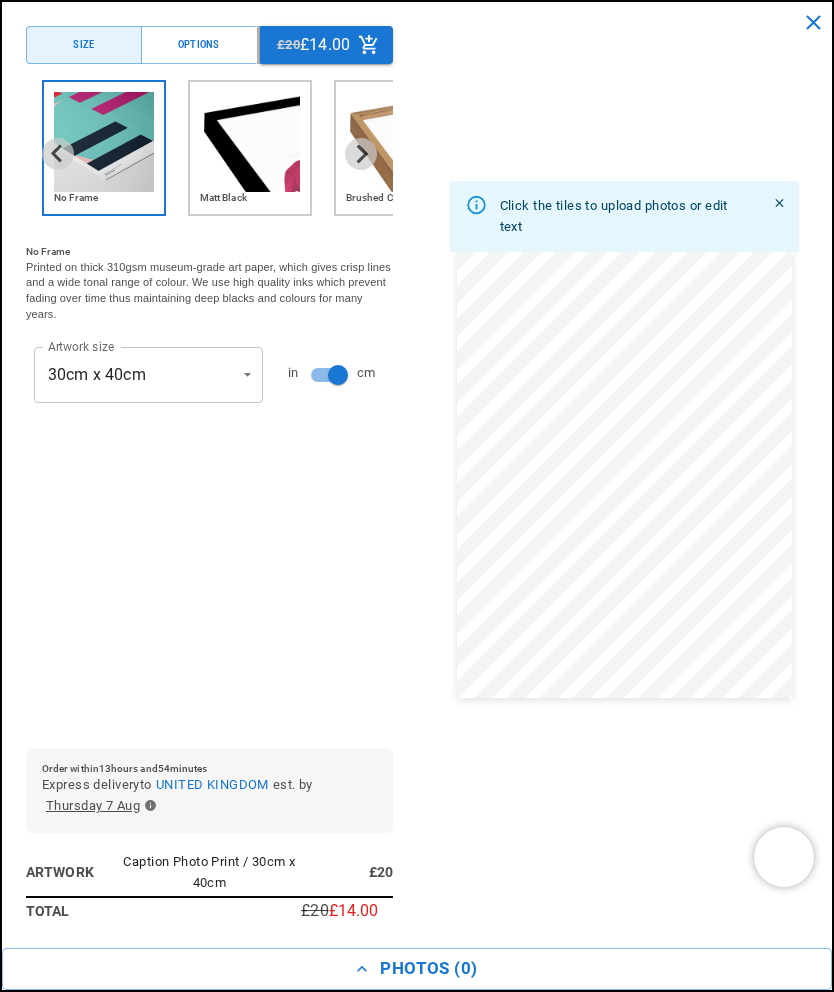 click on "Click the tiles to upload photos or edit text" at bounding box center (614, 216) 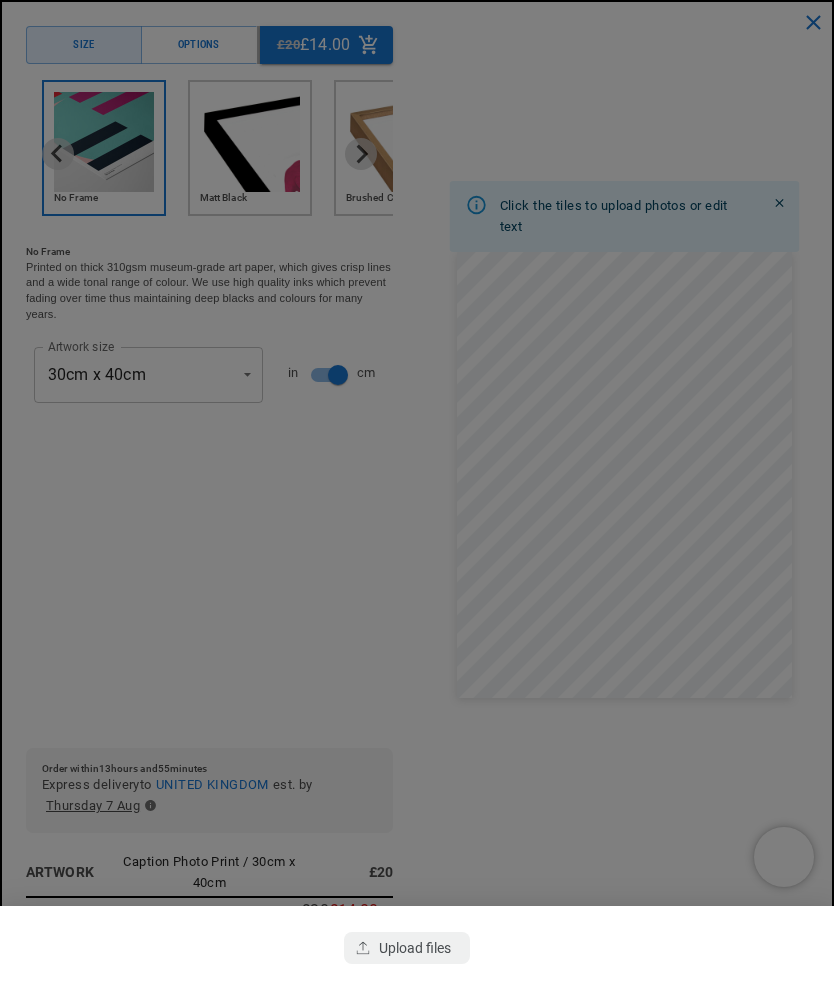 scroll, scrollTop: 0, scrollLeft: 1440, axis: horizontal 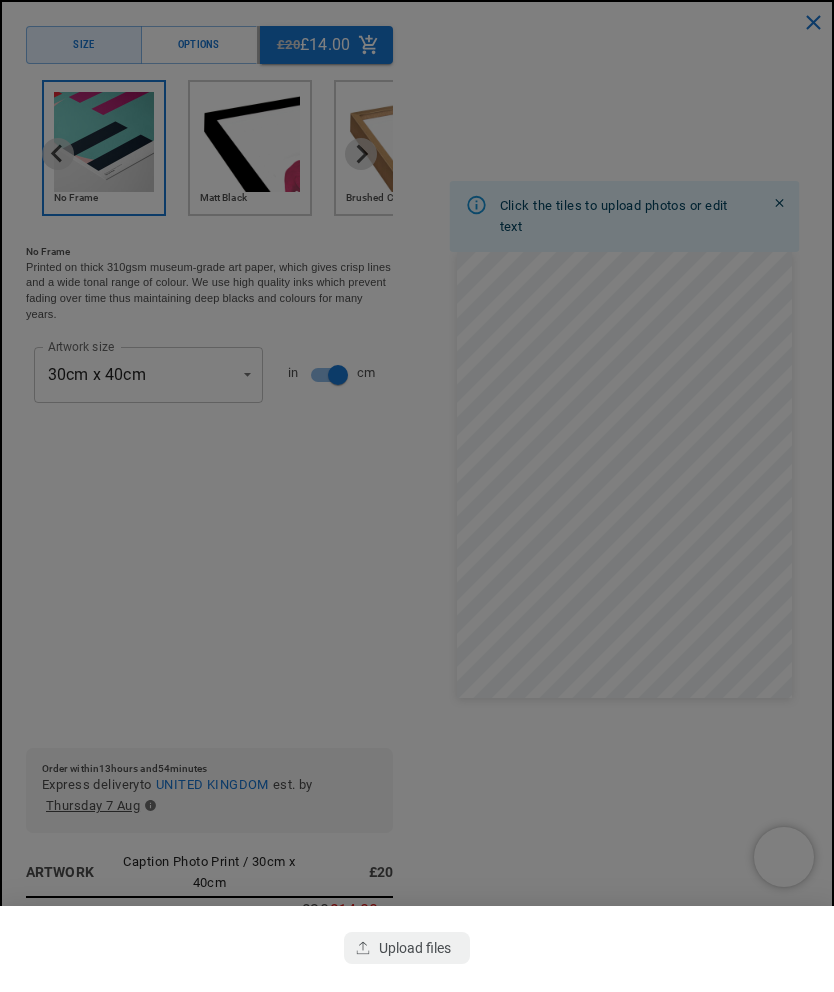 click 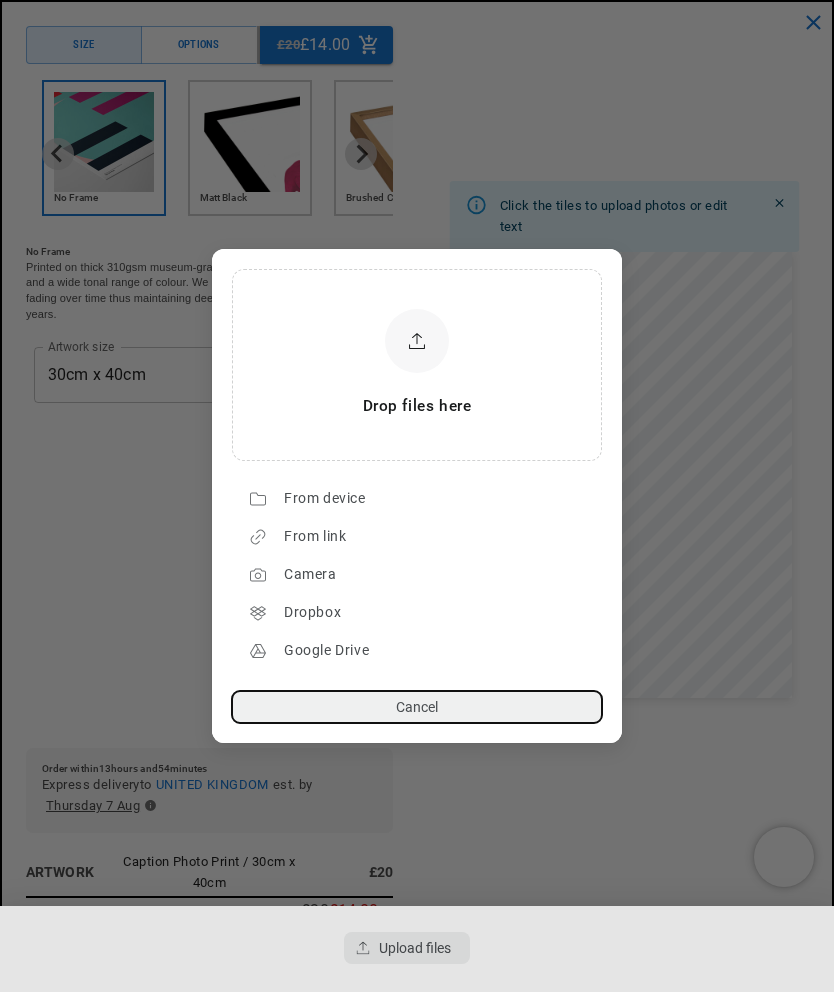 click on "From device" 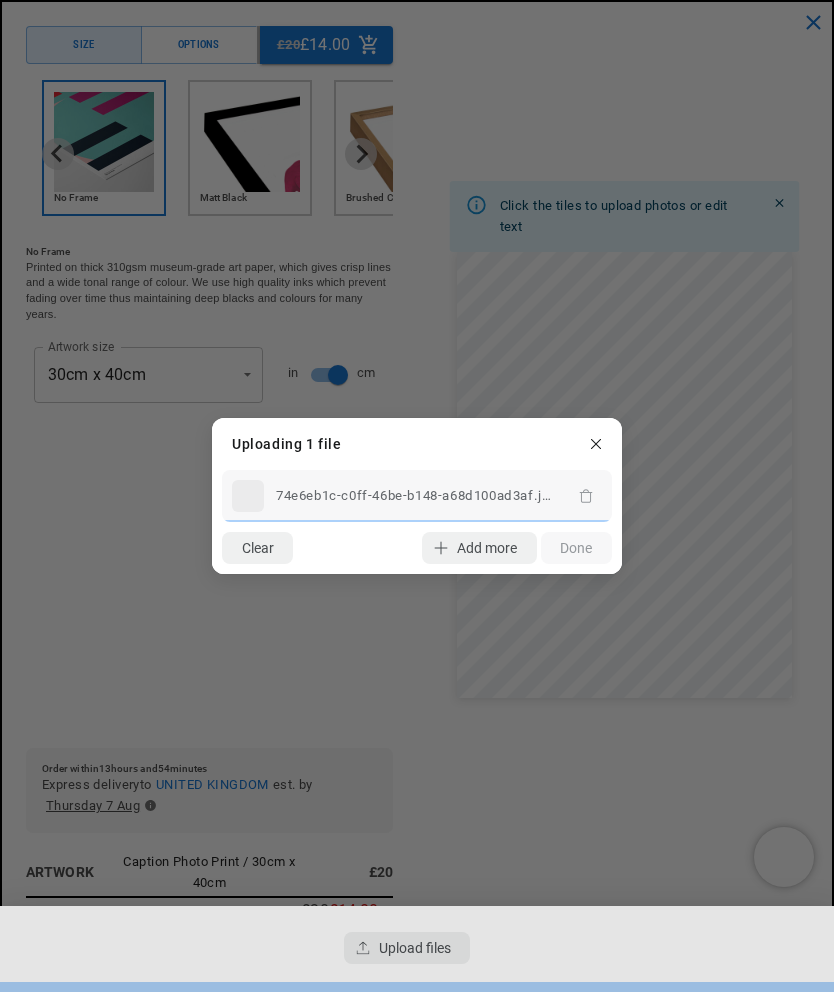scroll, scrollTop: 0, scrollLeft: 1440, axis: horizontal 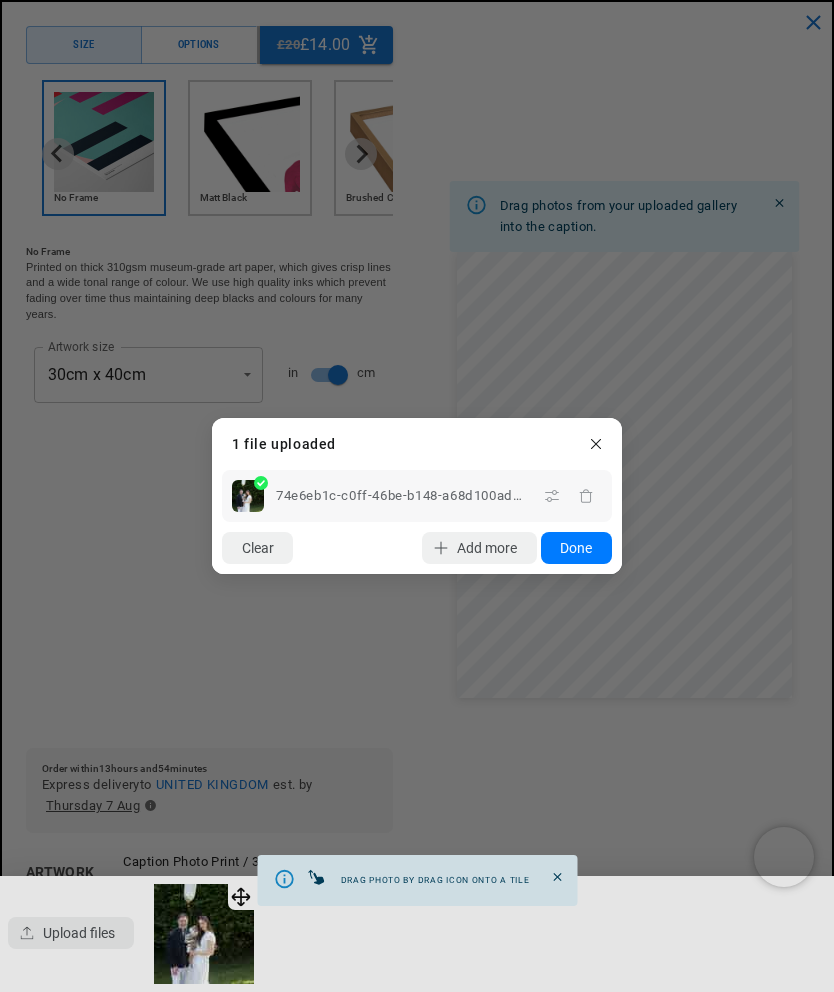 click on "Done" 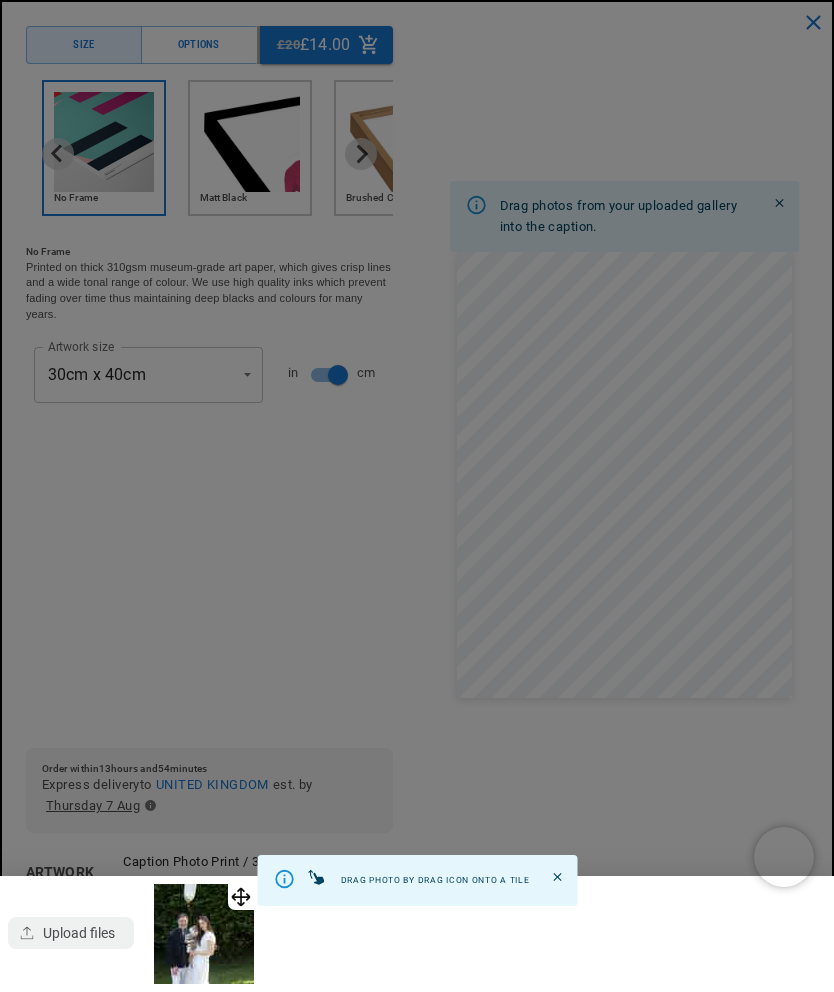 scroll, scrollTop: 0, scrollLeft: 0, axis: both 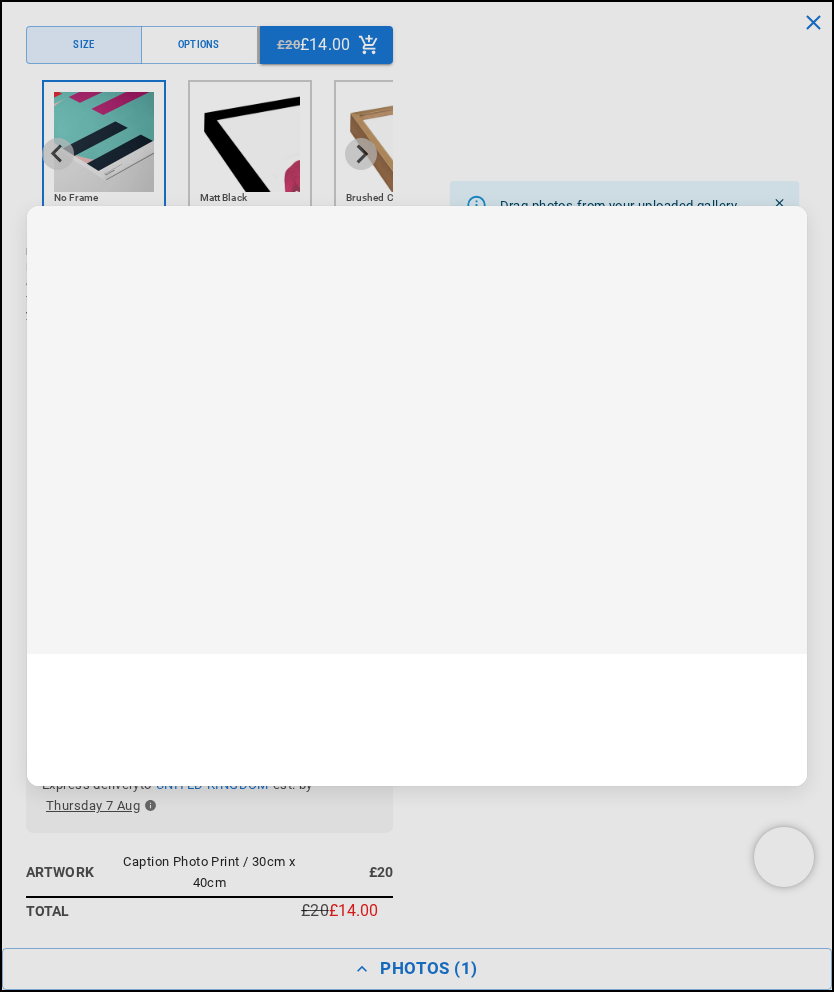 type 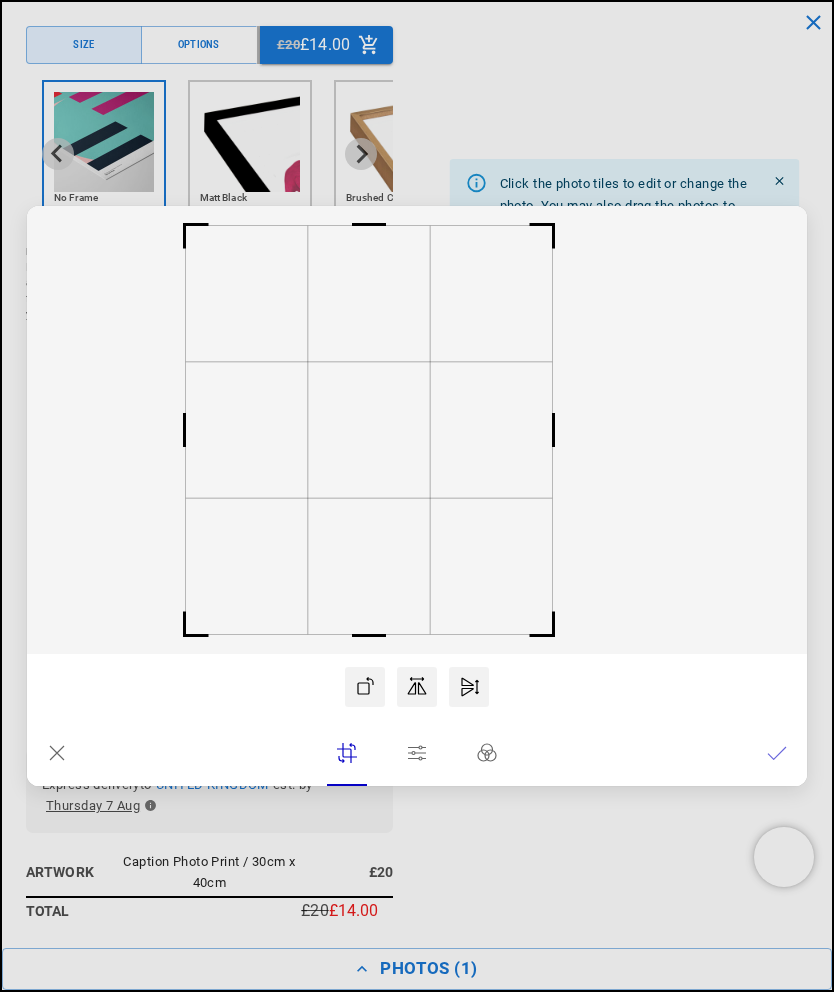 scroll, scrollTop: 0, scrollLeft: 0, axis: both 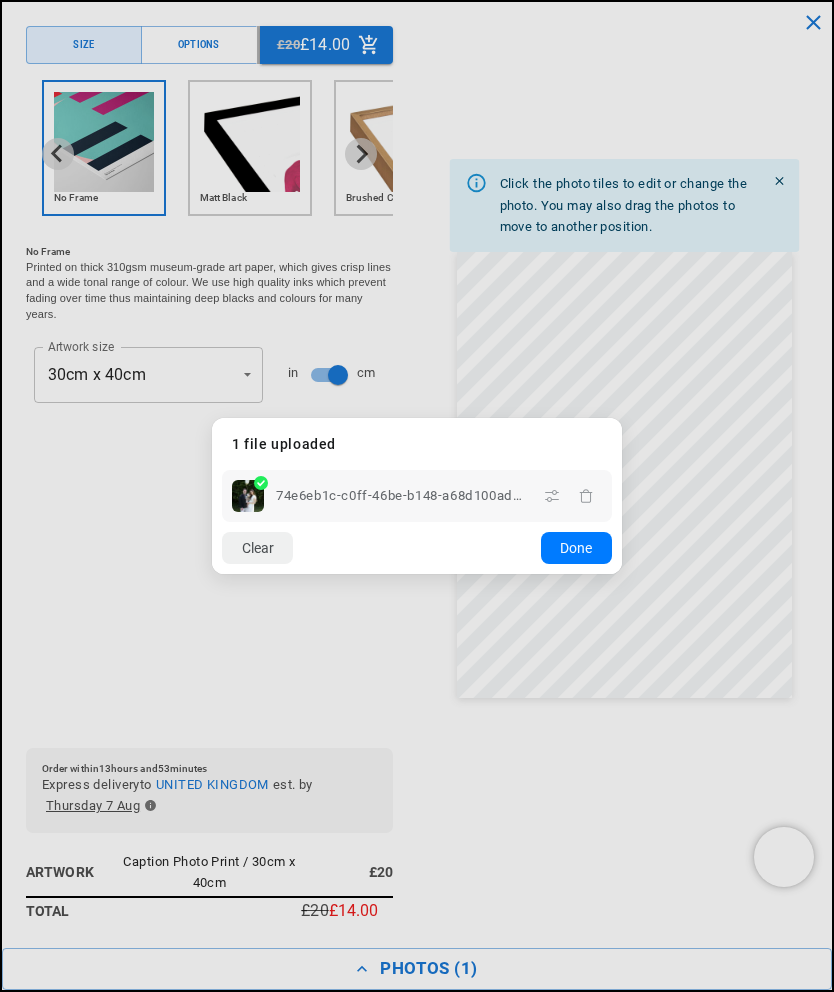 click on "Done" 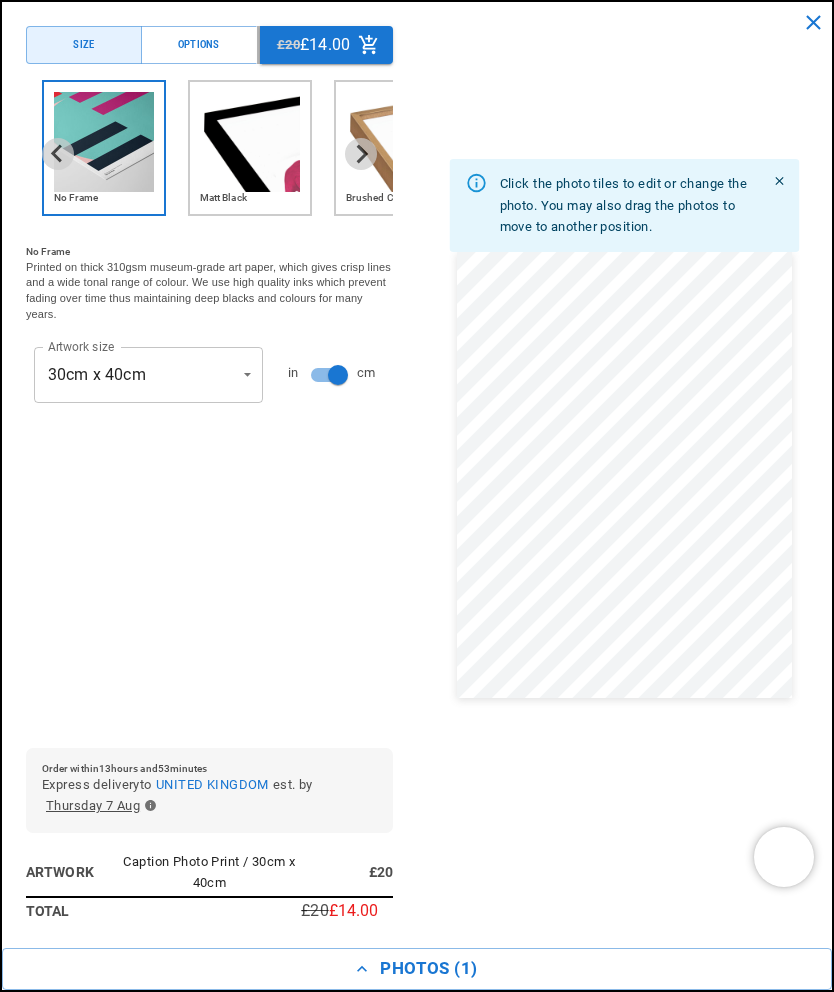 scroll, scrollTop: 0, scrollLeft: 1440, axis: horizontal 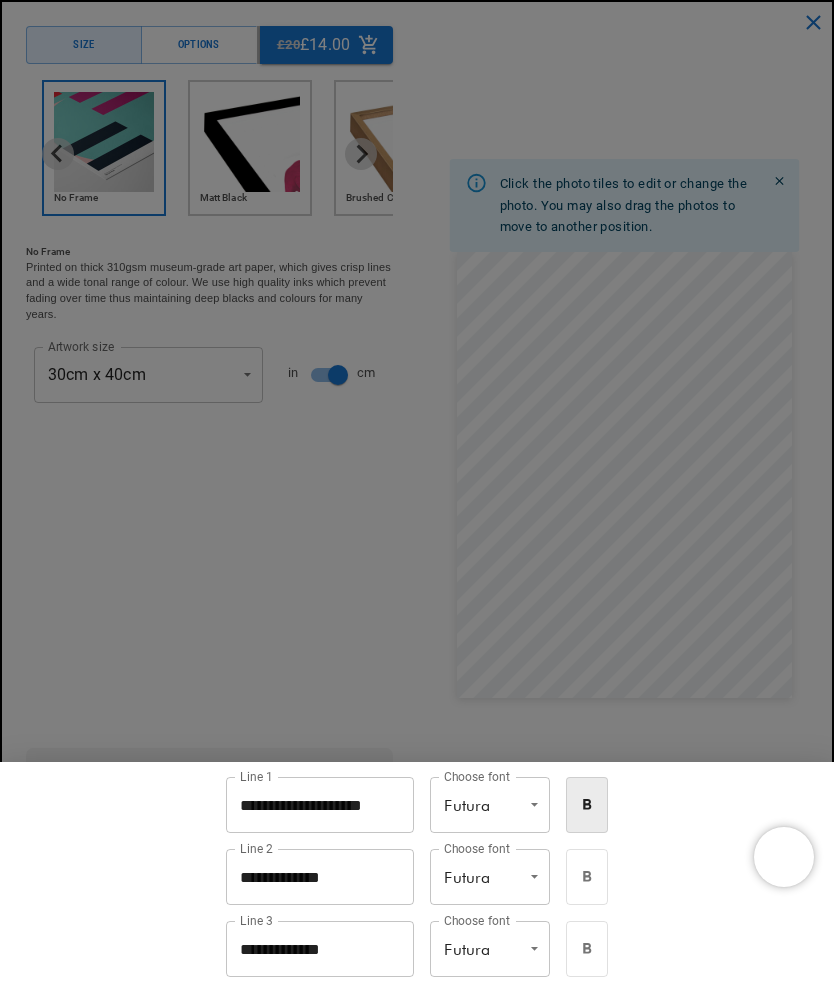 click on "**********" at bounding box center (320, 805) 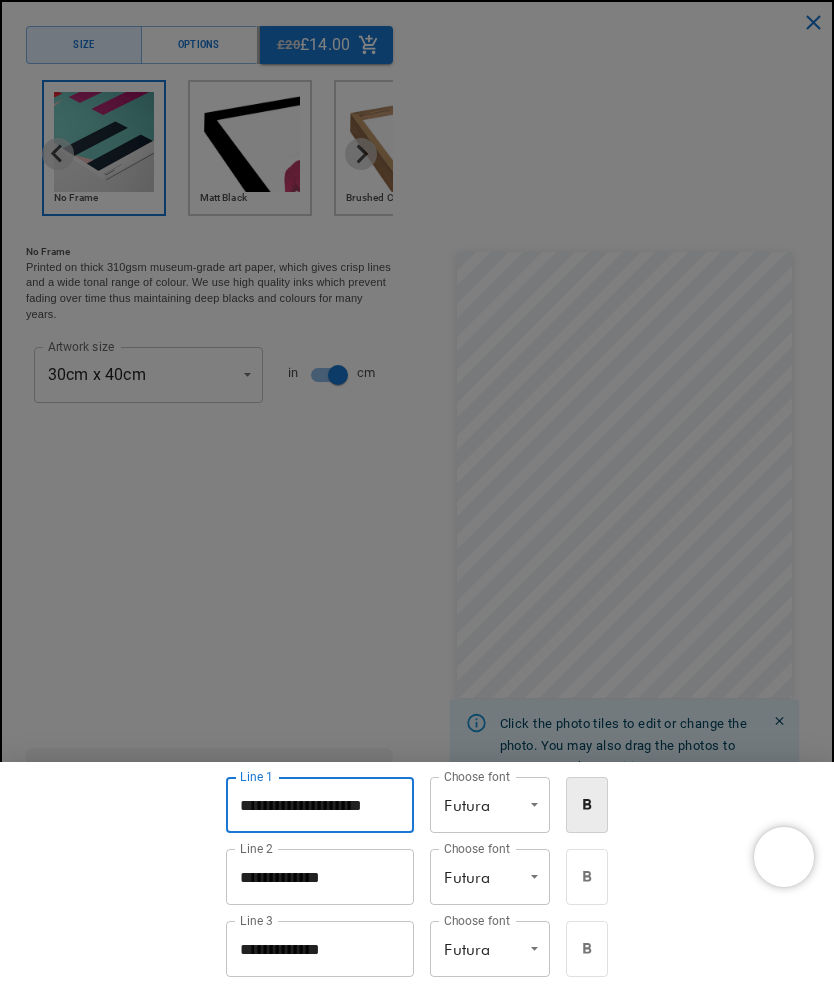 scroll, scrollTop: 127, scrollLeft: 0, axis: vertical 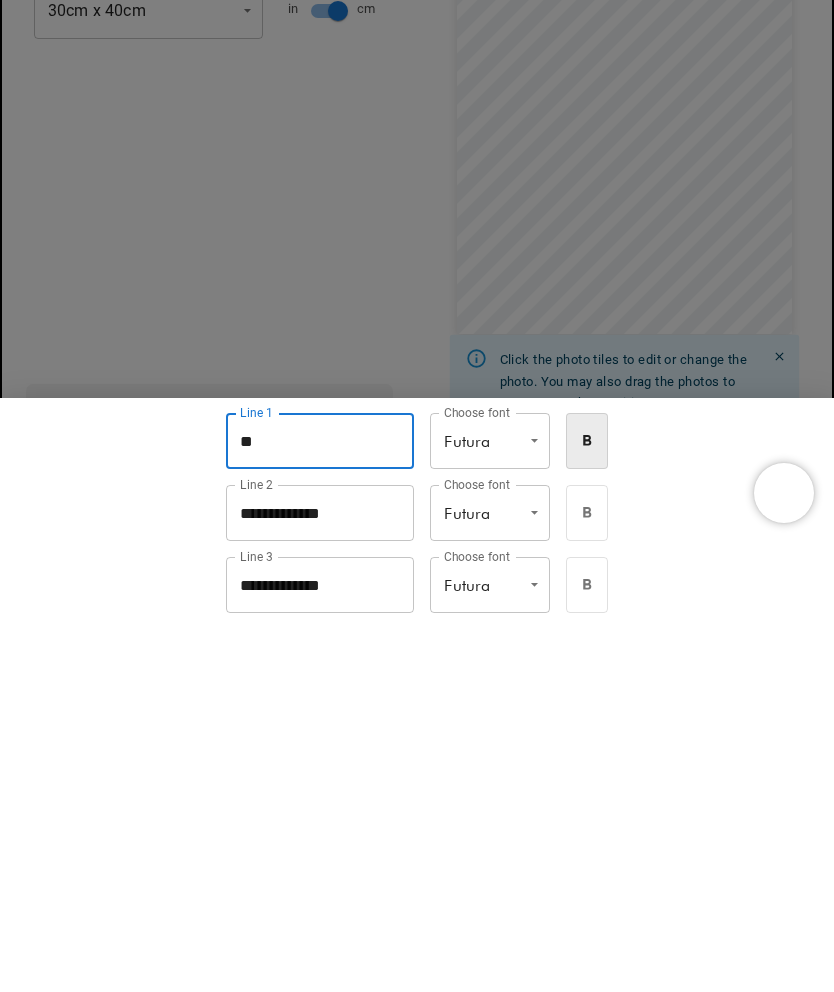 type on "*" 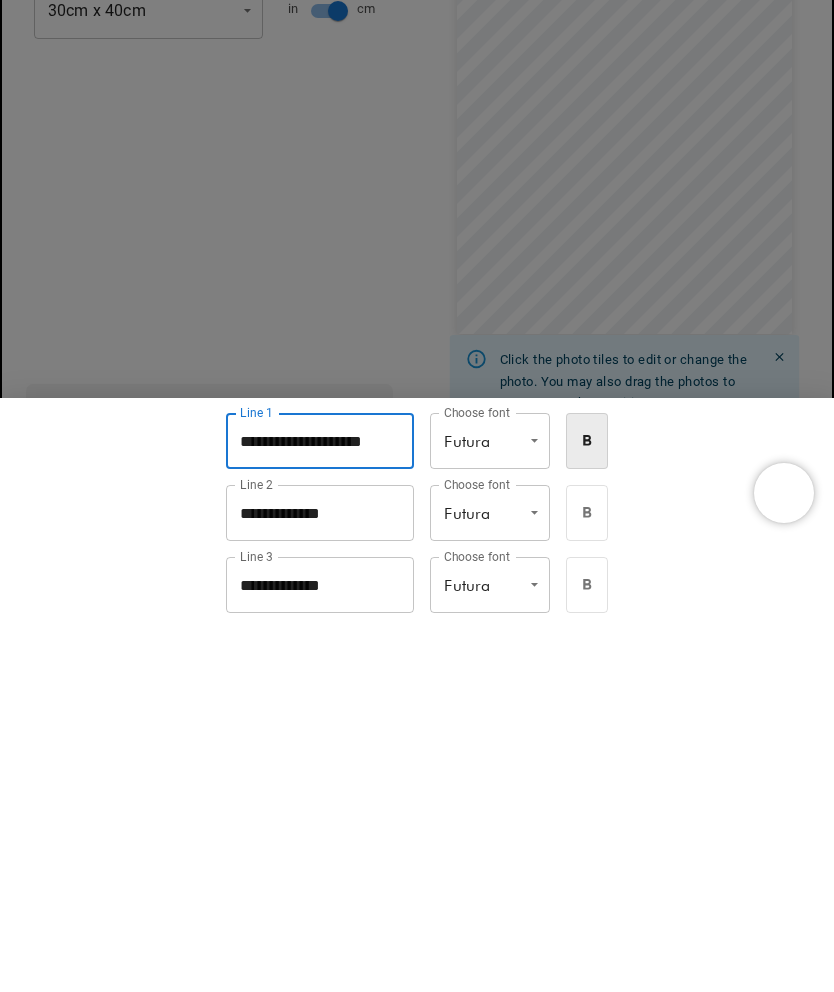 scroll, scrollTop: 0, scrollLeft: 720, axis: horizontal 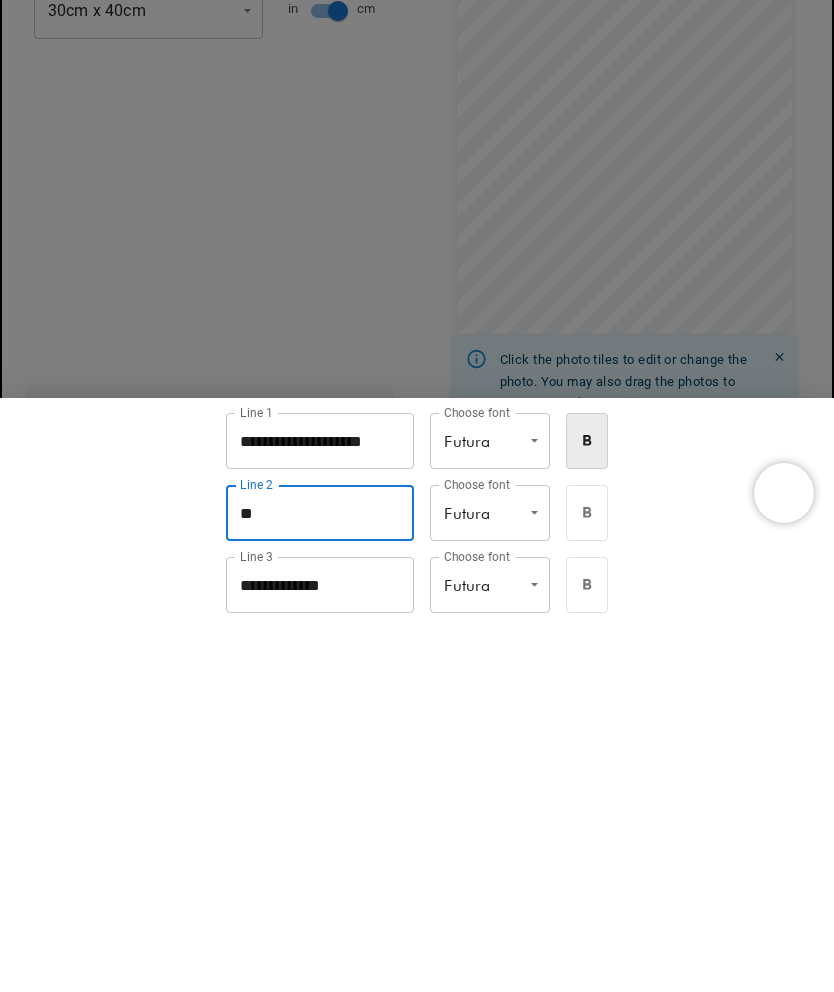 type on "*" 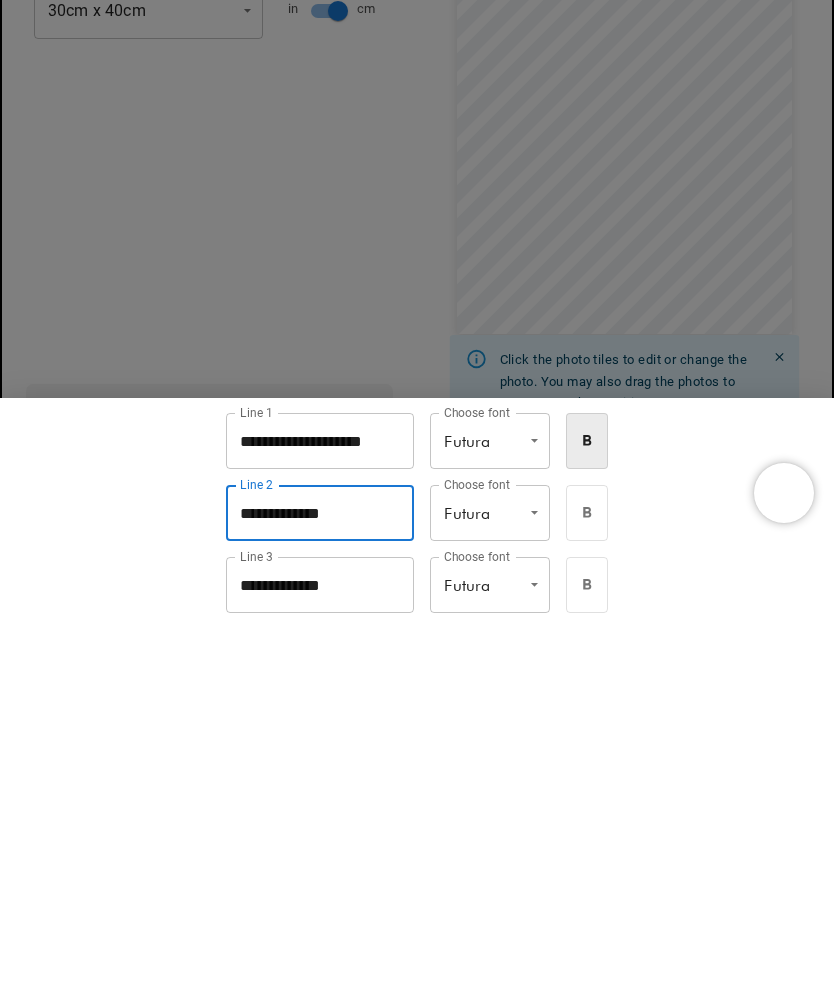 scroll, scrollTop: 0, scrollLeft: 0, axis: both 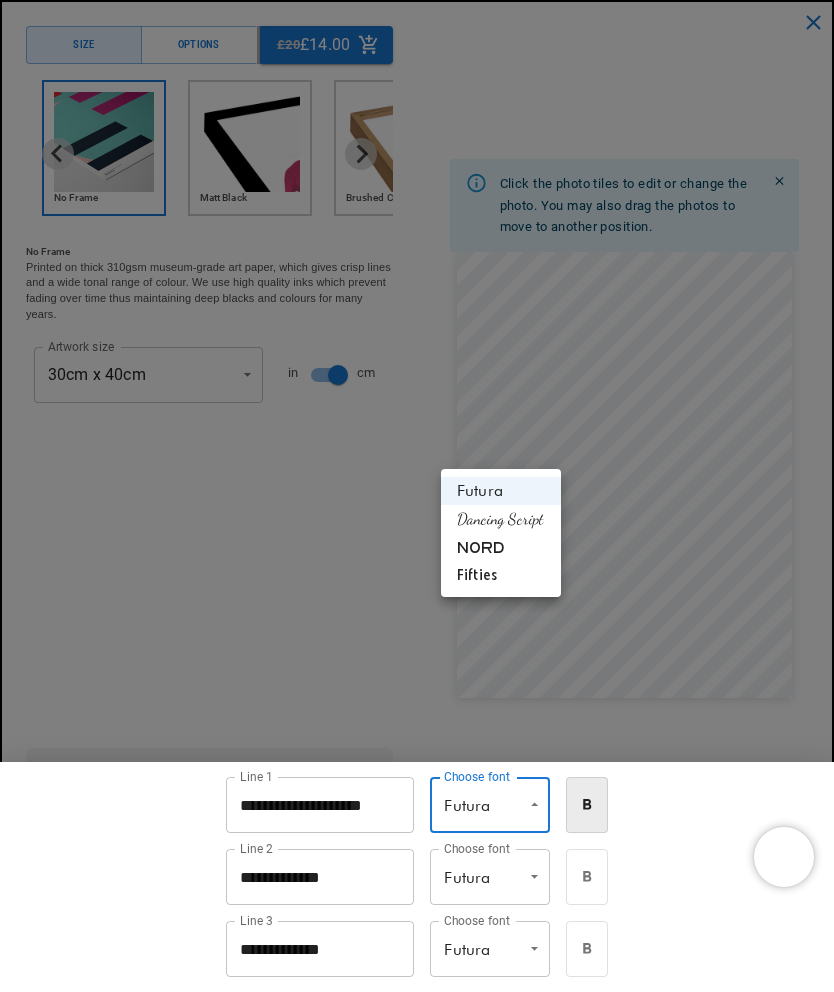 click on "Dancing Script" at bounding box center [501, 519] 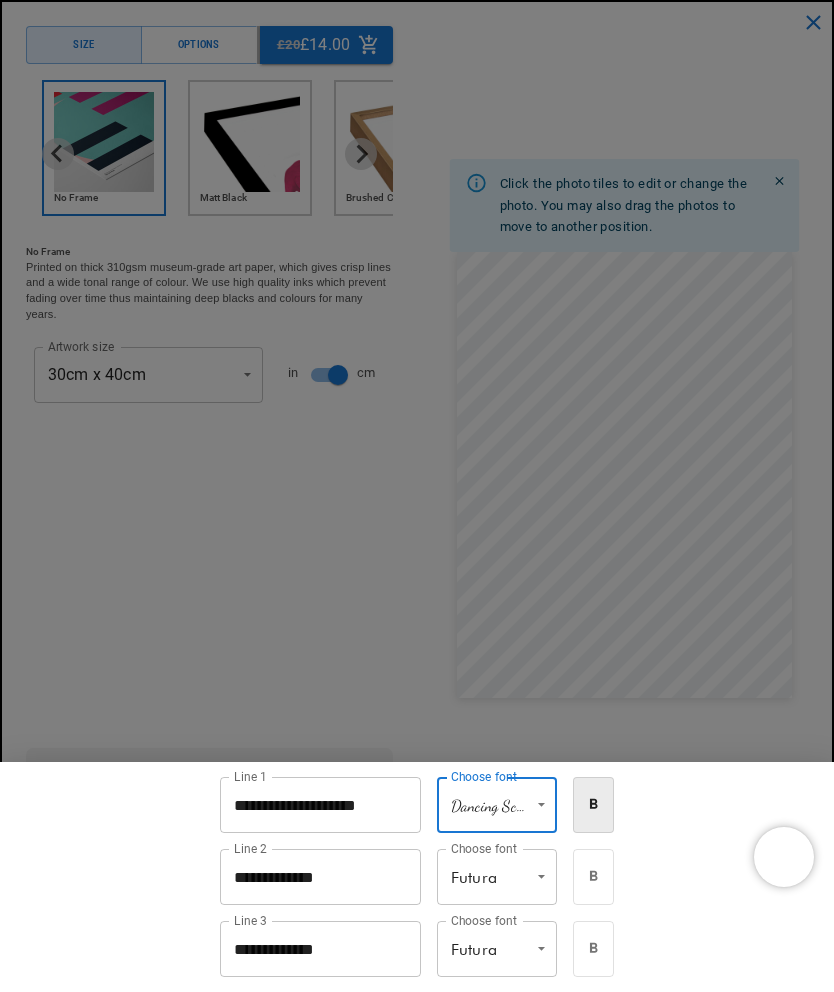 click on "Skip to content
Your cart is empty
Continue shopping
Have an account?
Log in  to check out faster.
Your cart
Loading...
Order special instructions
Order special instructions
Estimated total
£0.00 GBP
Taxes included. Discounts and shipping calculated at checkout." at bounding box center [417, 4916] 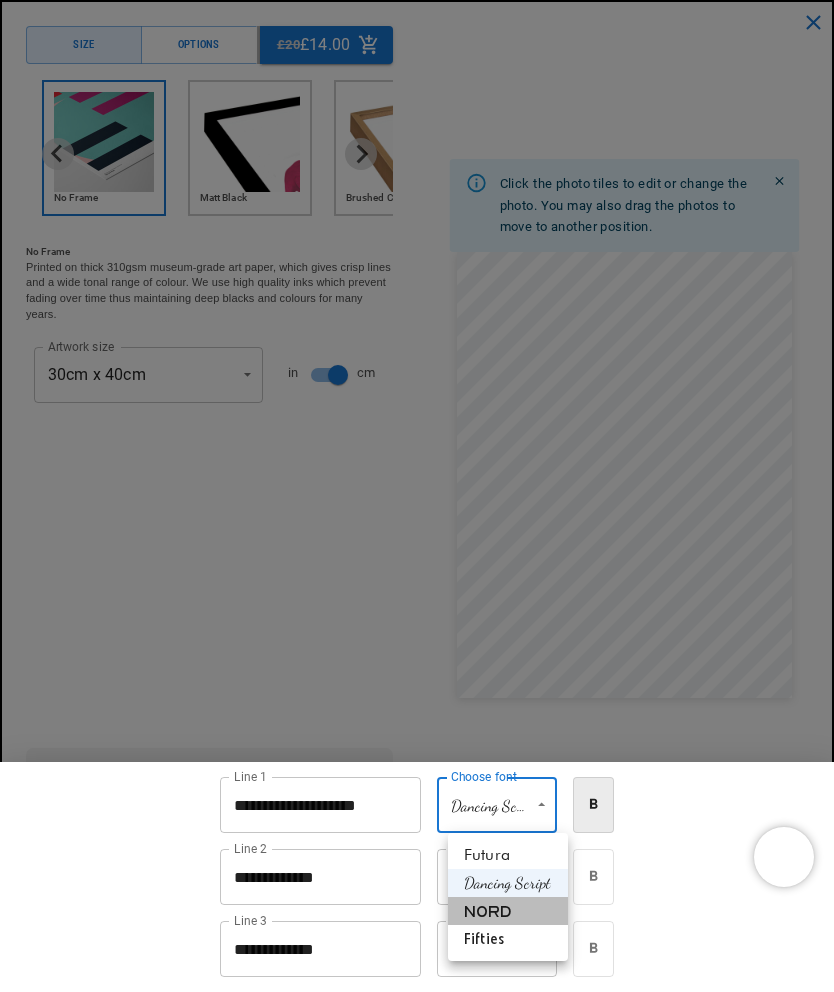 scroll, scrollTop: 0, scrollLeft: 1440, axis: horizontal 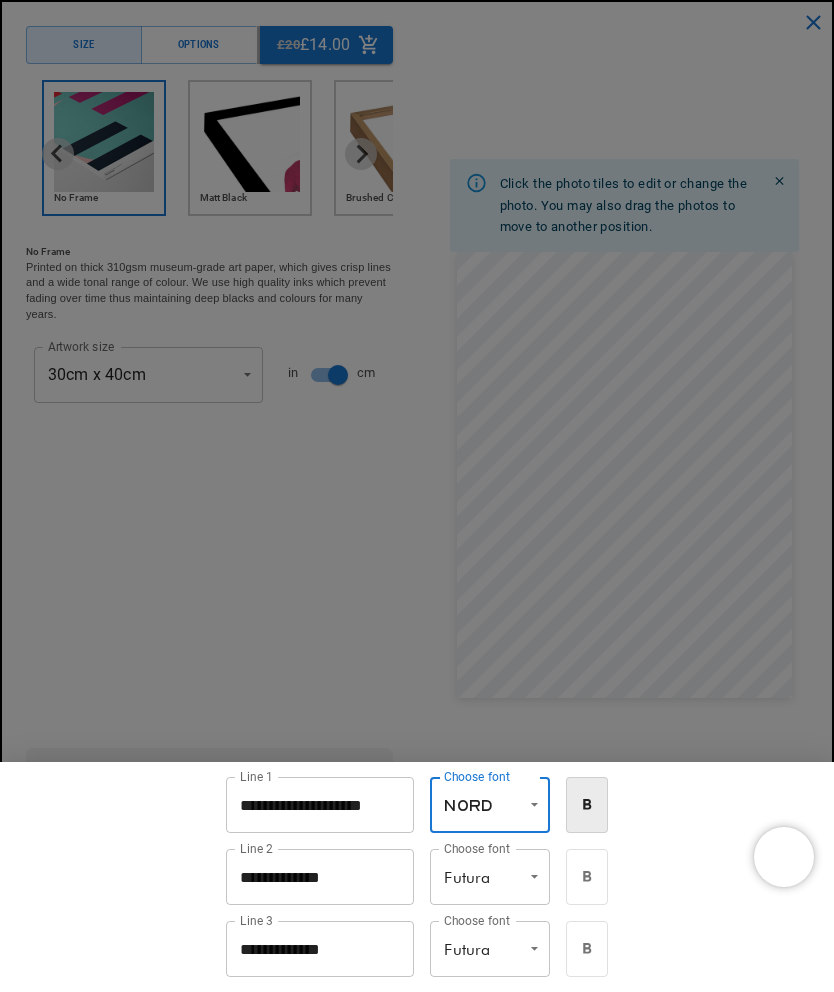 click on "Skip to content
Your cart is empty
Continue shopping
Have an account?
Log in  to check out faster.
Your cart
Loading...
Order special instructions
Order special instructions
Estimated total
£0.00 GBP
Taxes included. Discounts and shipping calculated at checkout." at bounding box center [417, 4916] 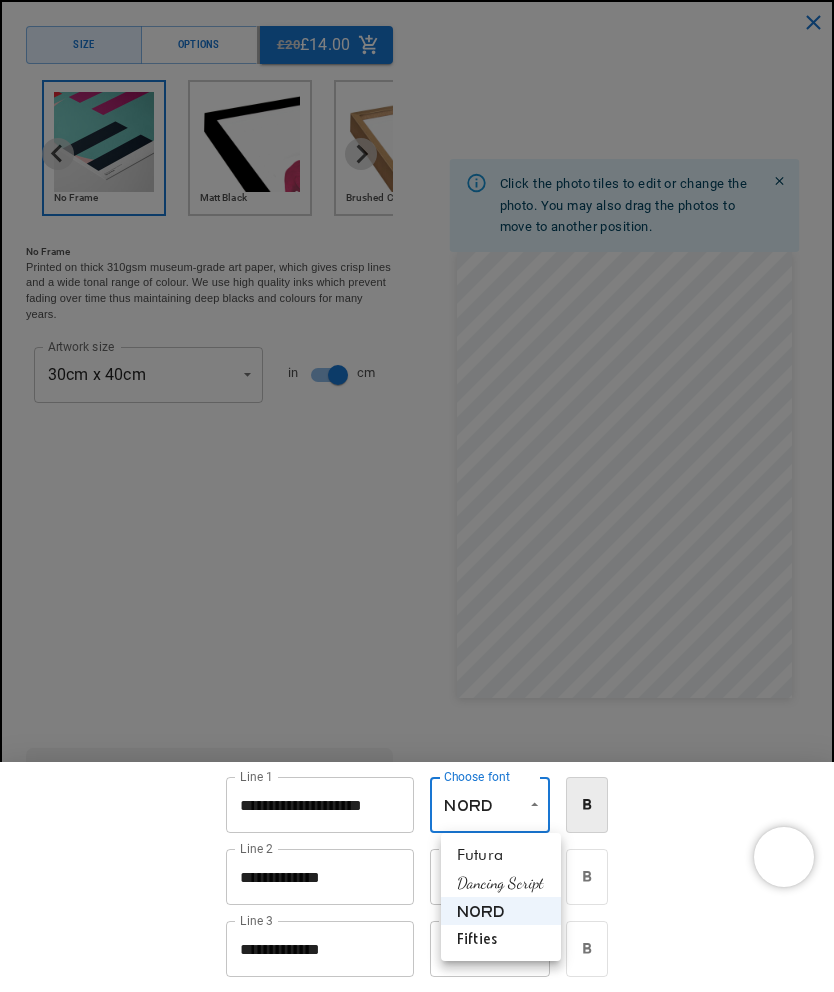 click on "Fifties" at bounding box center (501, 939) 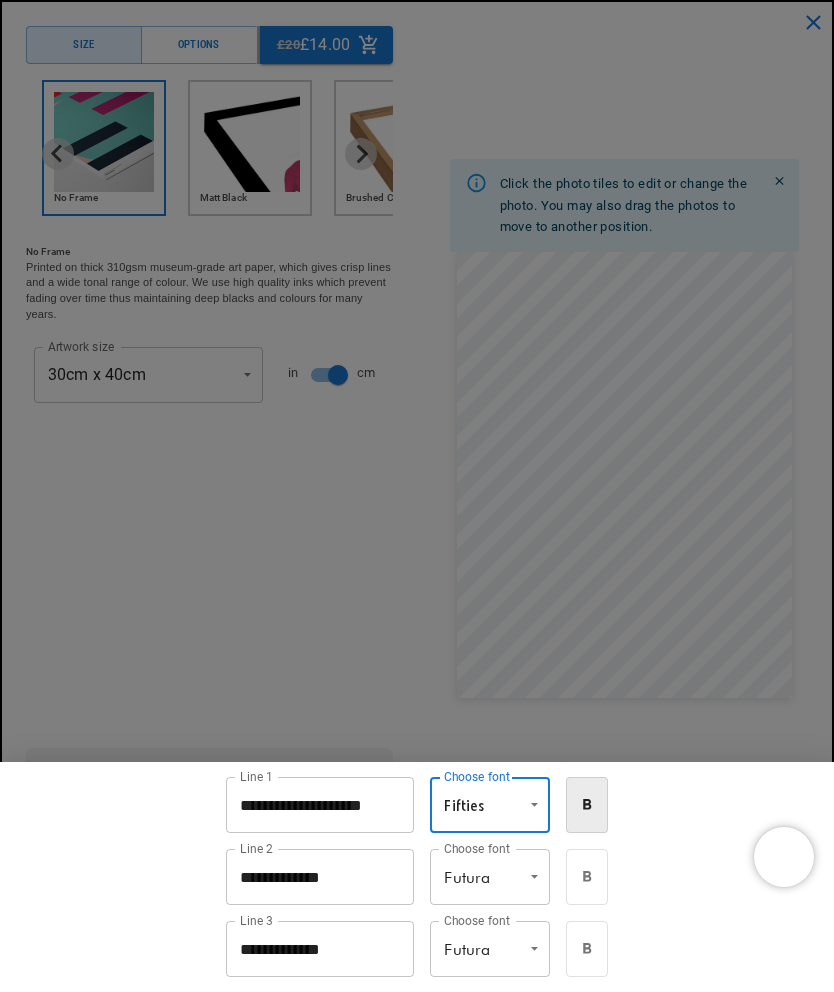 scroll, scrollTop: 0, scrollLeft: 0, axis: both 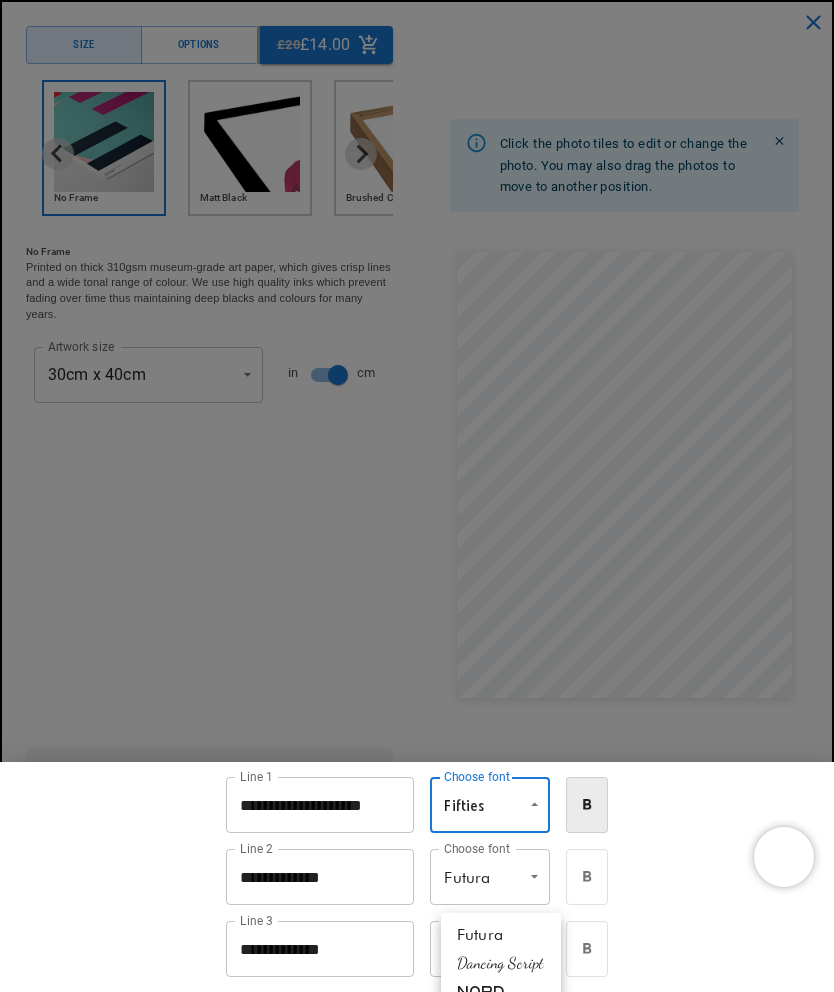 click on "Futura" at bounding box center (501, 935) 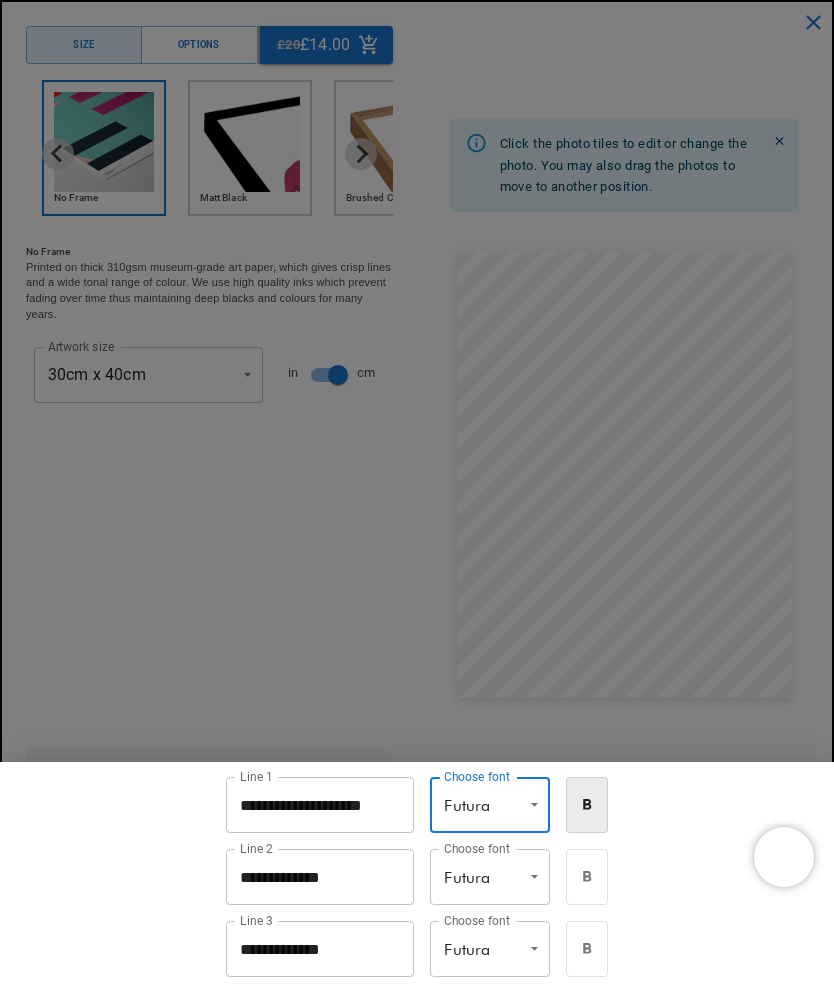 click at bounding box center [586, 805] 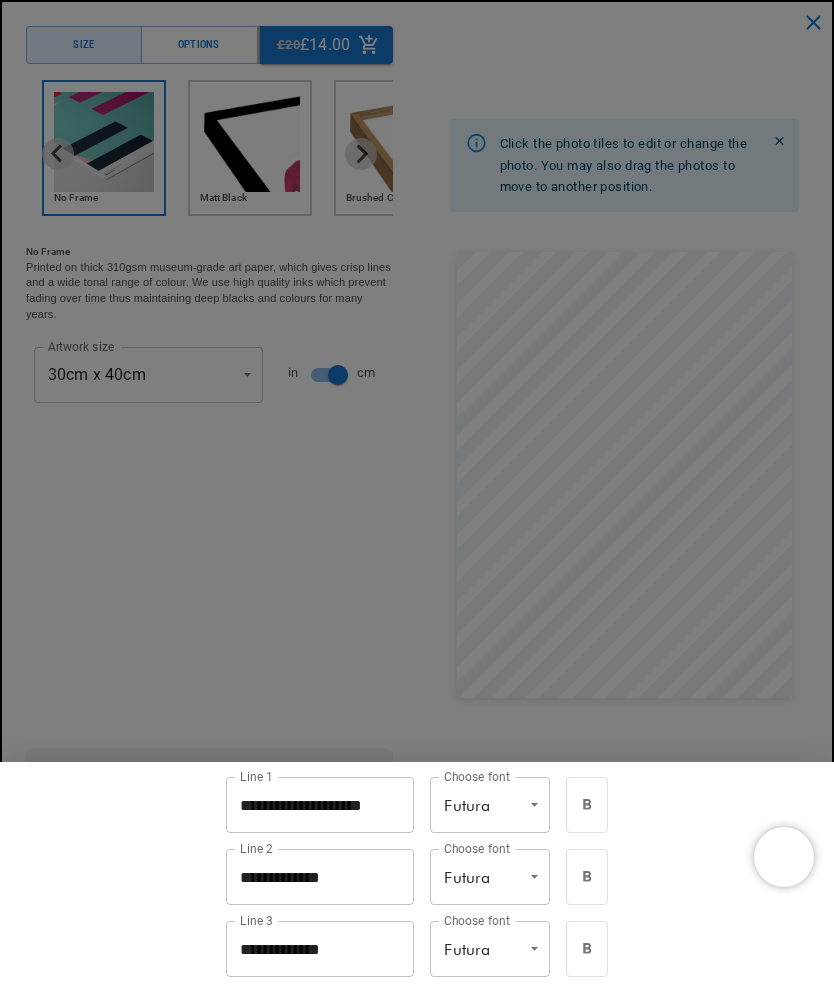scroll, scrollTop: 0, scrollLeft: 720, axis: horizontal 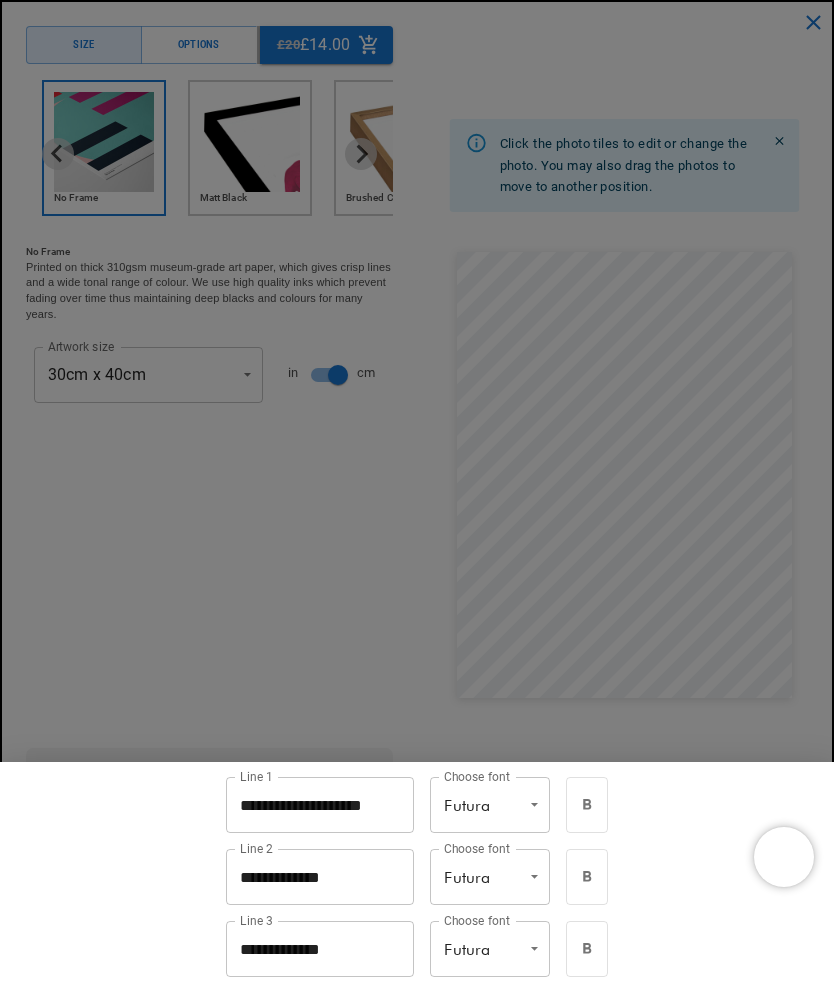 click at bounding box center (417, 496) 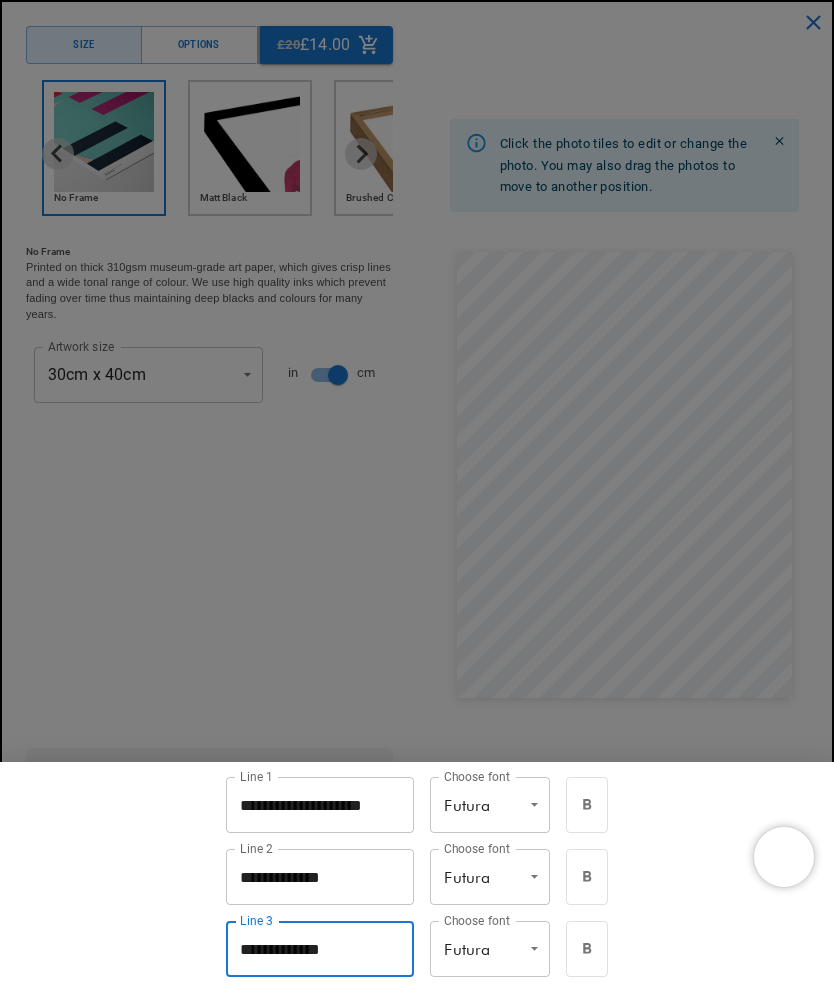scroll, scrollTop: 1048, scrollLeft: 0, axis: vertical 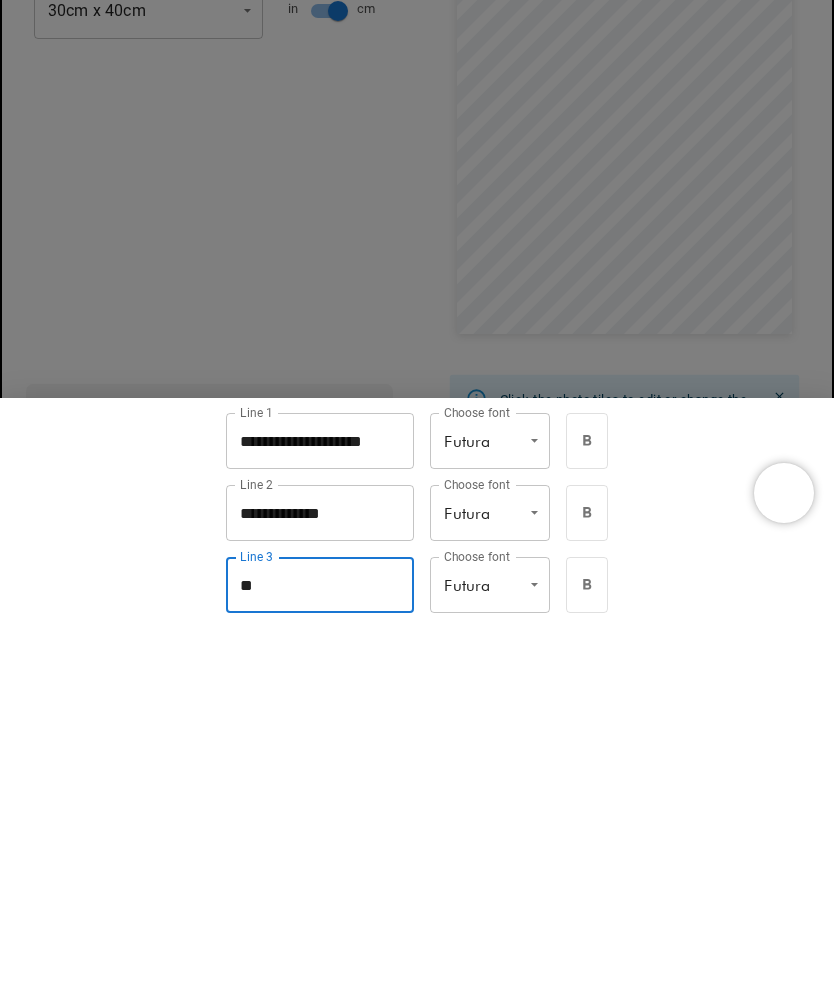 type on "*" 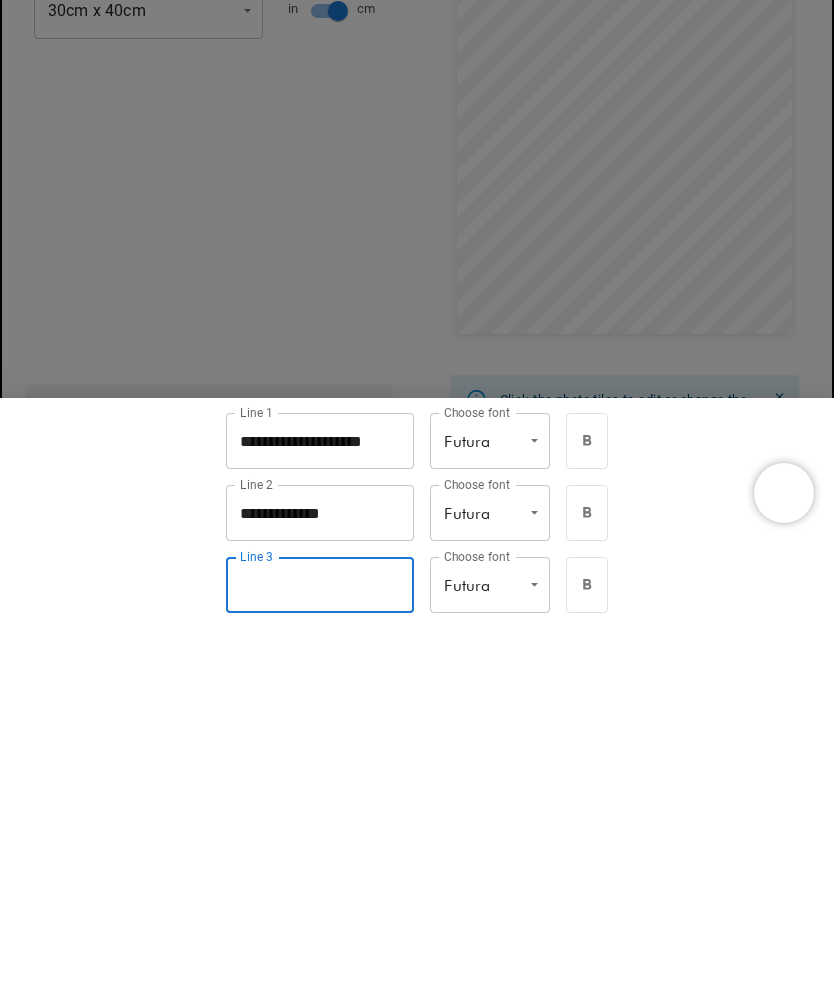type 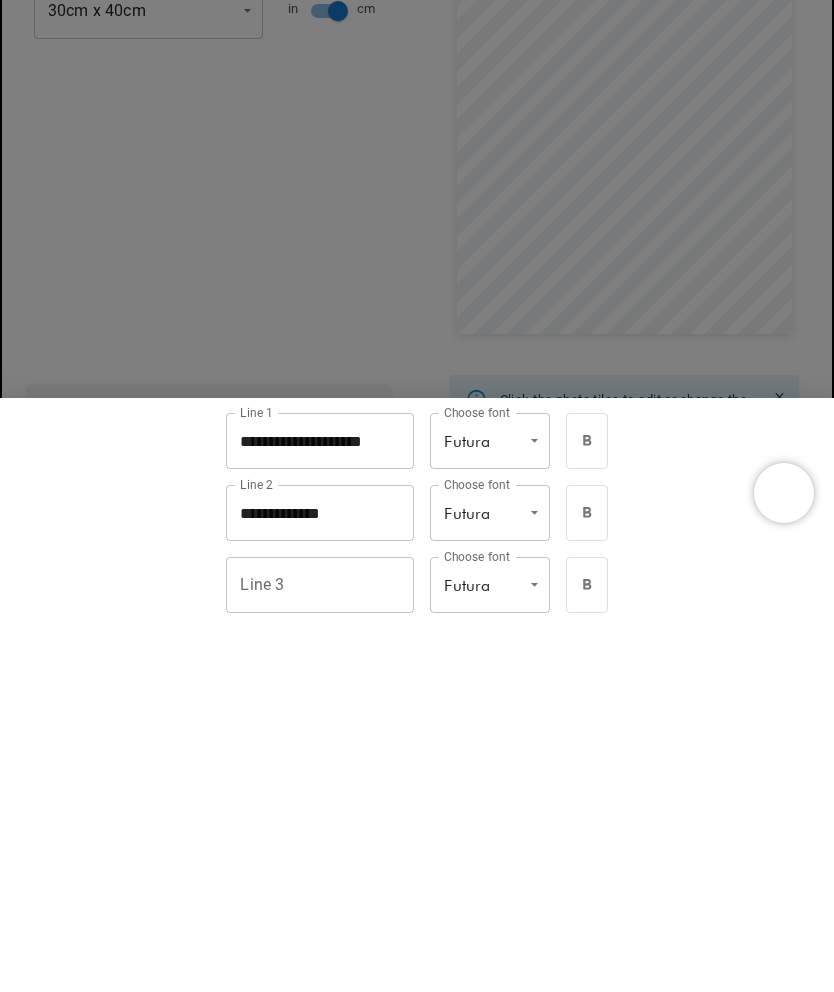 scroll, scrollTop: 1412, scrollLeft: 0, axis: vertical 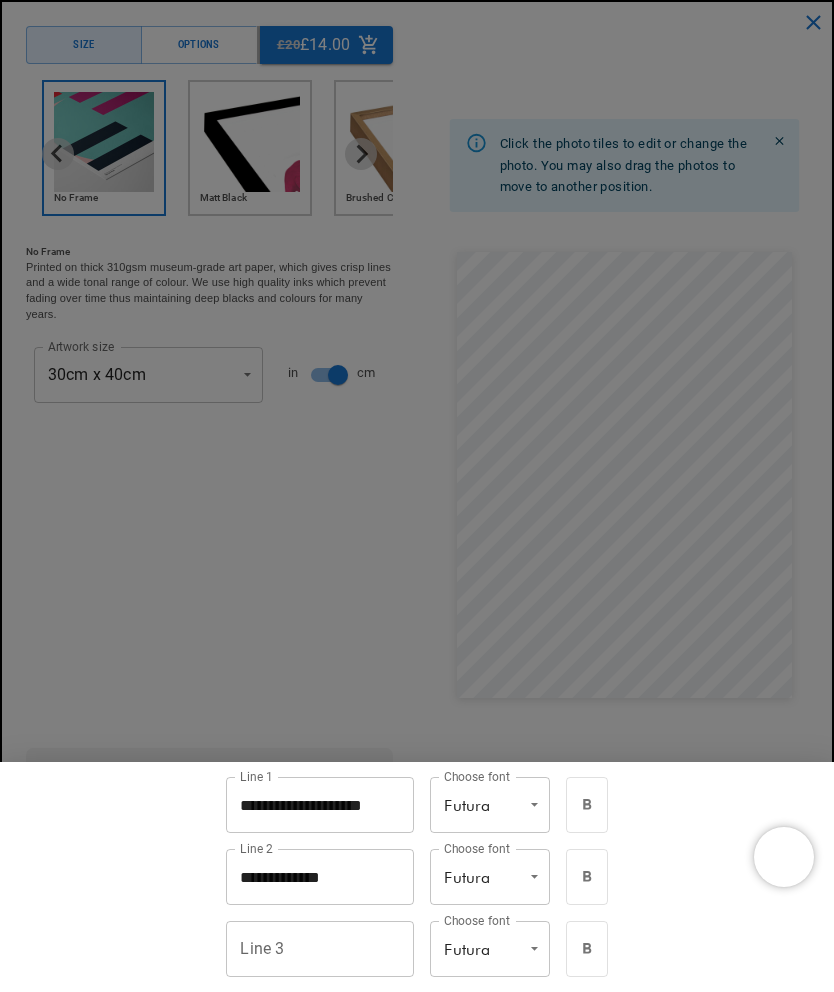click at bounding box center [417, 496] 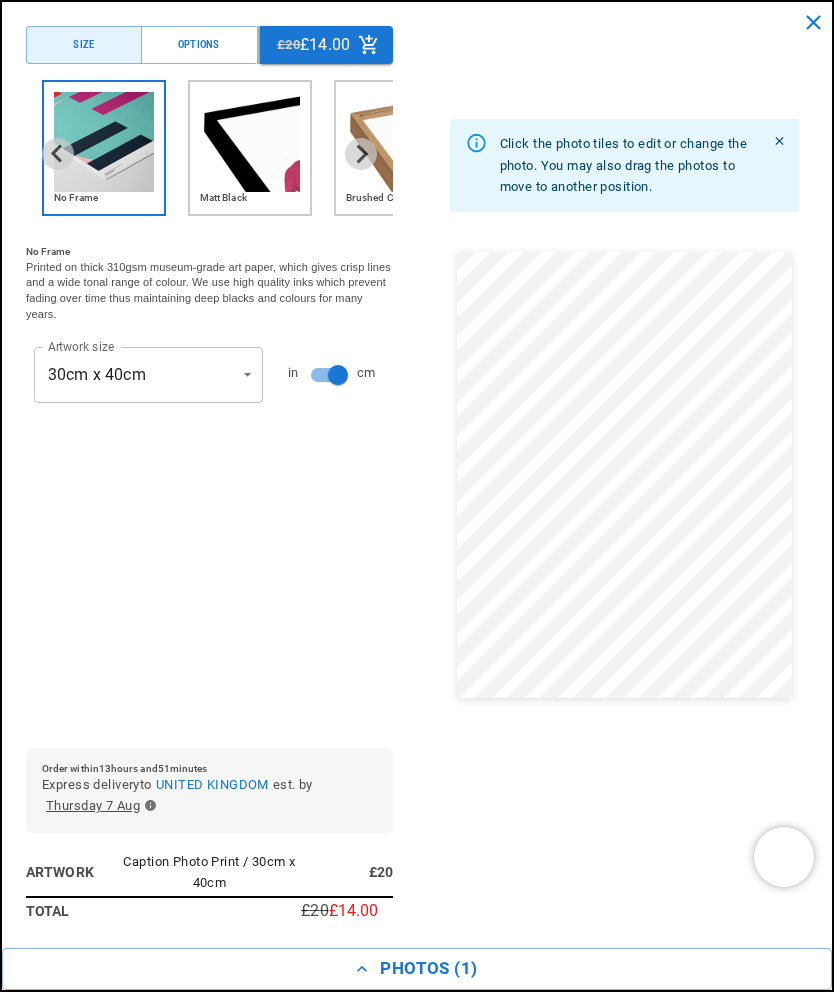 scroll, scrollTop: 0, scrollLeft: 0, axis: both 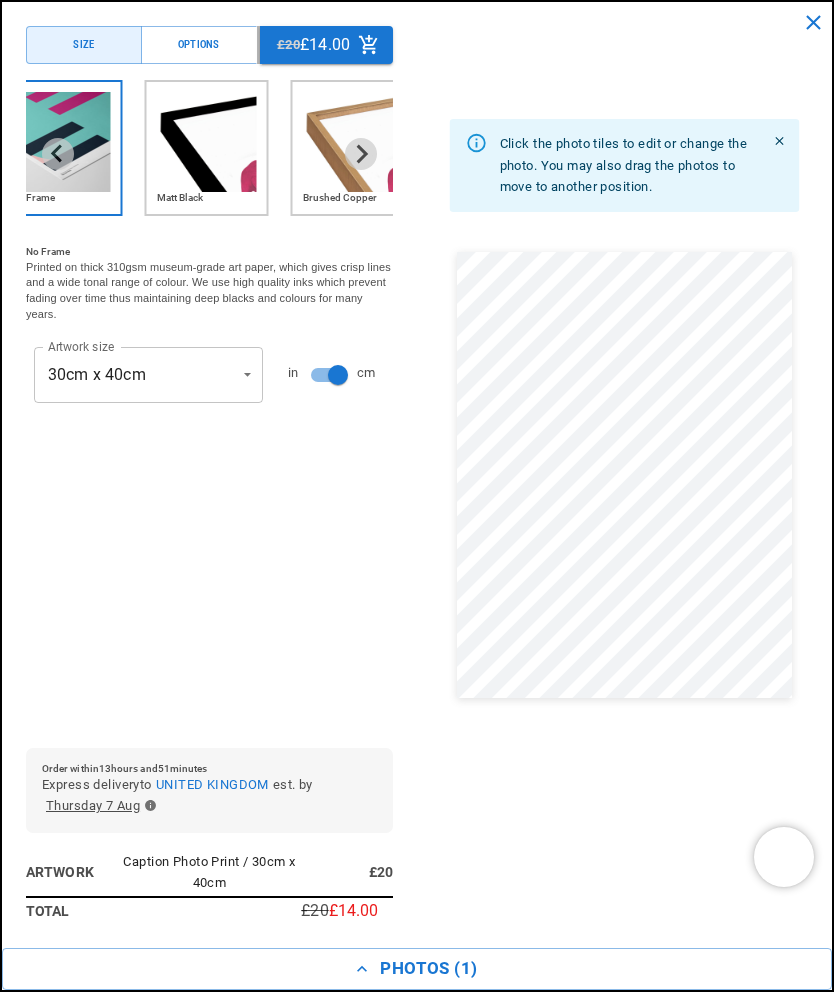 click 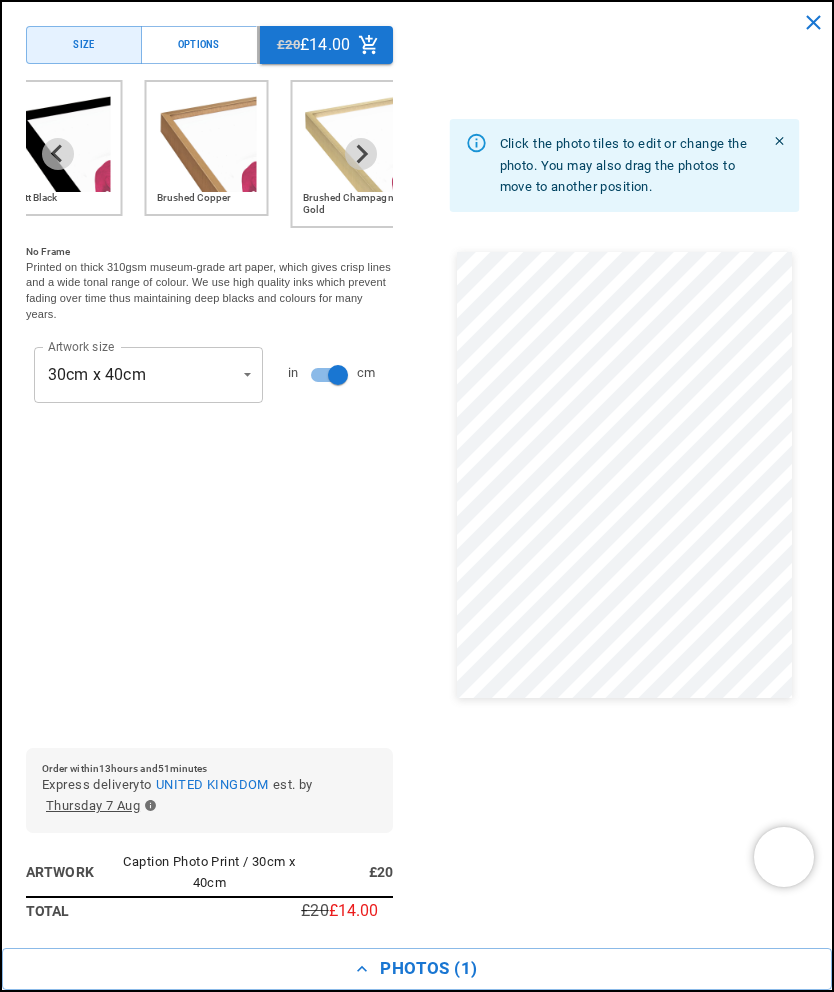 click 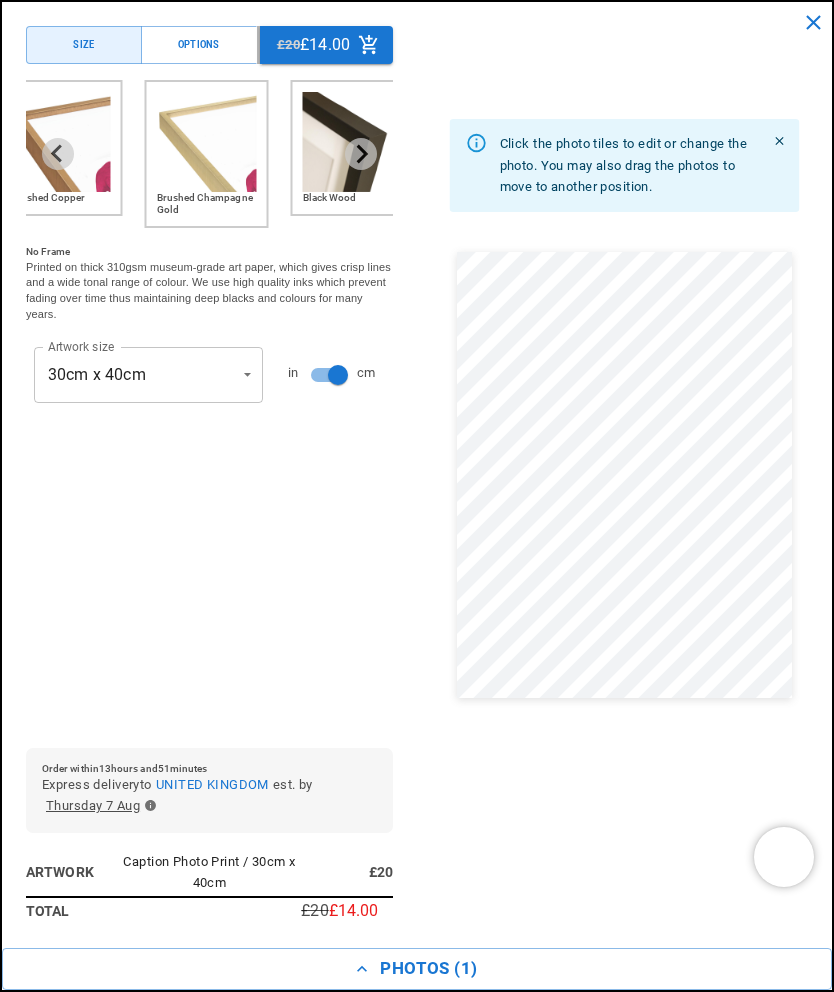 click 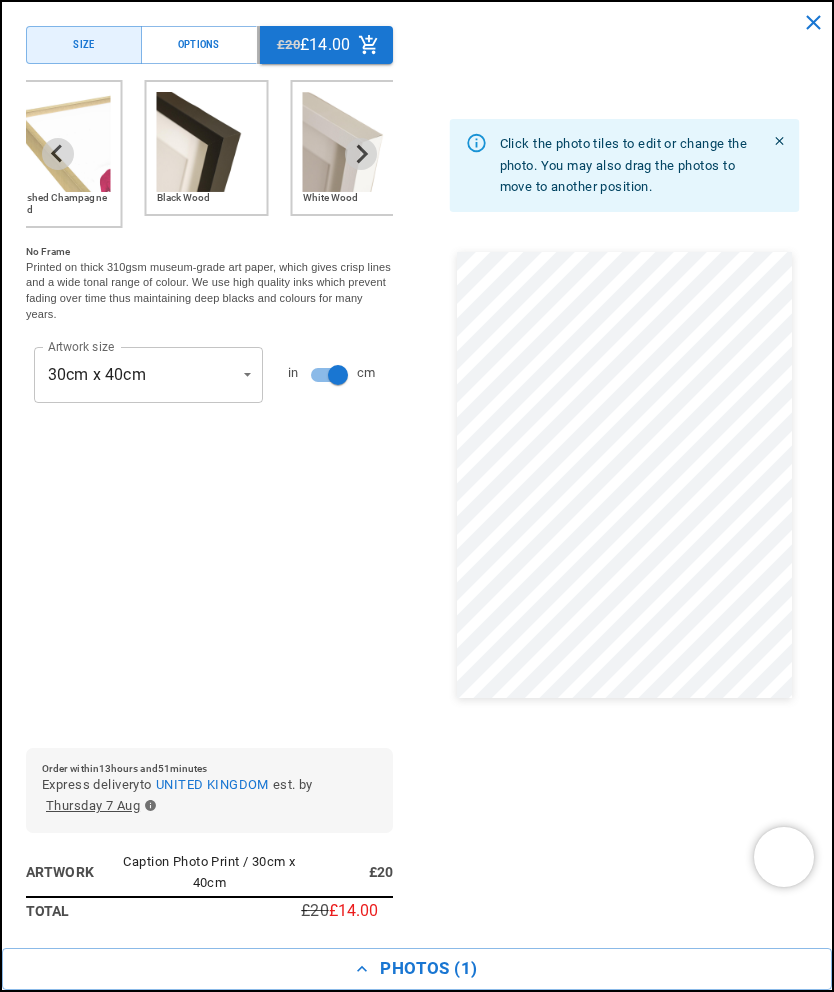 scroll, scrollTop: 0, scrollLeft: 720, axis: horizontal 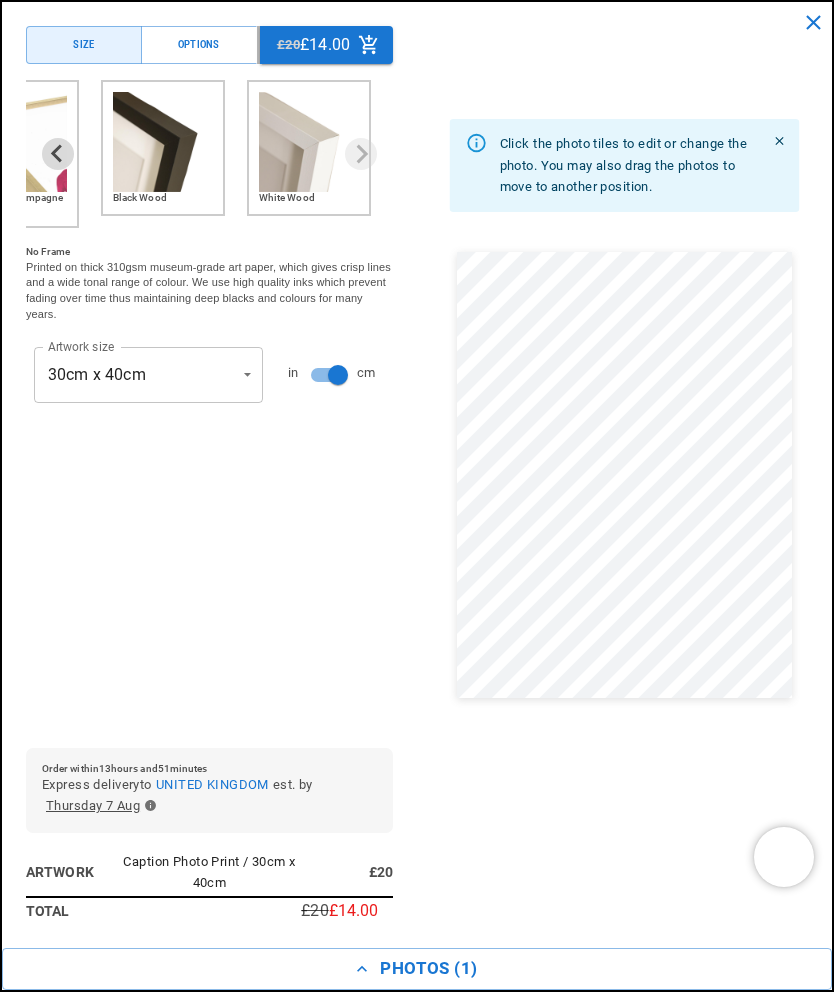 click 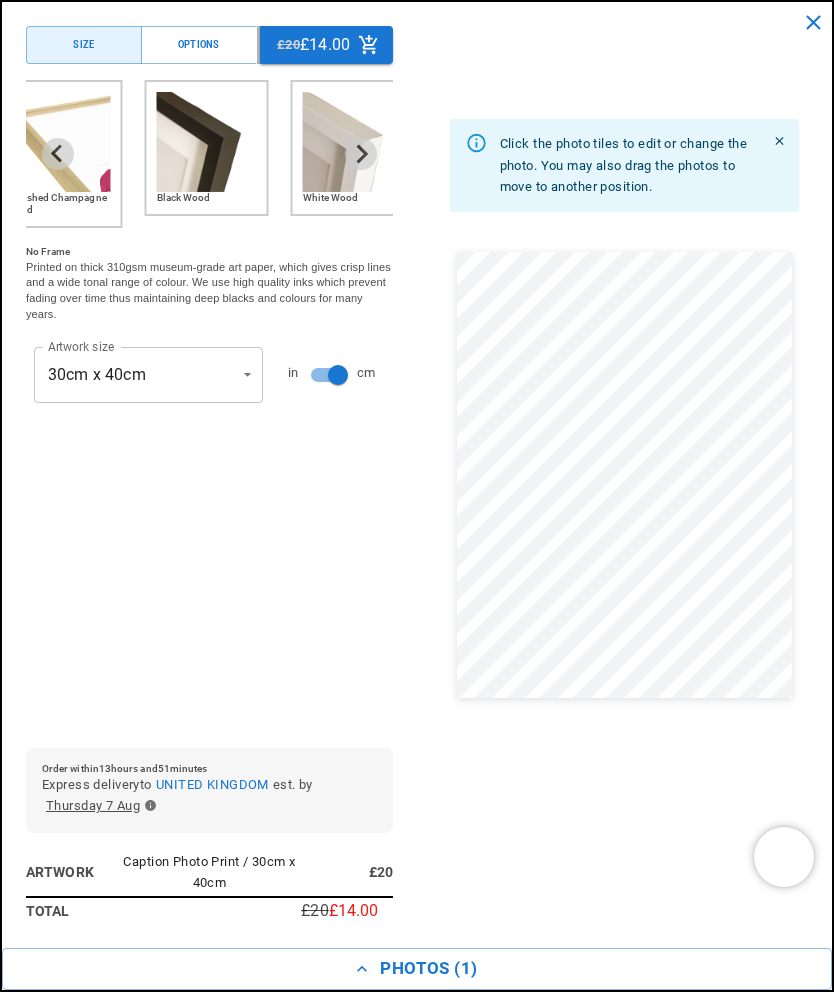 scroll, scrollTop: 0, scrollLeft: 1440, axis: horizontal 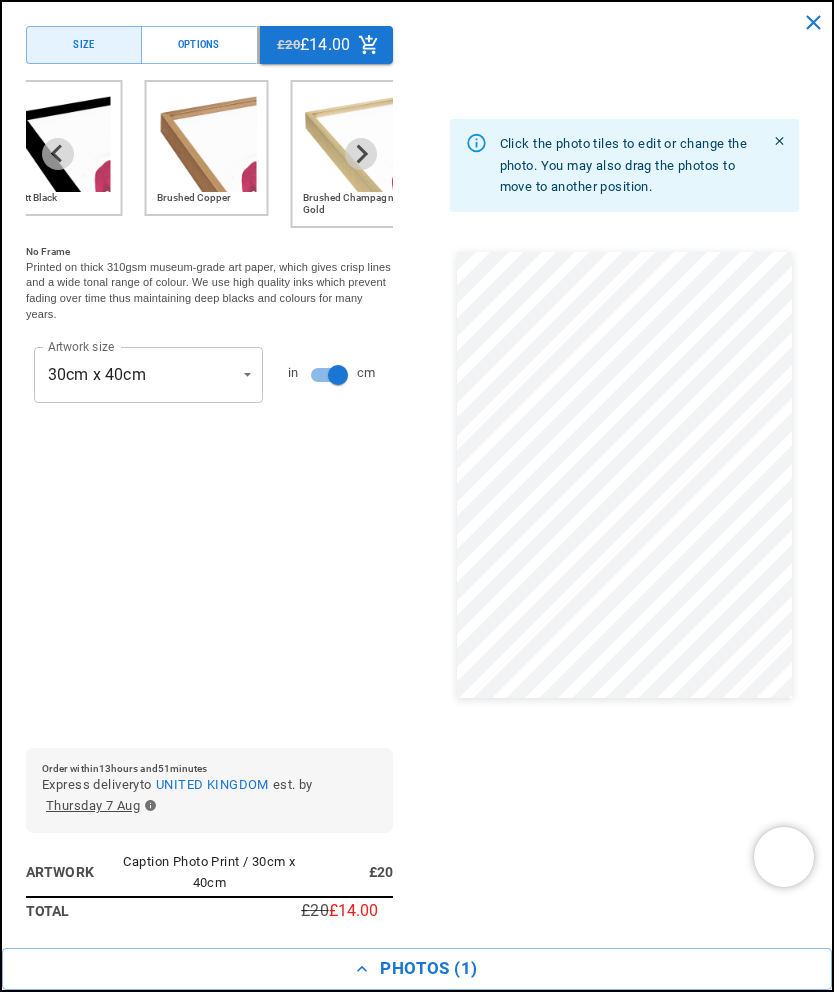 click on "Brushed Copper" at bounding box center (207, 148) 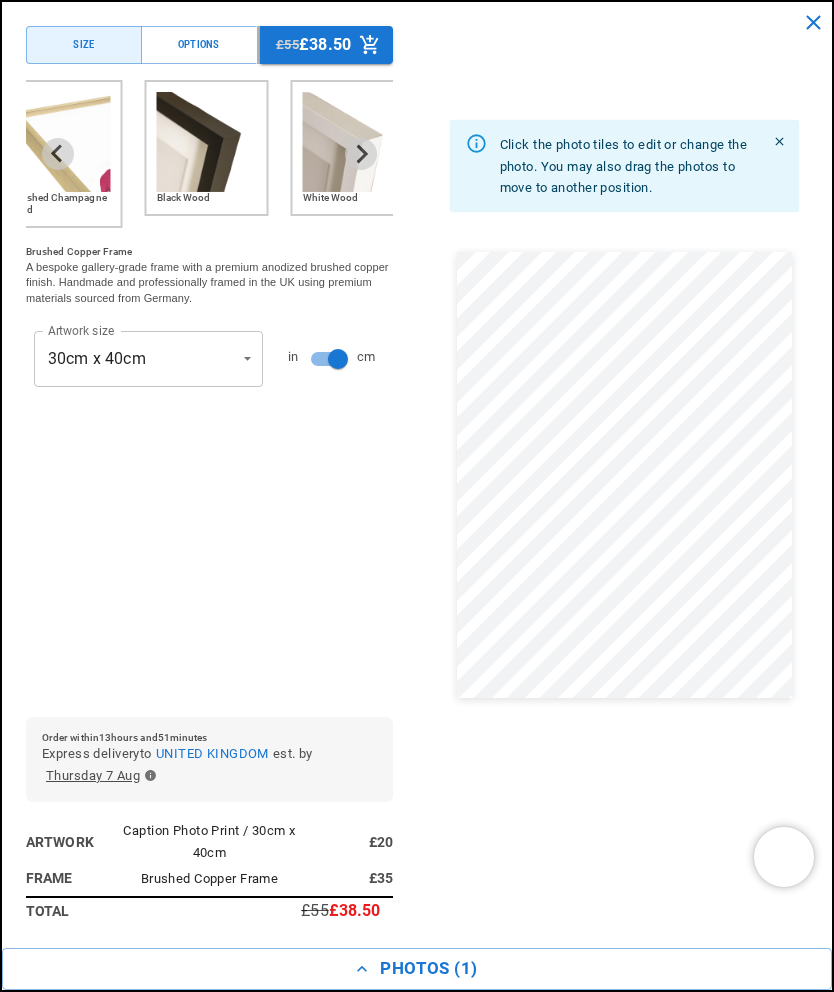 scroll, scrollTop: 0, scrollLeft: 720, axis: horizontal 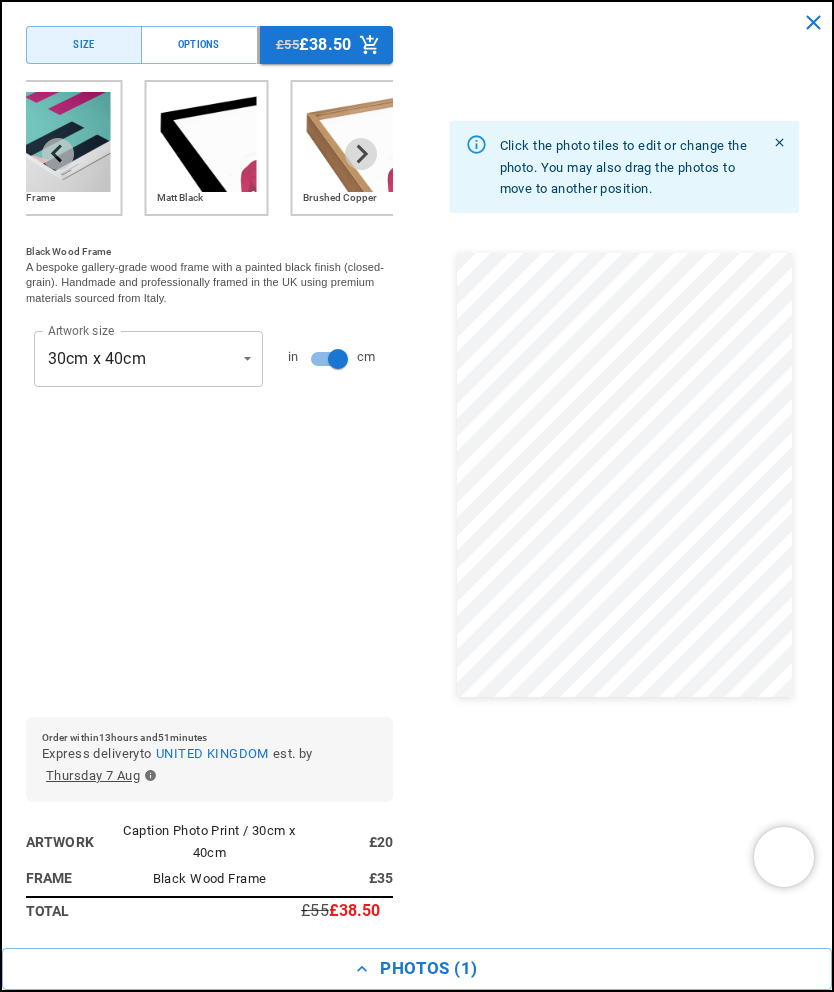 click at bounding box center (207, 142) 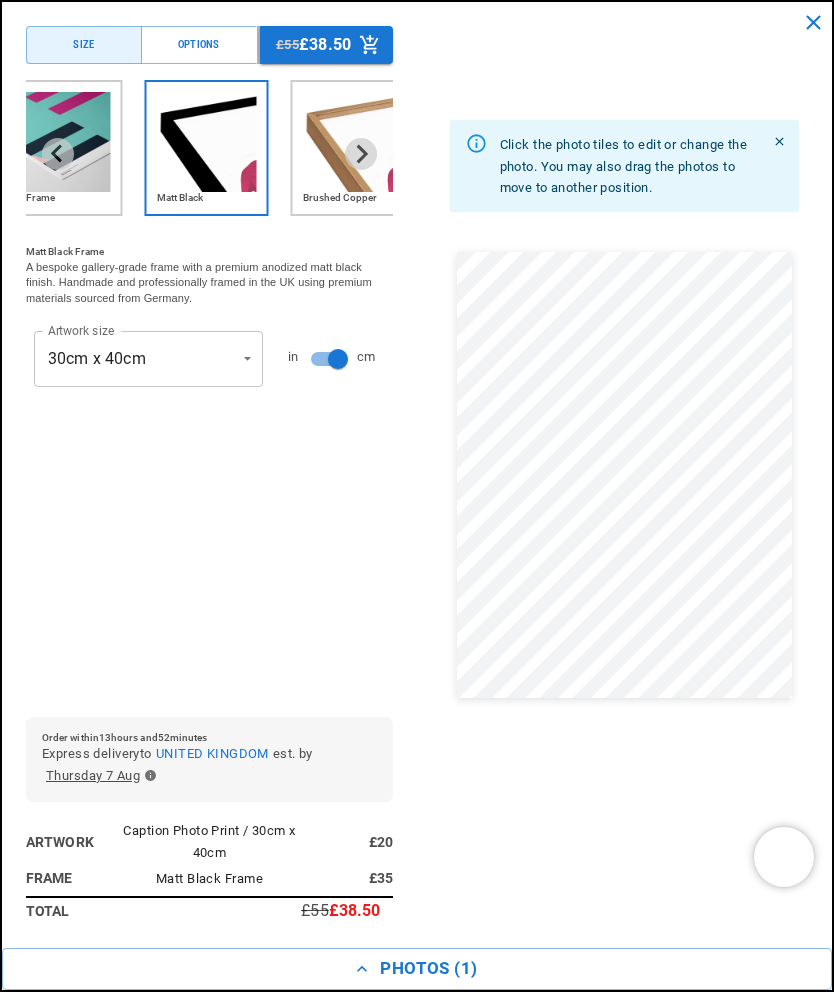 scroll, scrollTop: 0, scrollLeft: 0, axis: both 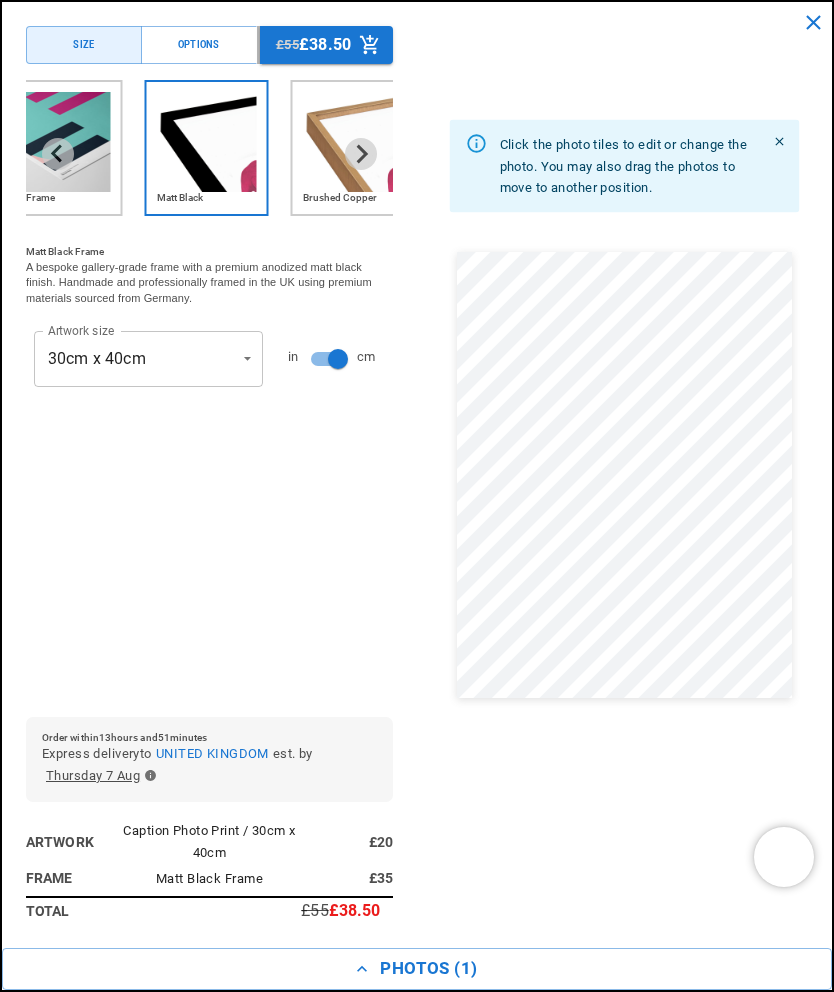 click on "Brushed Copper" at bounding box center [353, 198] 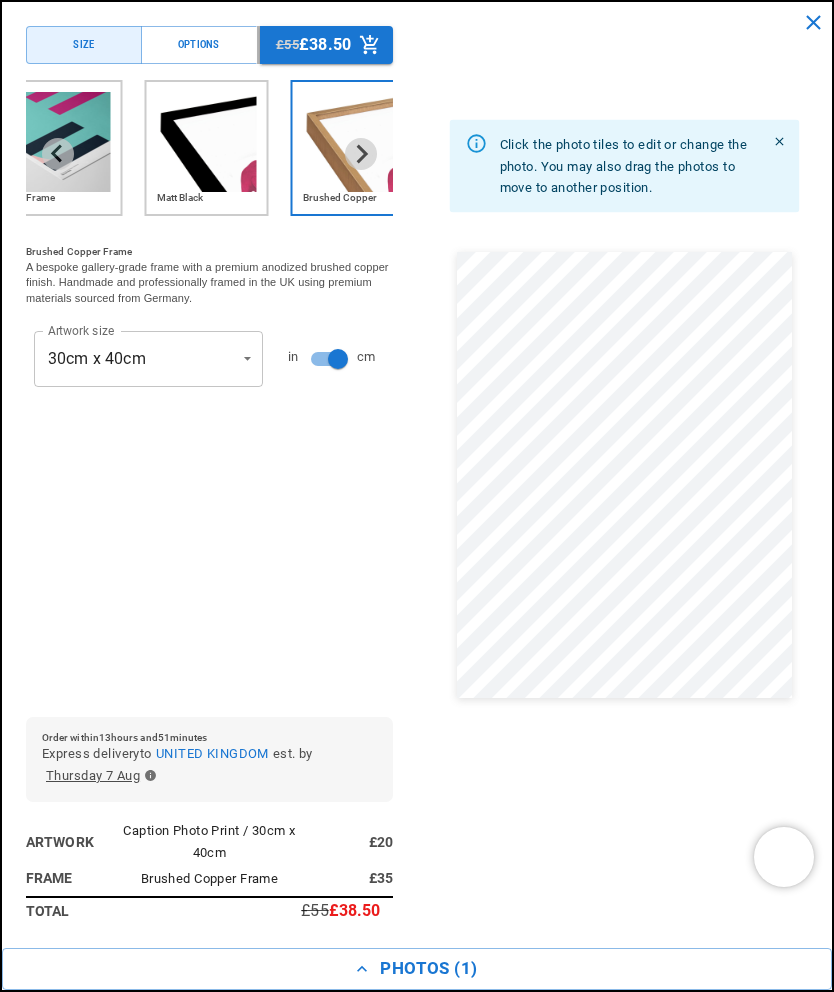 scroll, scrollTop: 0, scrollLeft: 720, axis: horizontal 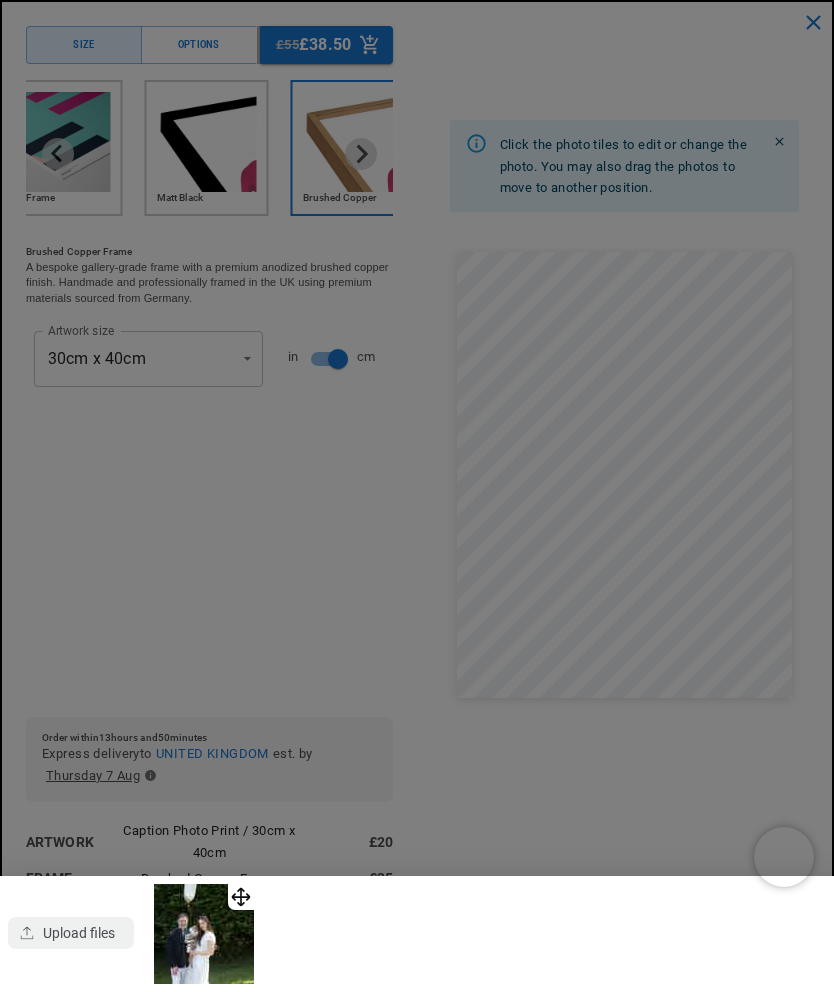click at bounding box center (417, 496) 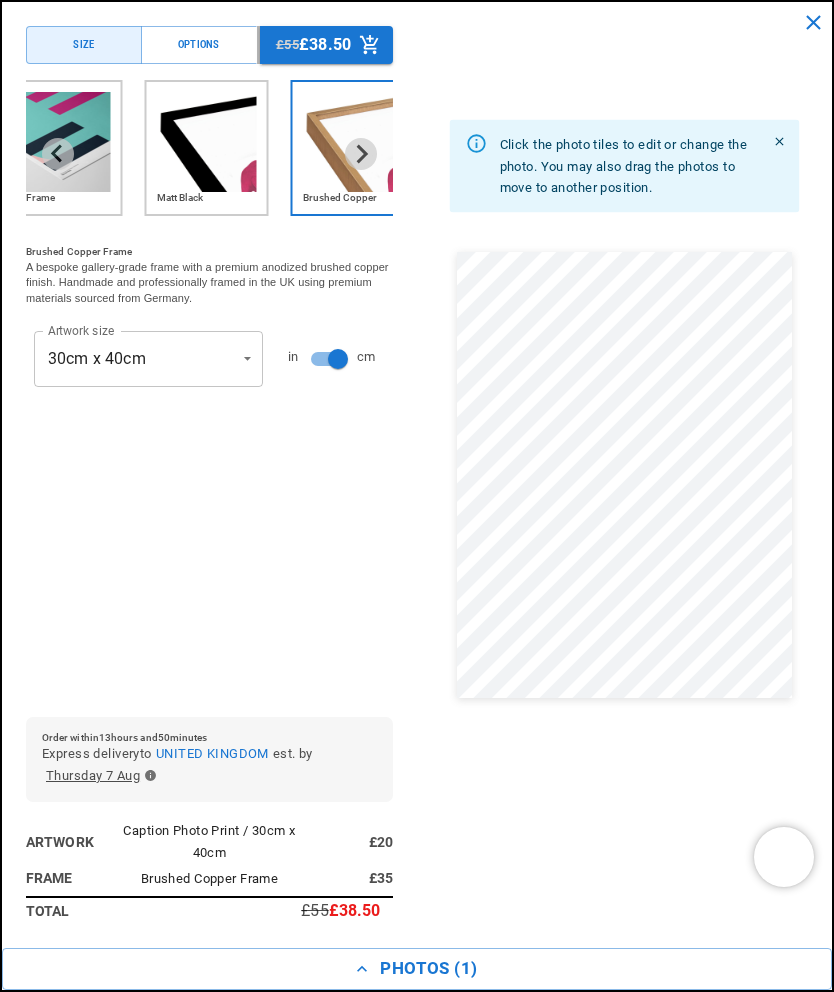 click 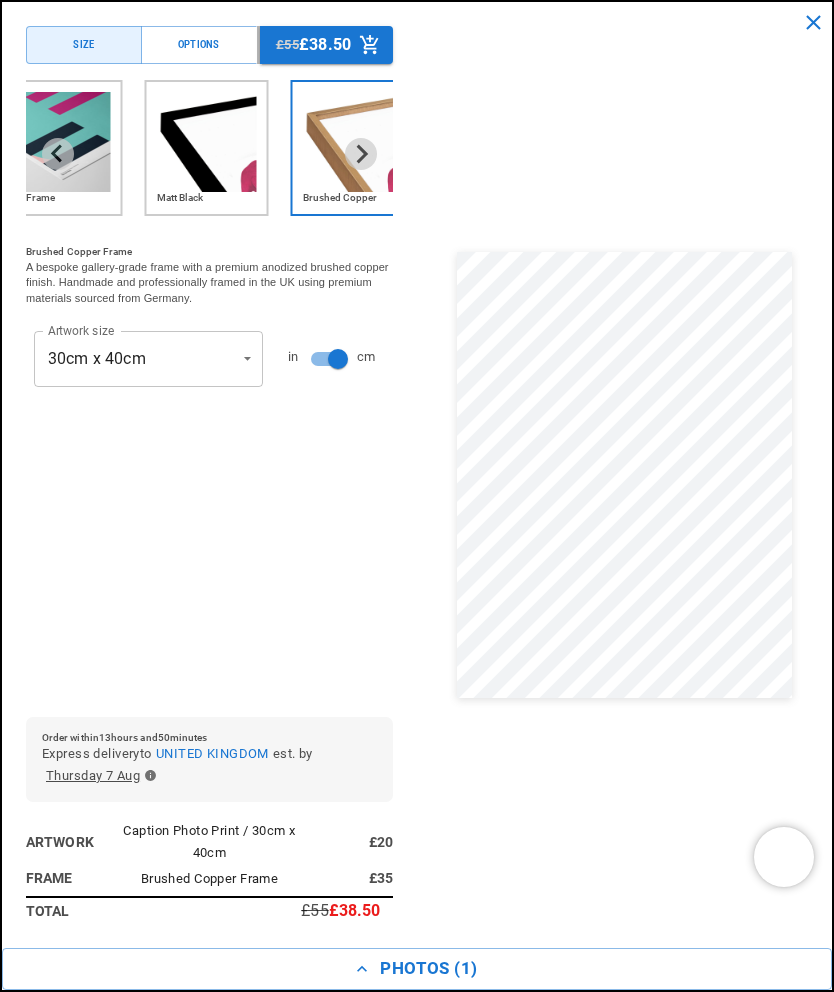 click on "**********" at bounding box center [209, 390] 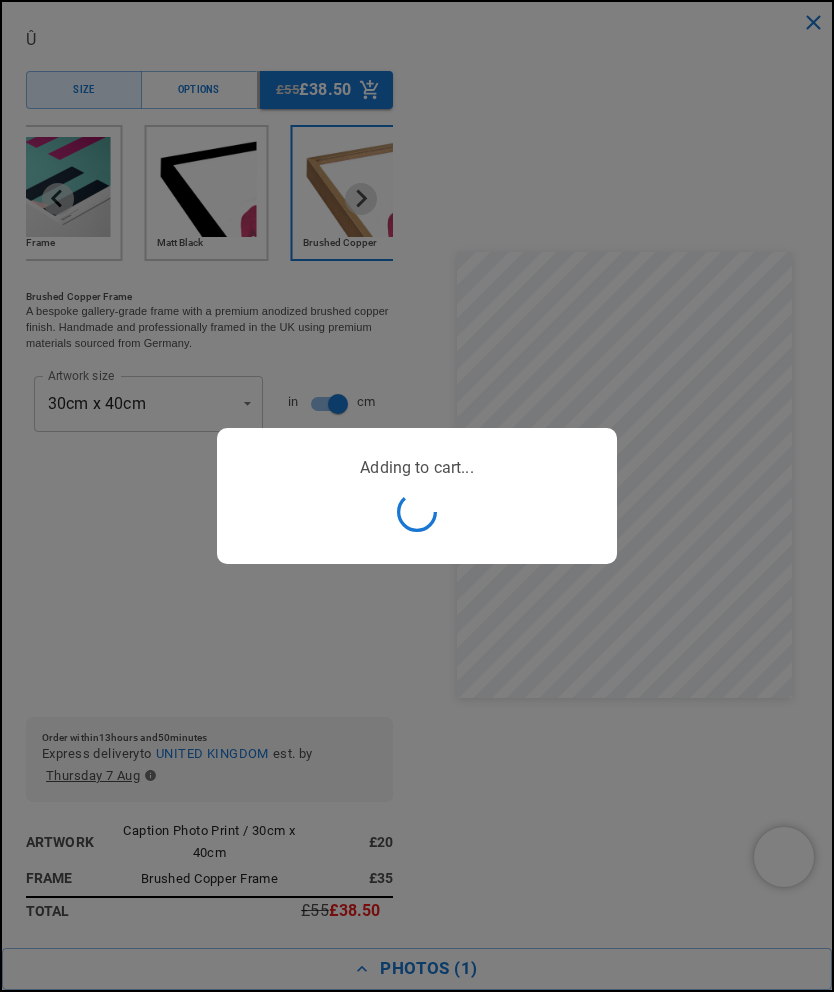 scroll, scrollTop: 0, scrollLeft: 720, axis: horizontal 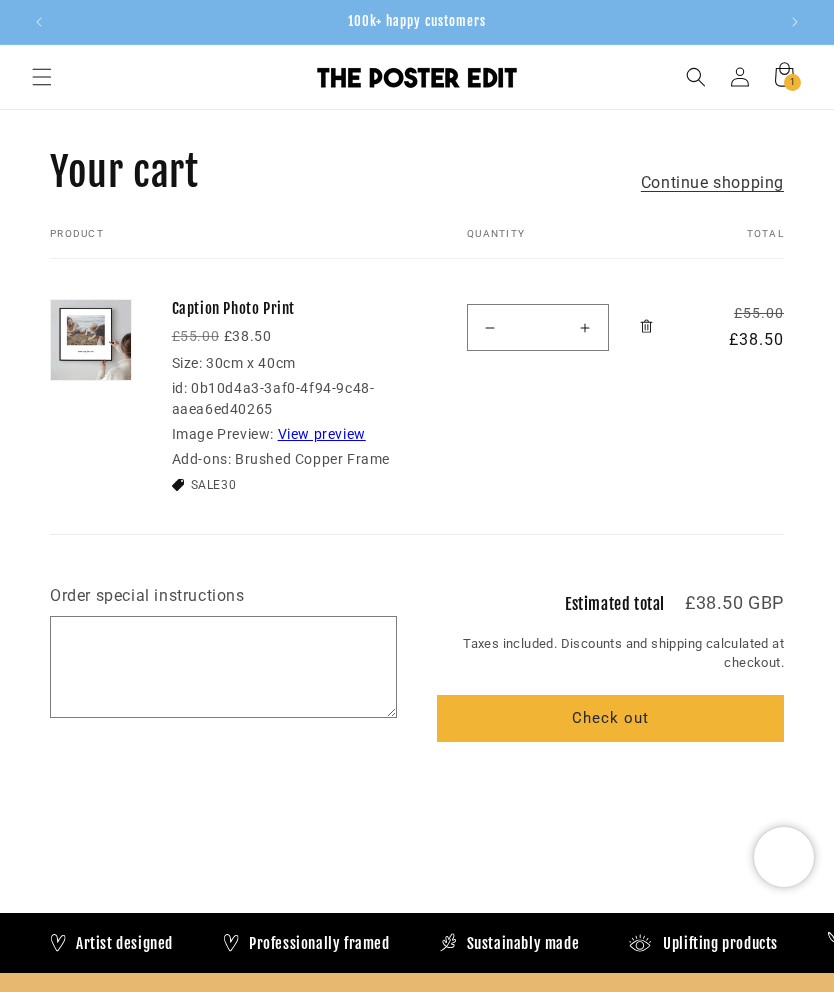 click on "Continue shopping" at bounding box center [712, 183] 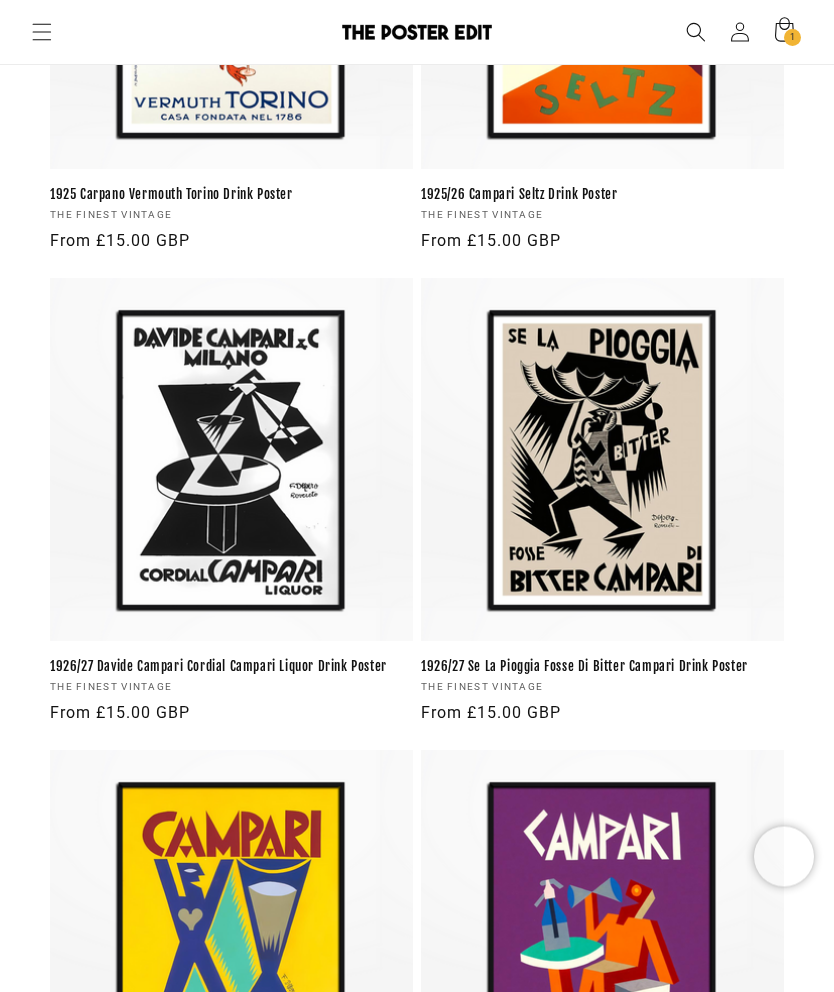 scroll, scrollTop: 0, scrollLeft: 0, axis: both 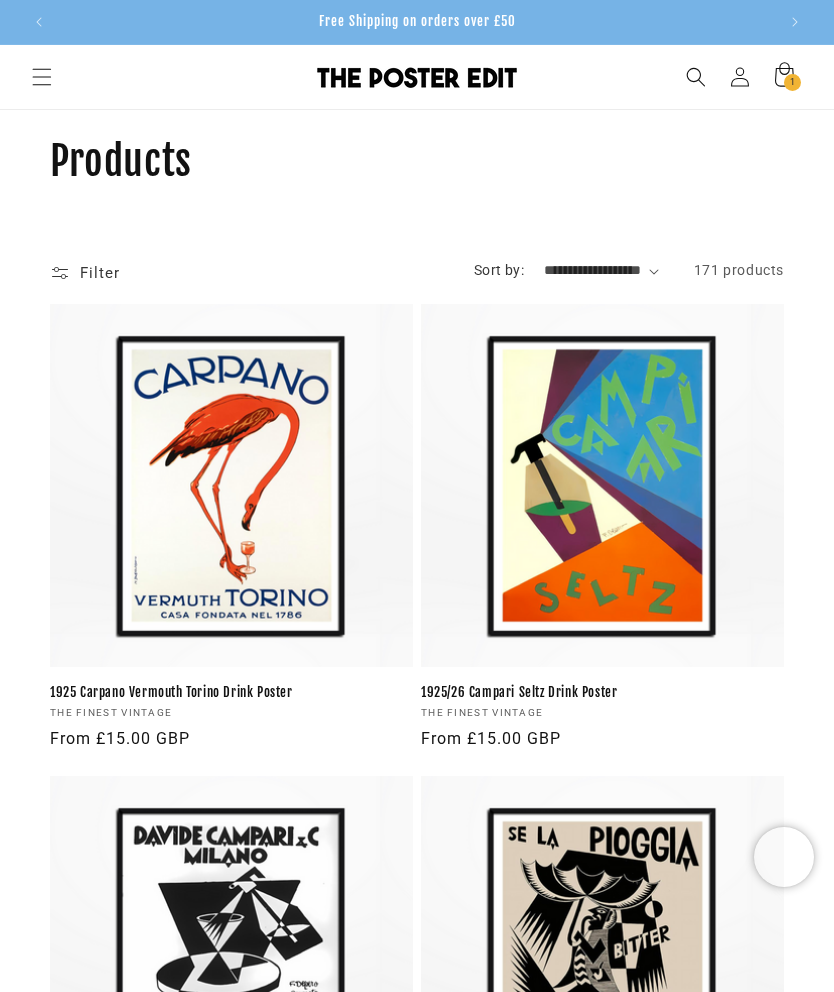 click 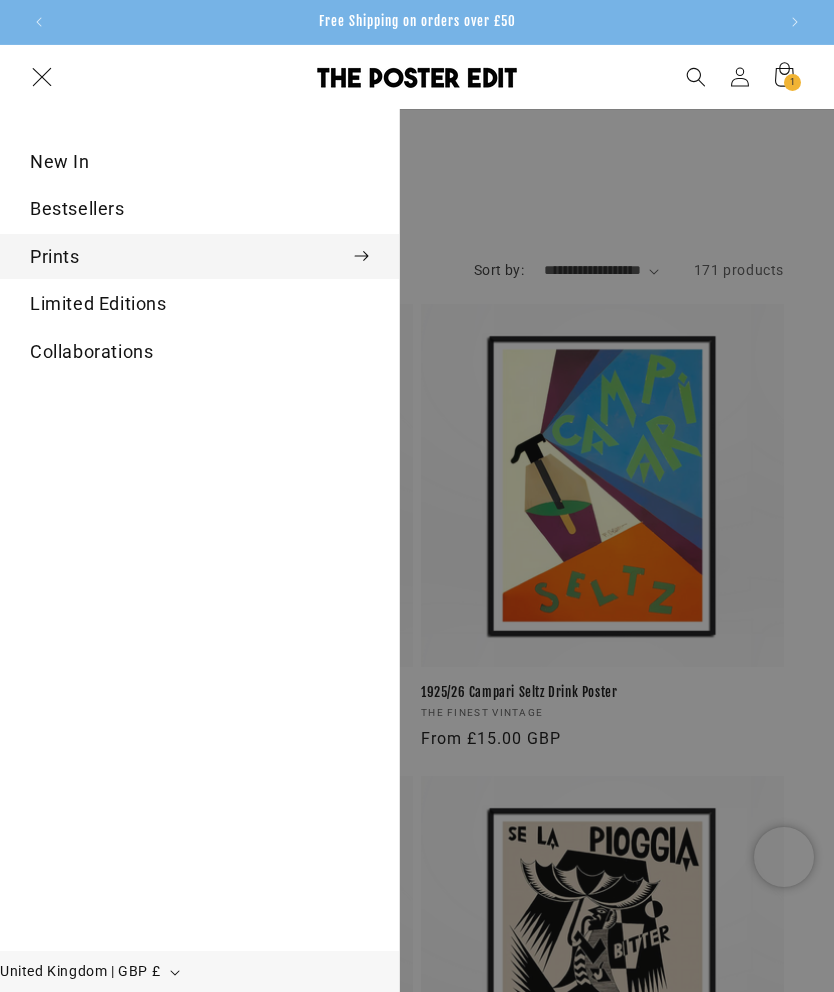 click on "Prints" at bounding box center (199, 256) 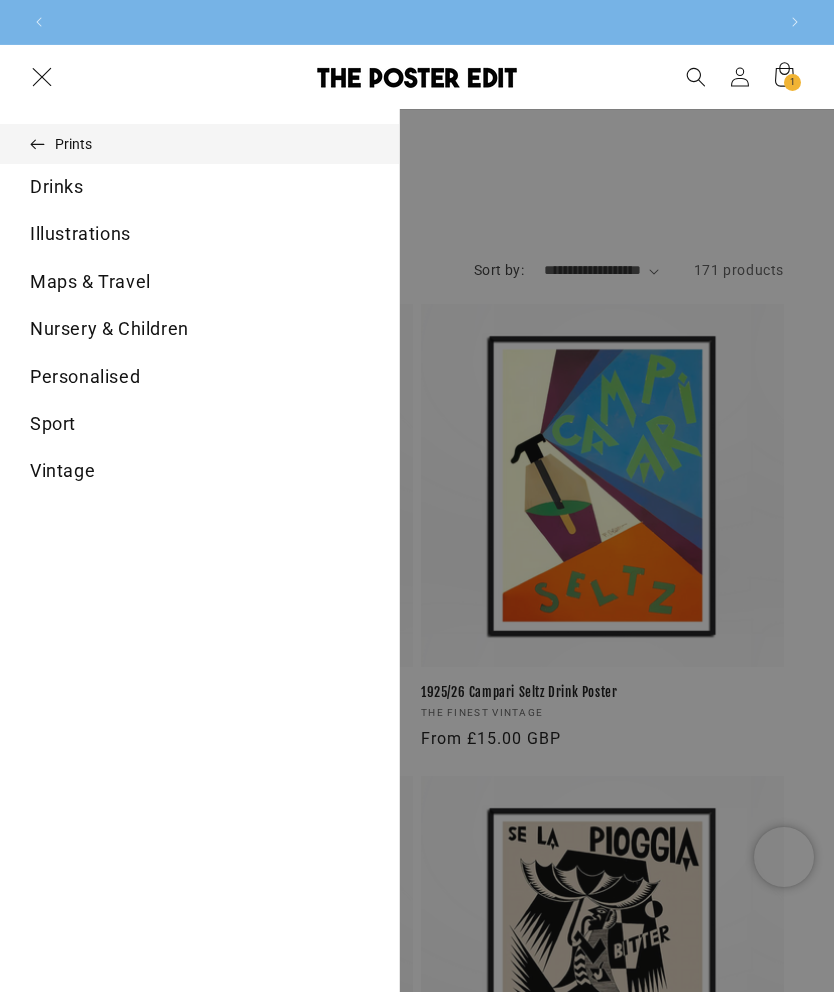 scroll, scrollTop: 0, scrollLeft: 1440, axis: horizontal 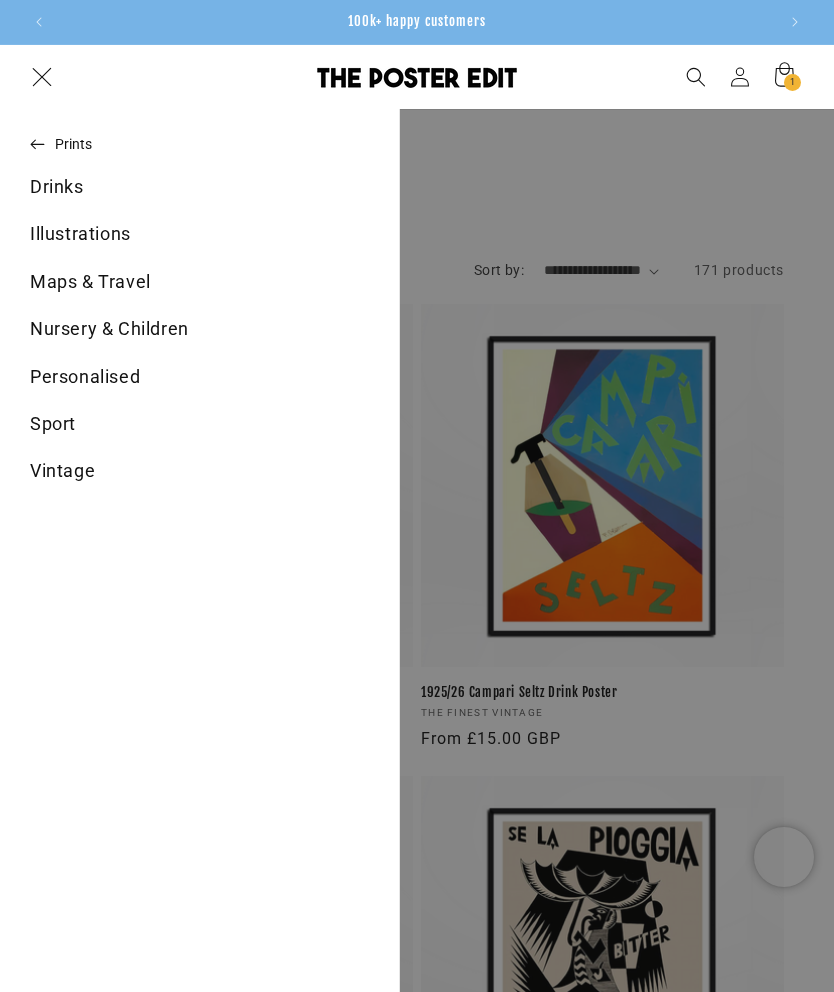 click on "Personalised" at bounding box center [199, 376] 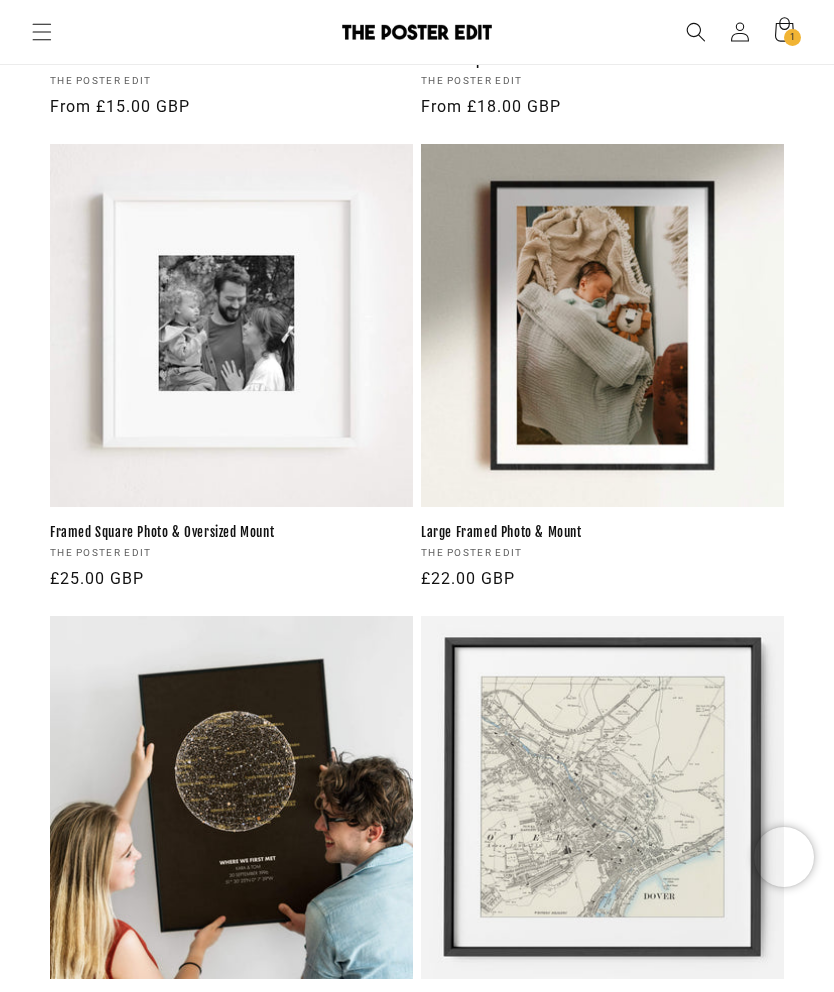 scroll, scrollTop: 1592, scrollLeft: 0, axis: vertical 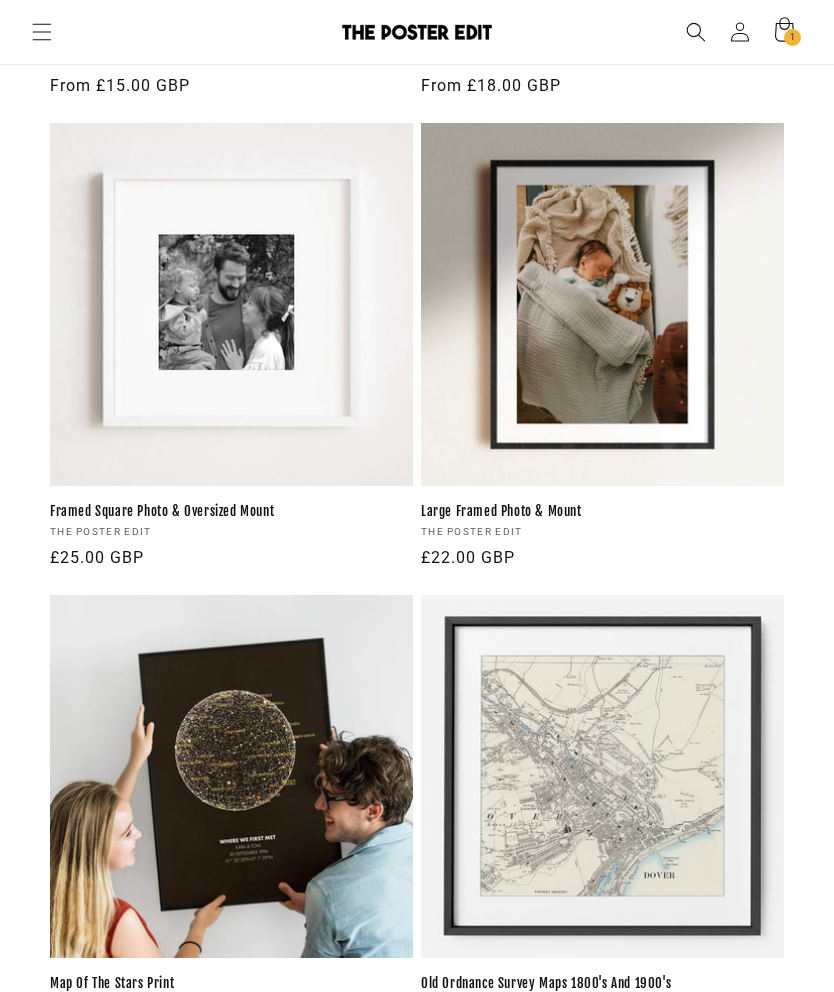 click on "Large Framed Photo & Mount" at bounding box center [602, 511] 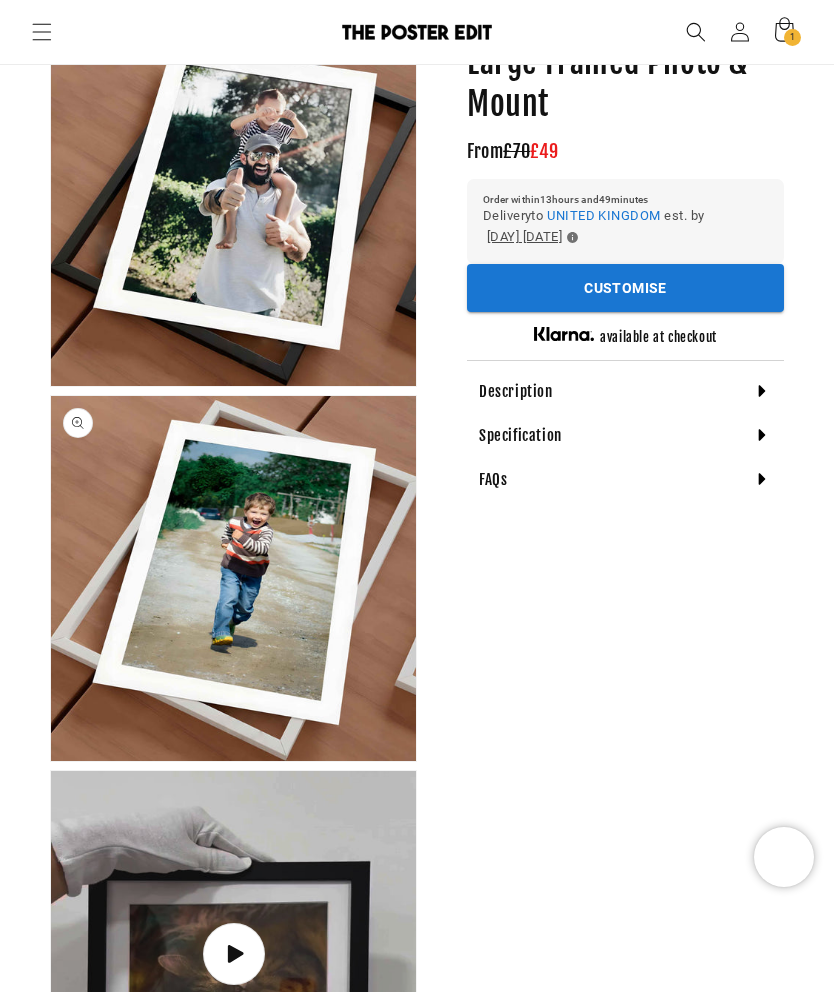 scroll, scrollTop: 756, scrollLeft: 0, axis: vertical 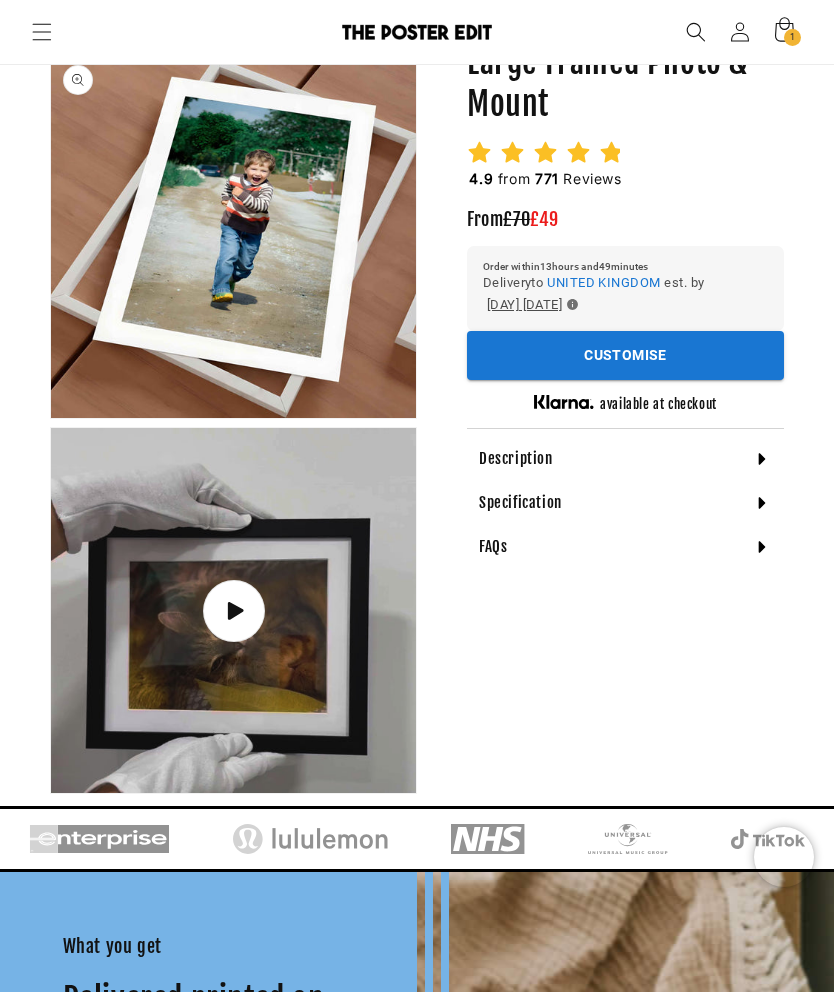 click 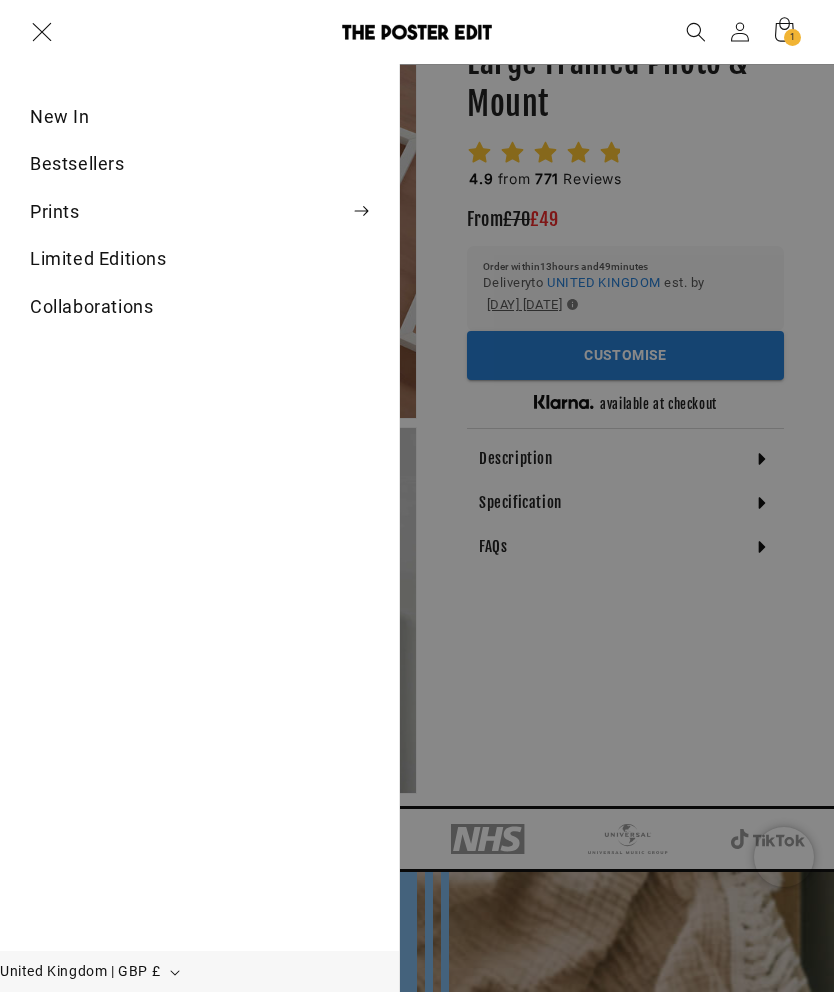 click on "Bestsellers" at bounding box center (199, 163) 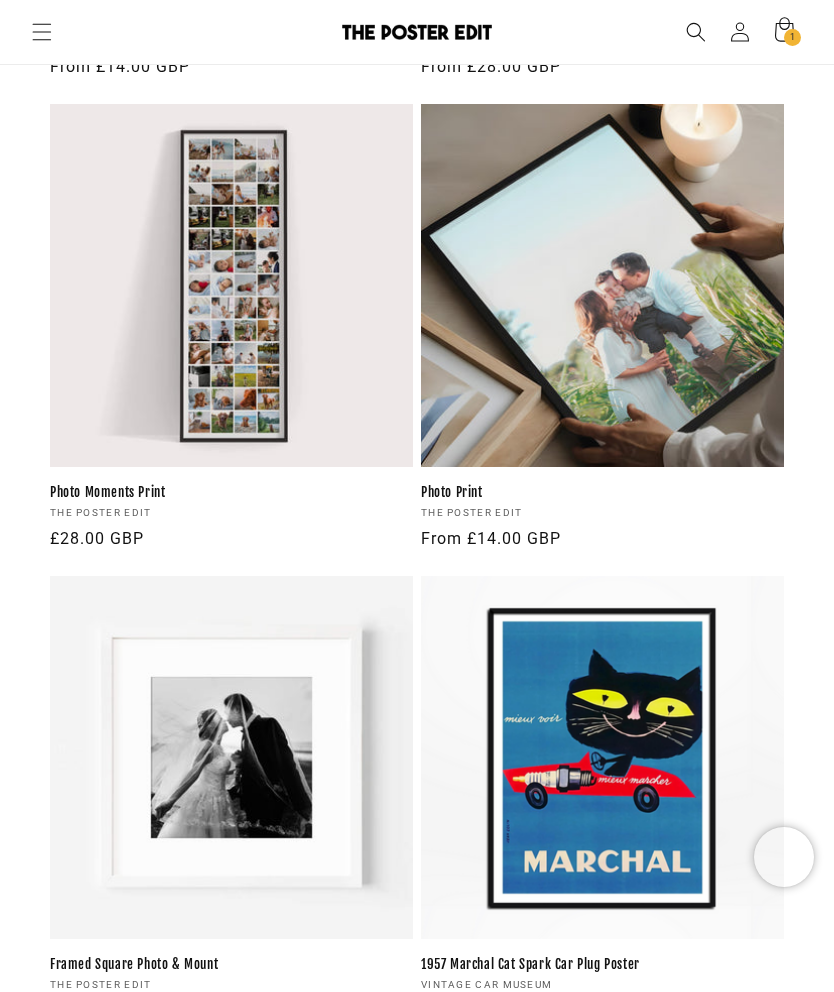 scroll, scrollTop: 1429, scrollLeft: 0, axis: vertical 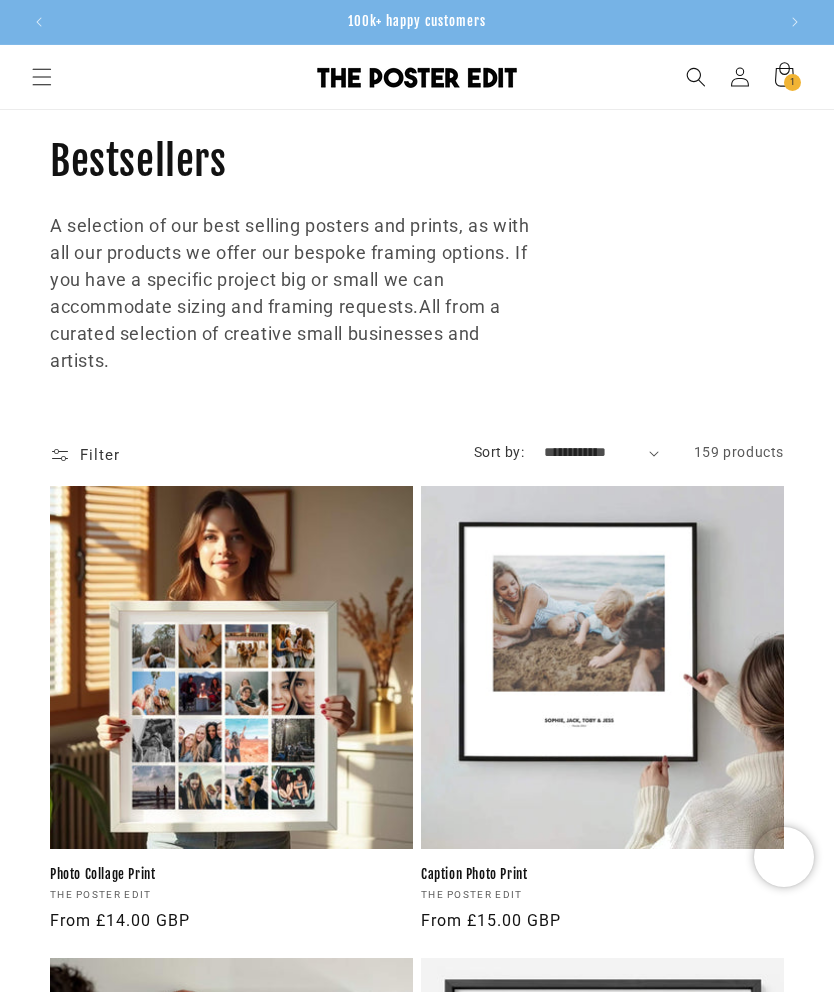click on "Caption Photo Print" at bounding box center (602, 874) 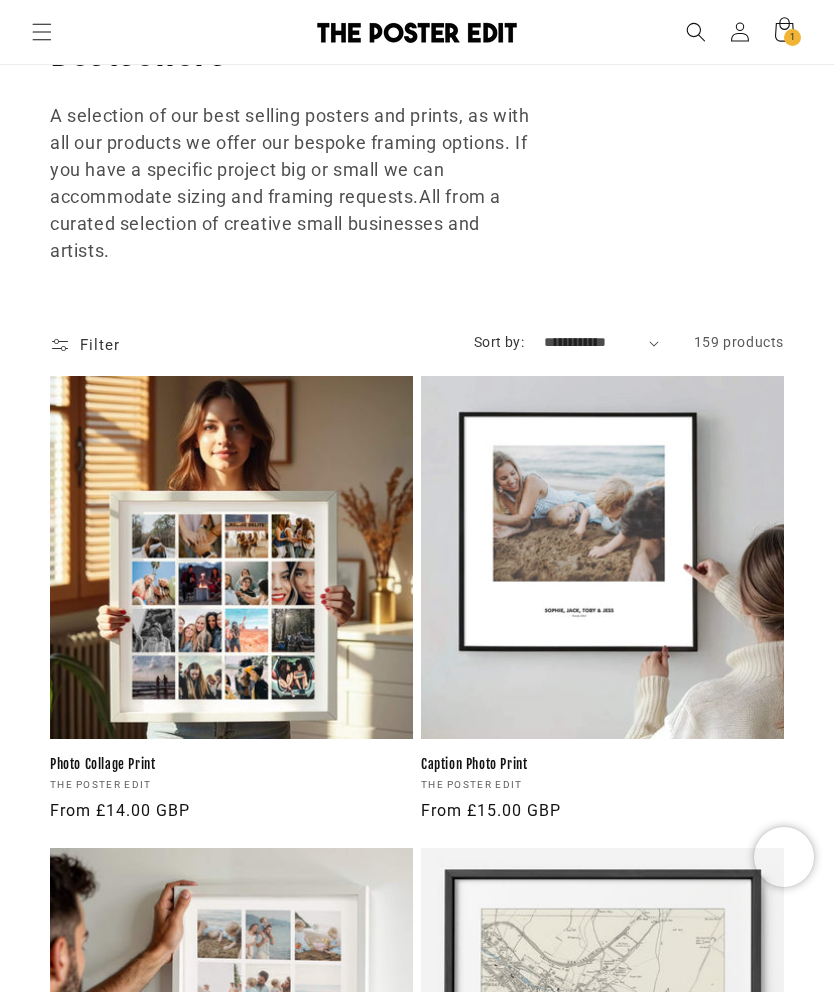 click on "Caption Photo Print" at bounding box center (602, 764) 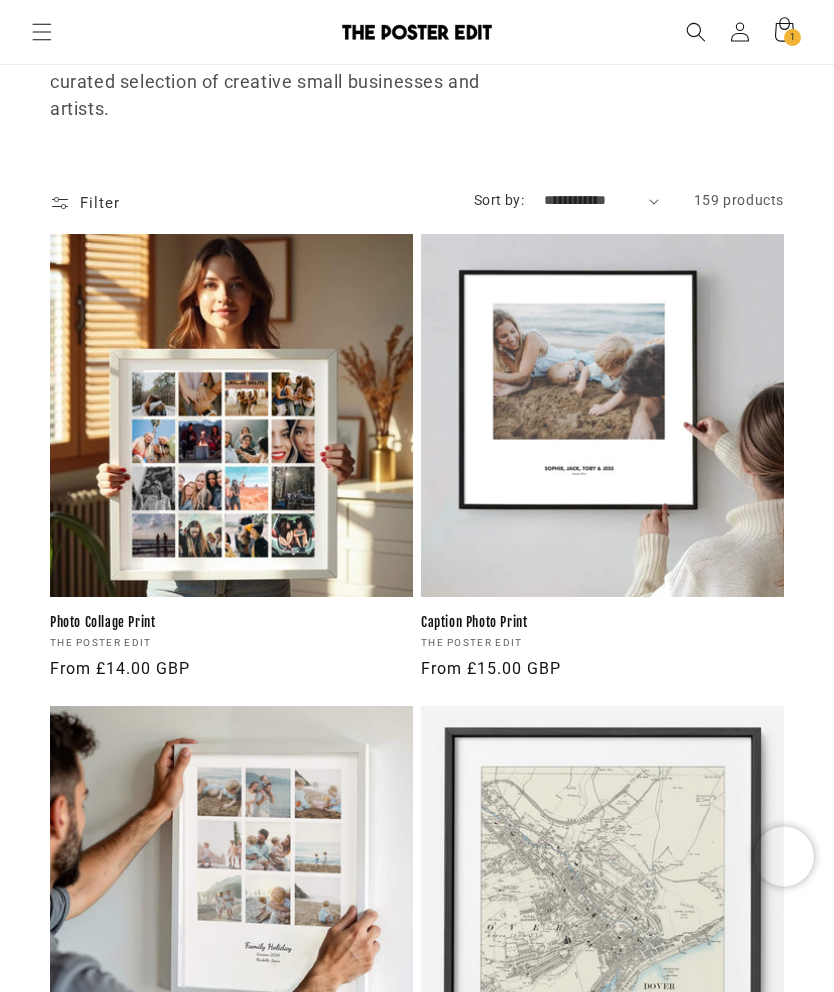 scroll, scrollTop: 126, scrollLeft: 0, axis: vertical 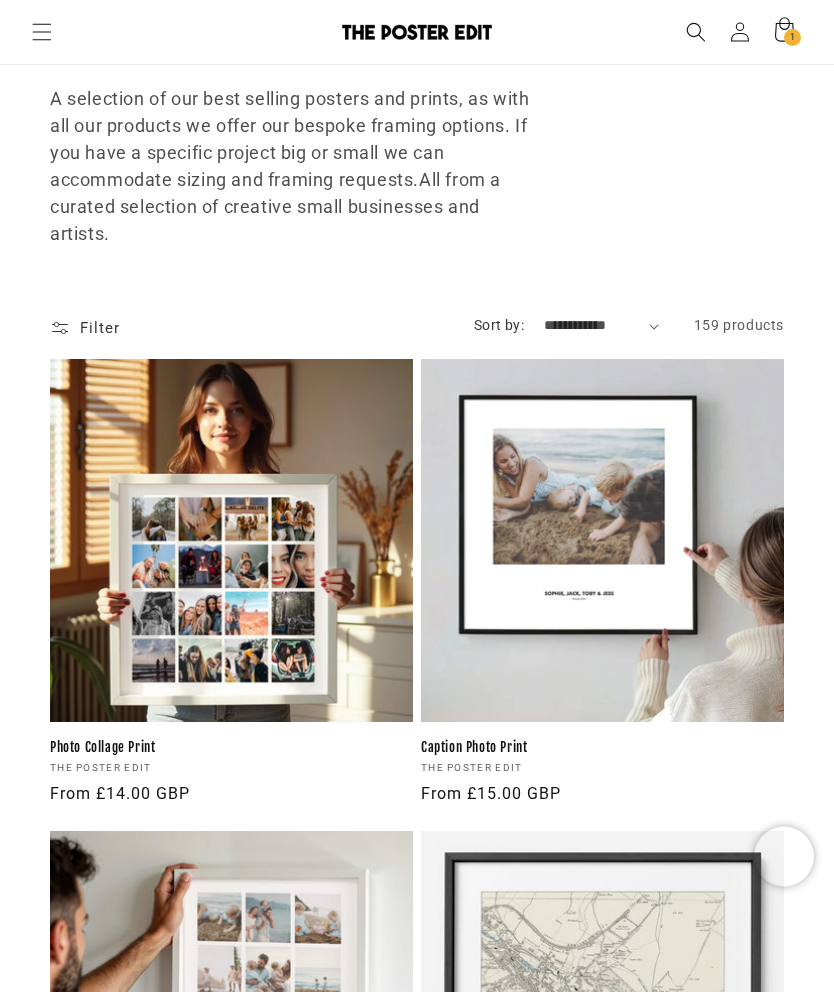 click on "Caption Photo Print" at bounding box center [602, 748] 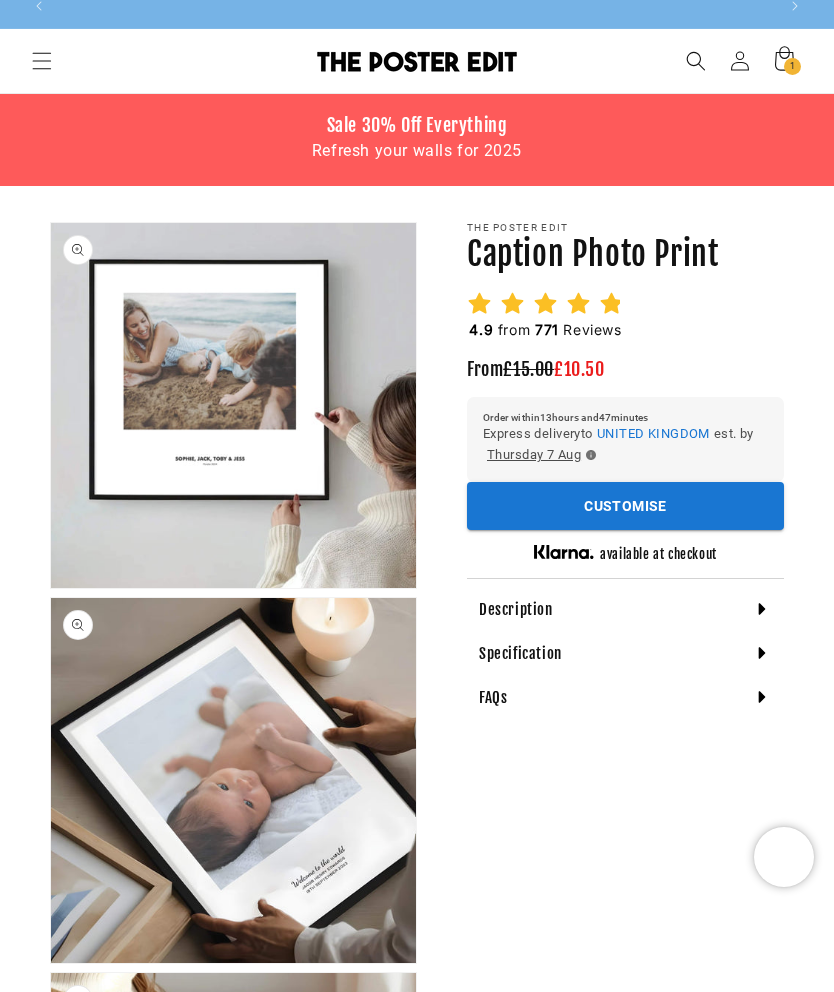 scroll, scrollTop: 0, scrollLeft: 0, axis: both 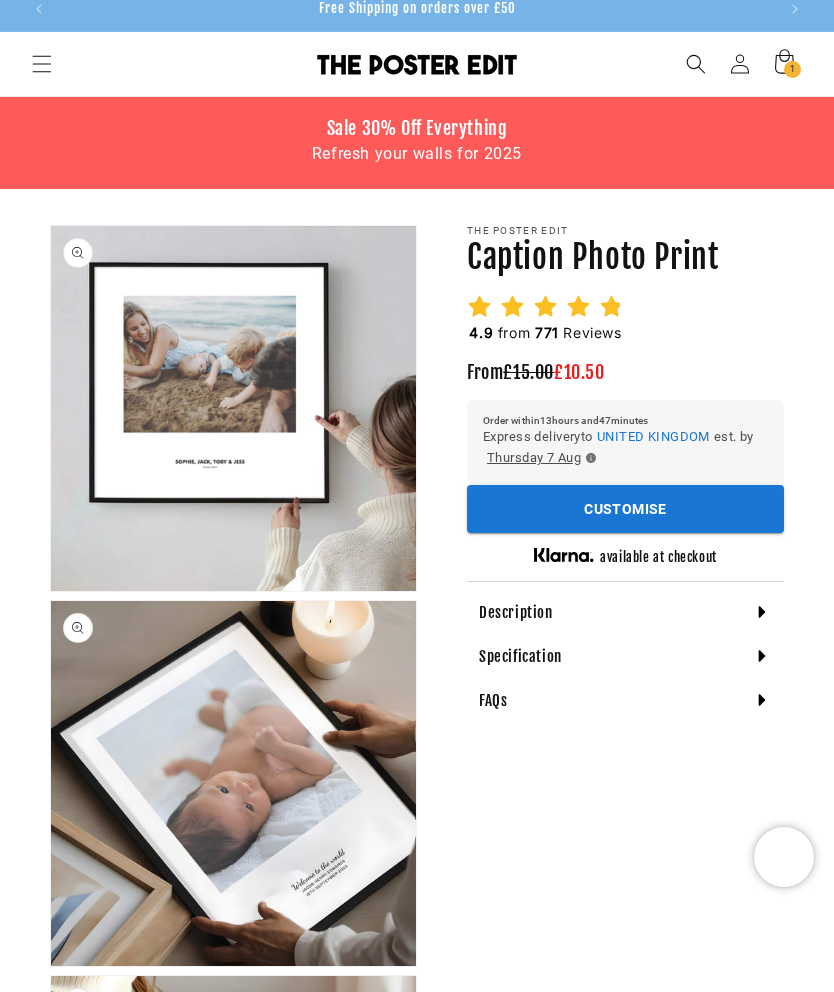 click on "Customise" at bounding box center [625, 509] 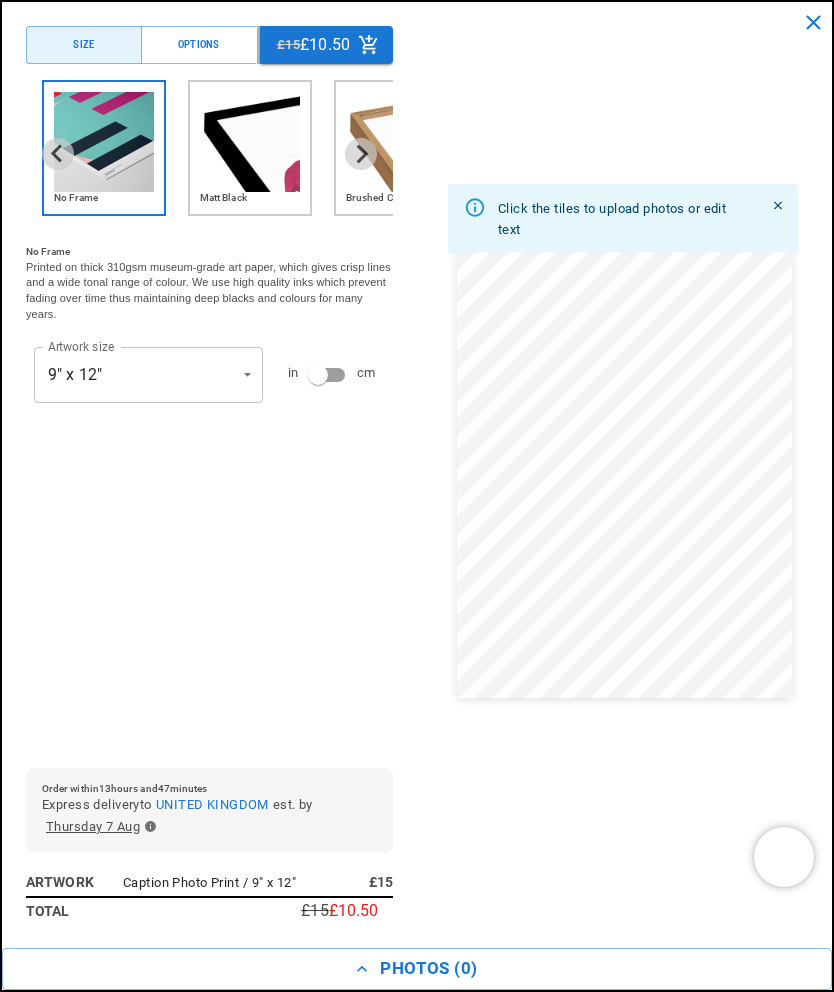 click on "Skip to content
Your cart
Product image
Product
Total
Quantity
Caption Photo Print
Regular price
£55.00 Size: id:" at bounding box center [417, 5394] 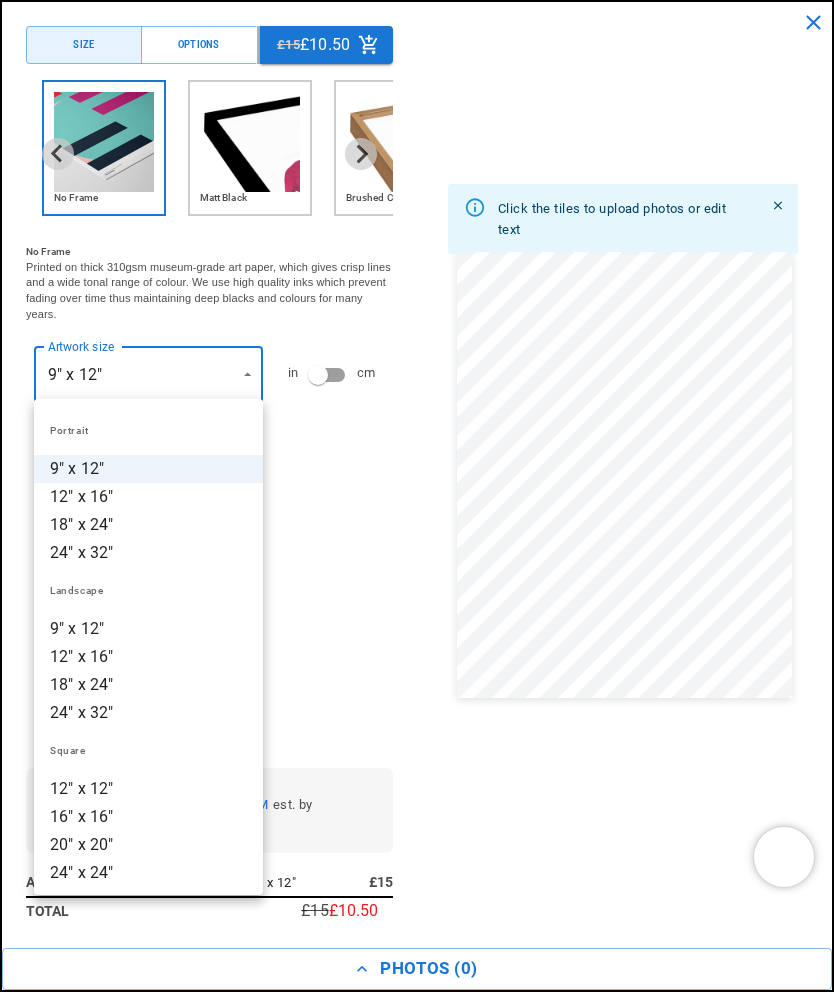 scroll, scrollTop: 0, scrollLeft: 1440, axis: horizontal 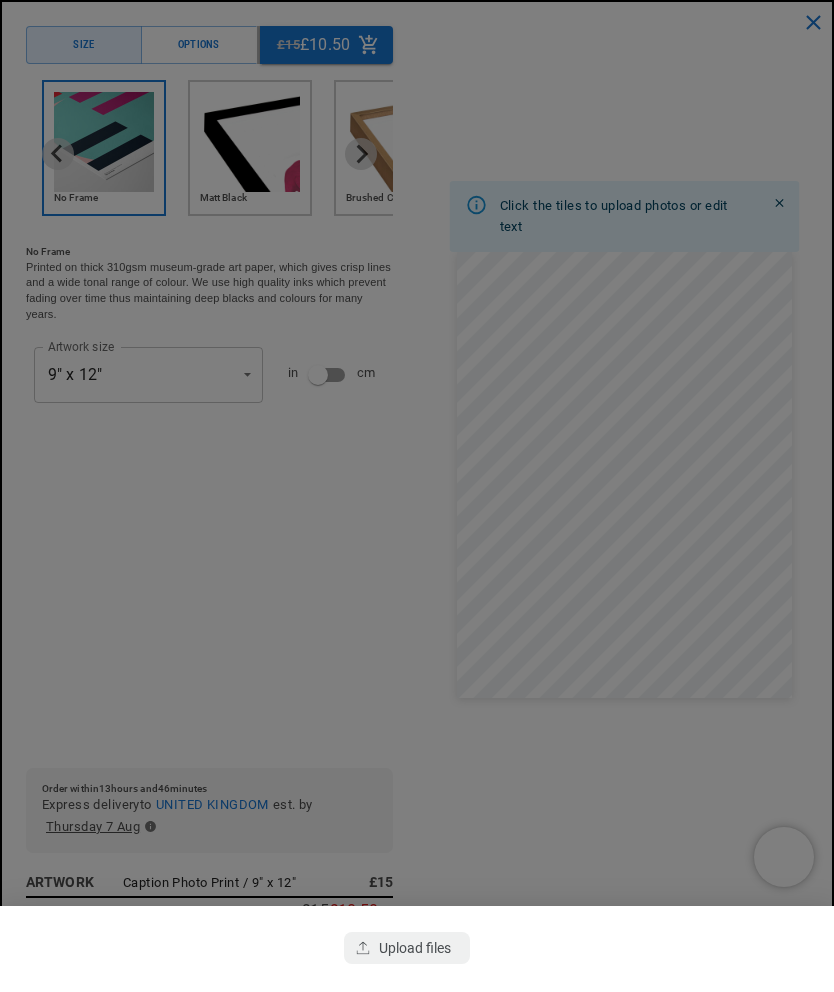 click 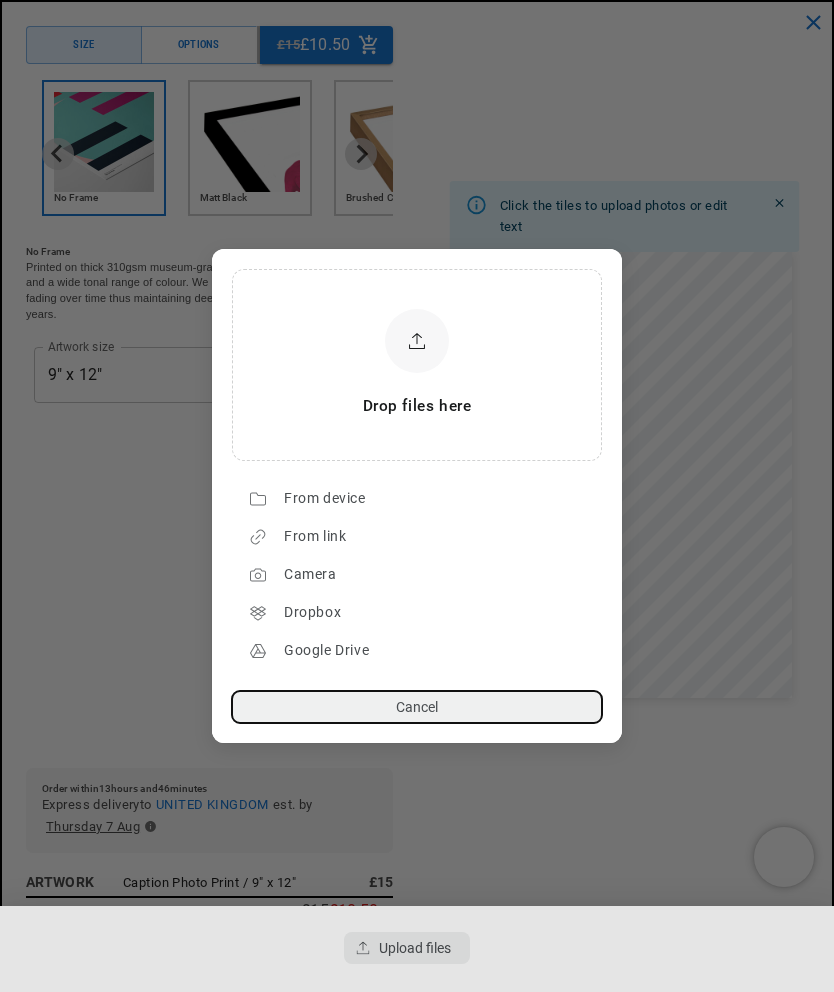 click on "From device" 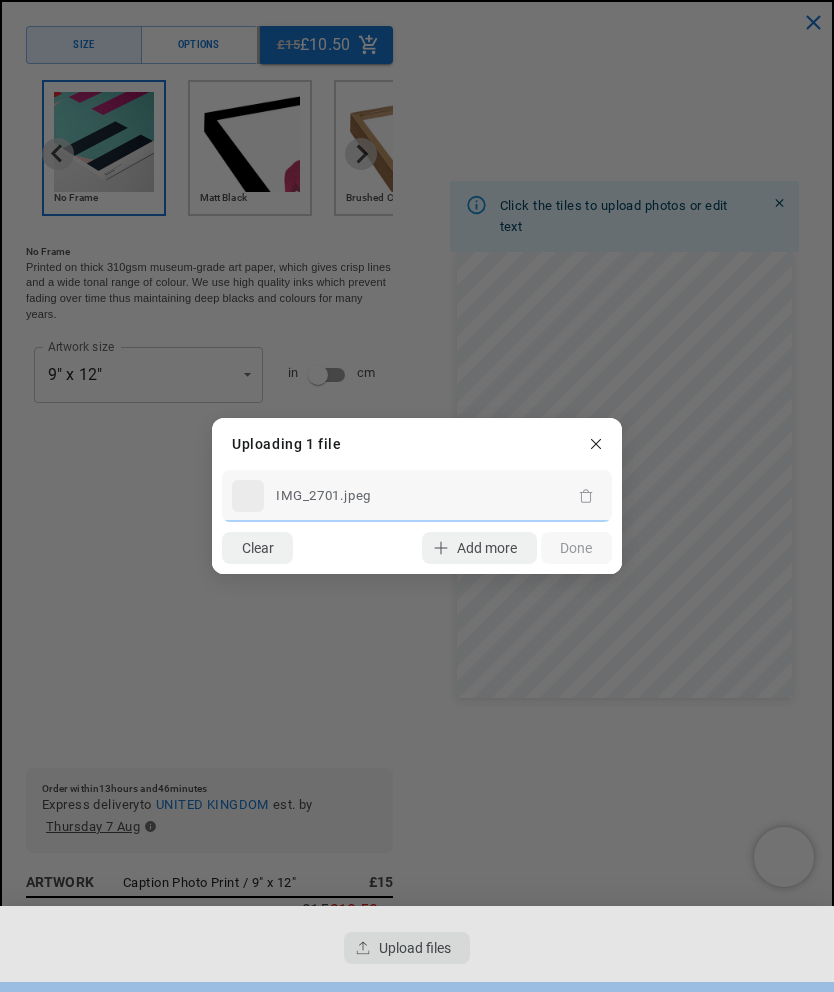scroll, scrollTop: 0, scrollLeft: 1440, axis: horizontal 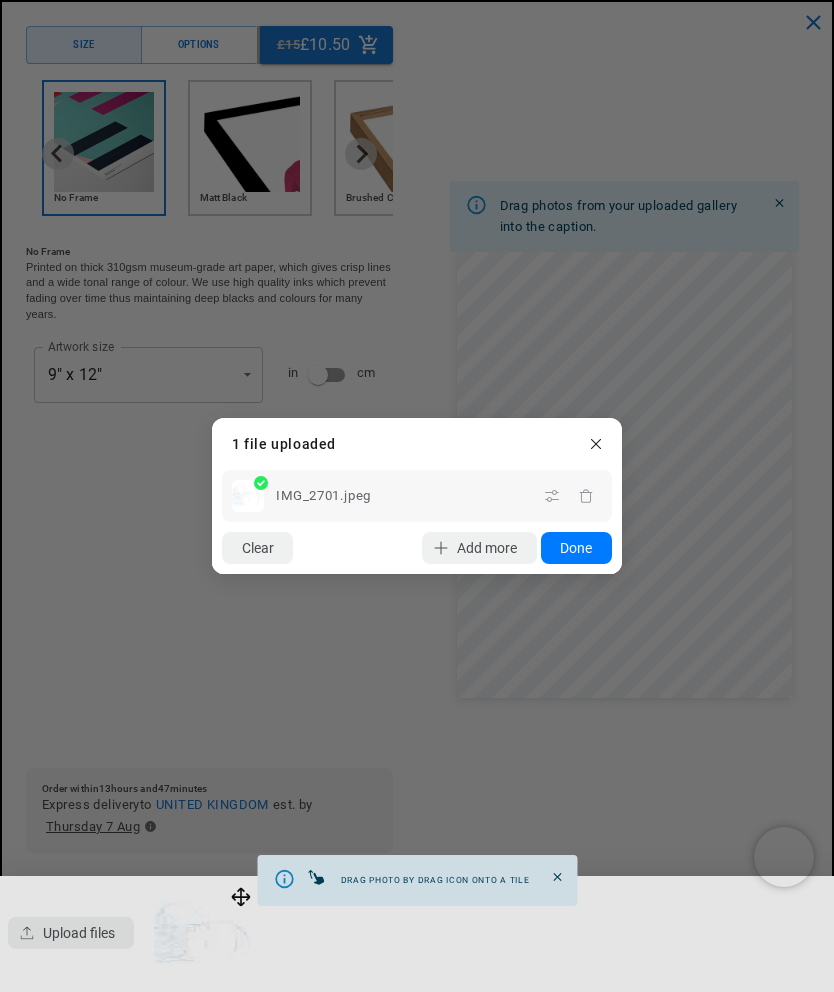 click on "Done" 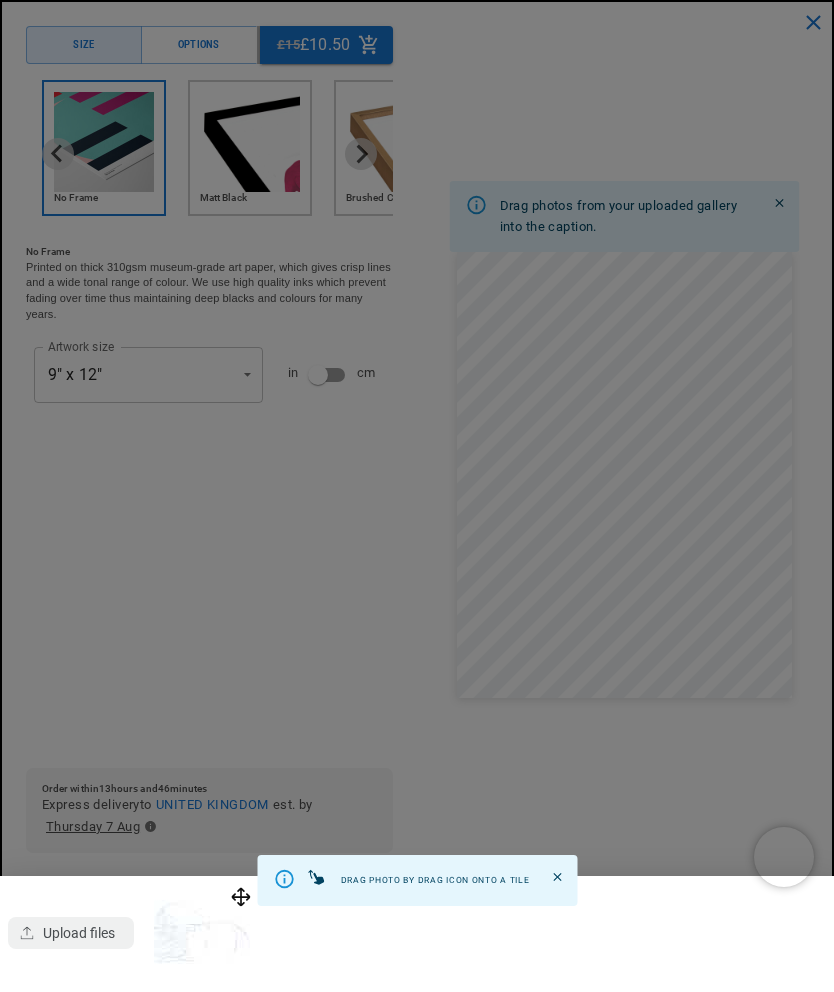 scroll, scrollTop: 0, scrollLeft: 0, axis: both 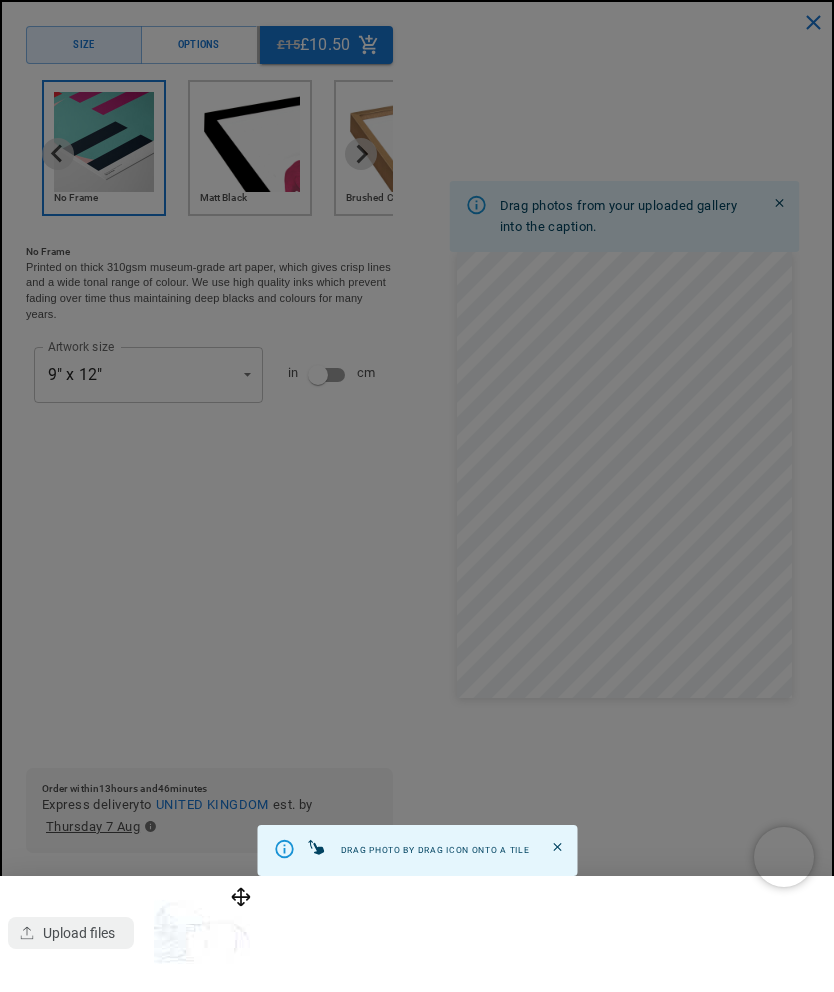 click at bounding box center [417, 496] 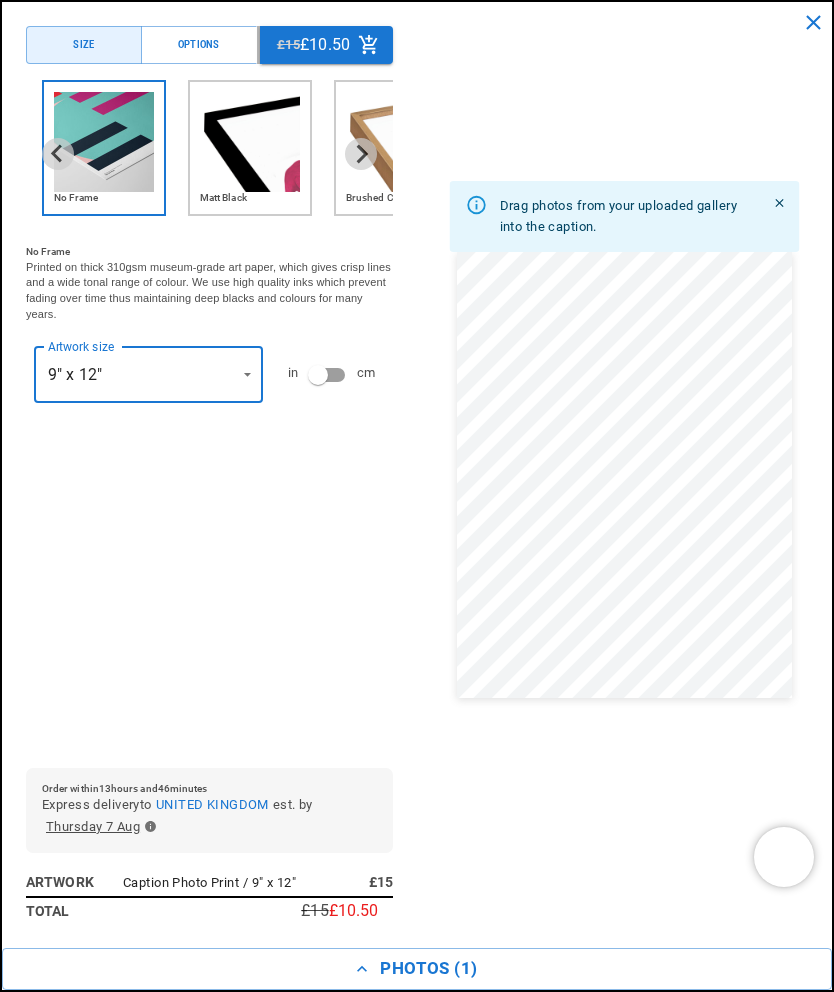 click on "Photos ( 1 )" at bounding box center [417, 969] 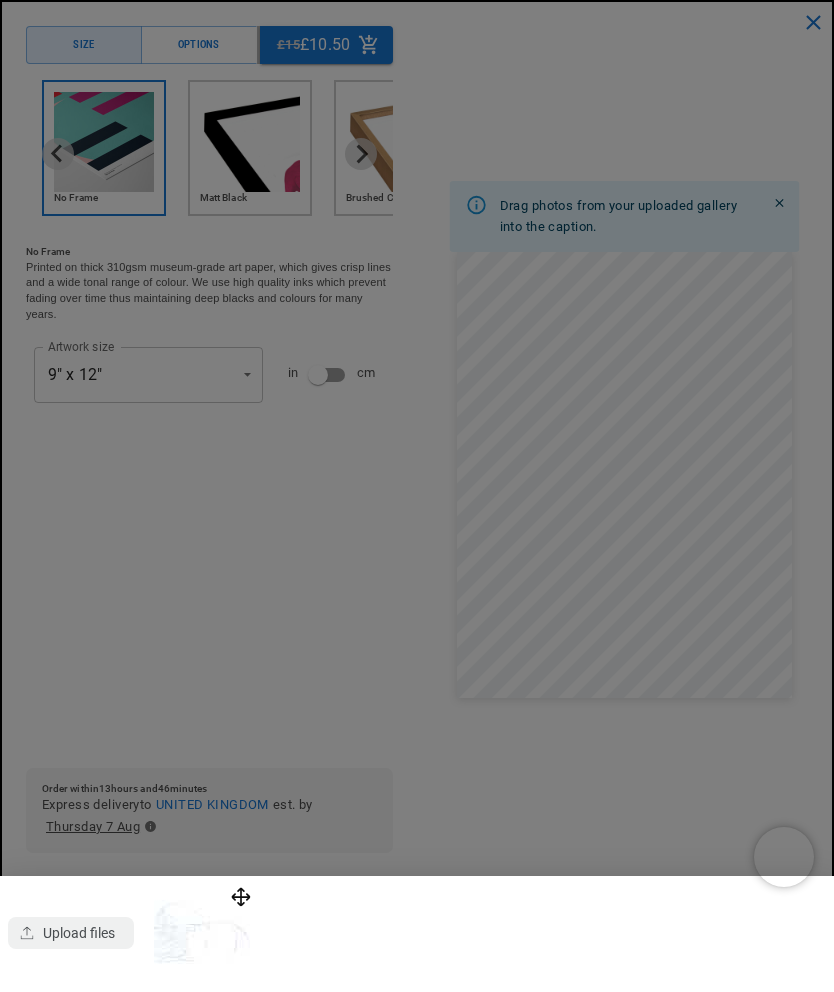 scroll, scrollTop: 0, scrollLeft: 720, axis: horizontal 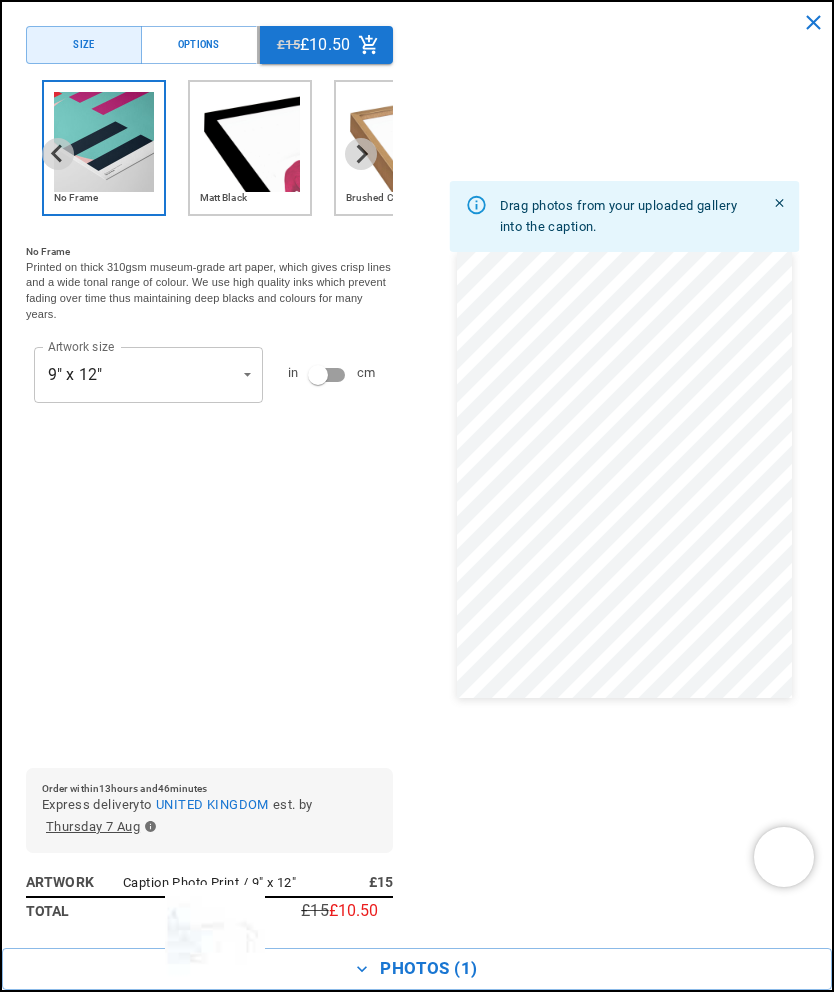 click on "Photos ( 1 )" at bounding box center [417, 969] 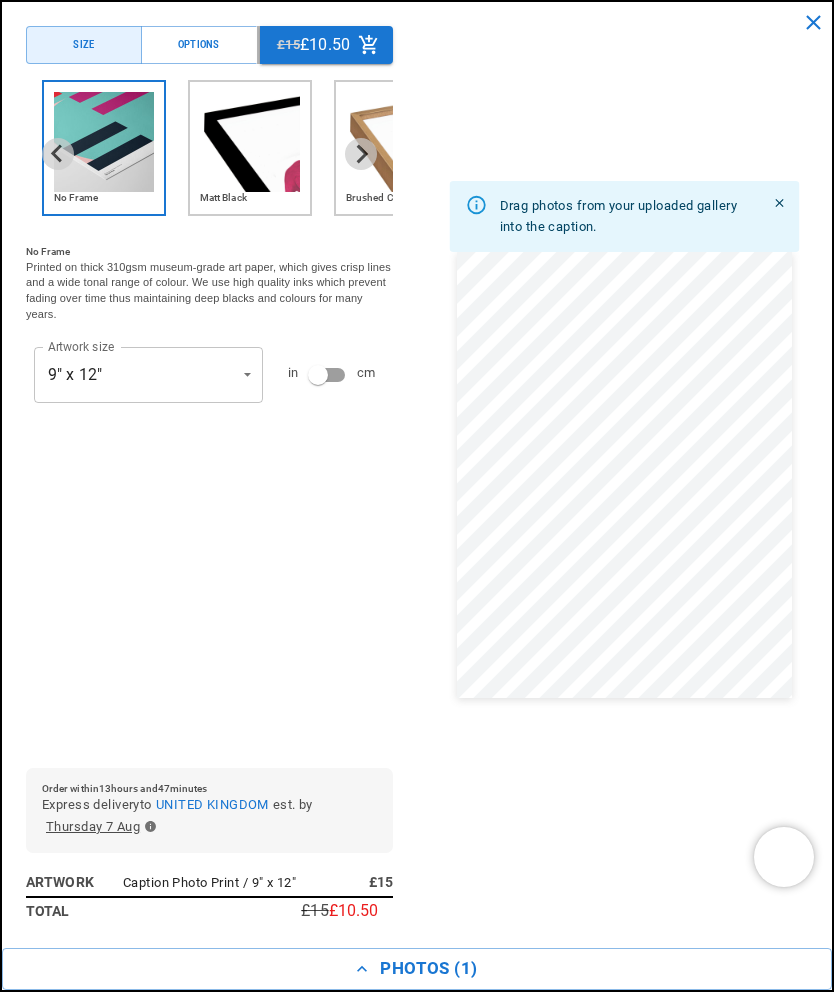 click on "Photos ( 1 )" at bounding box center (417, 969) 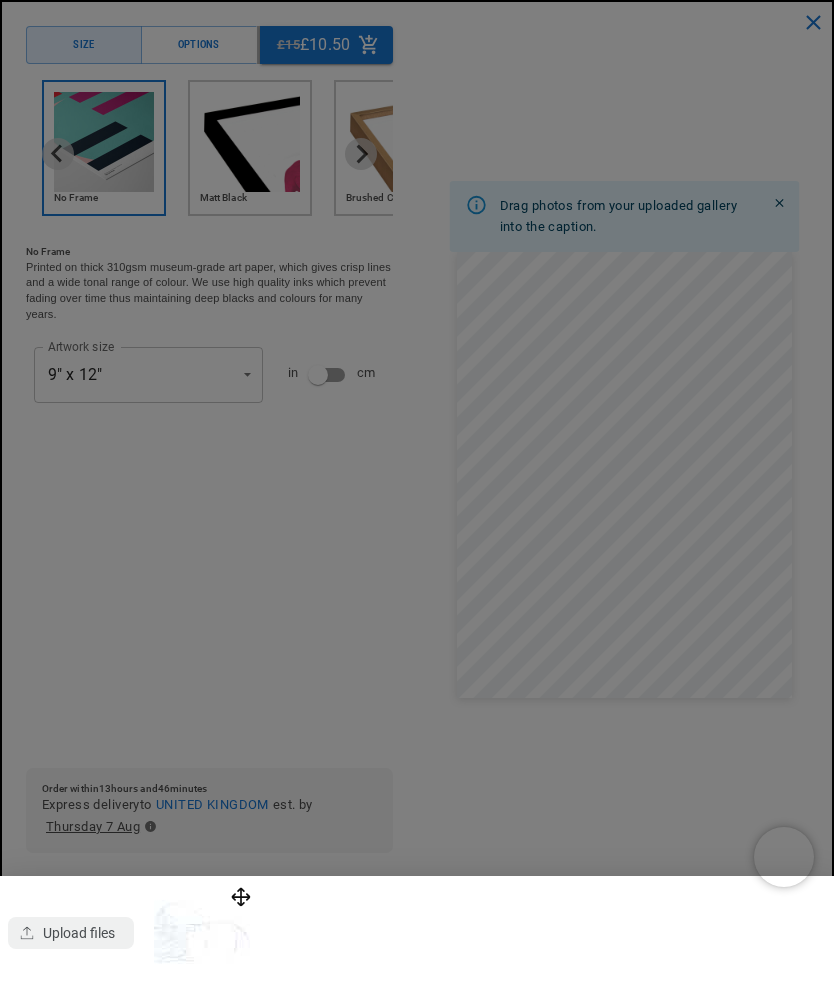scroll, scrollTop: 0, scrollLeft: 1440, axis: horizontal 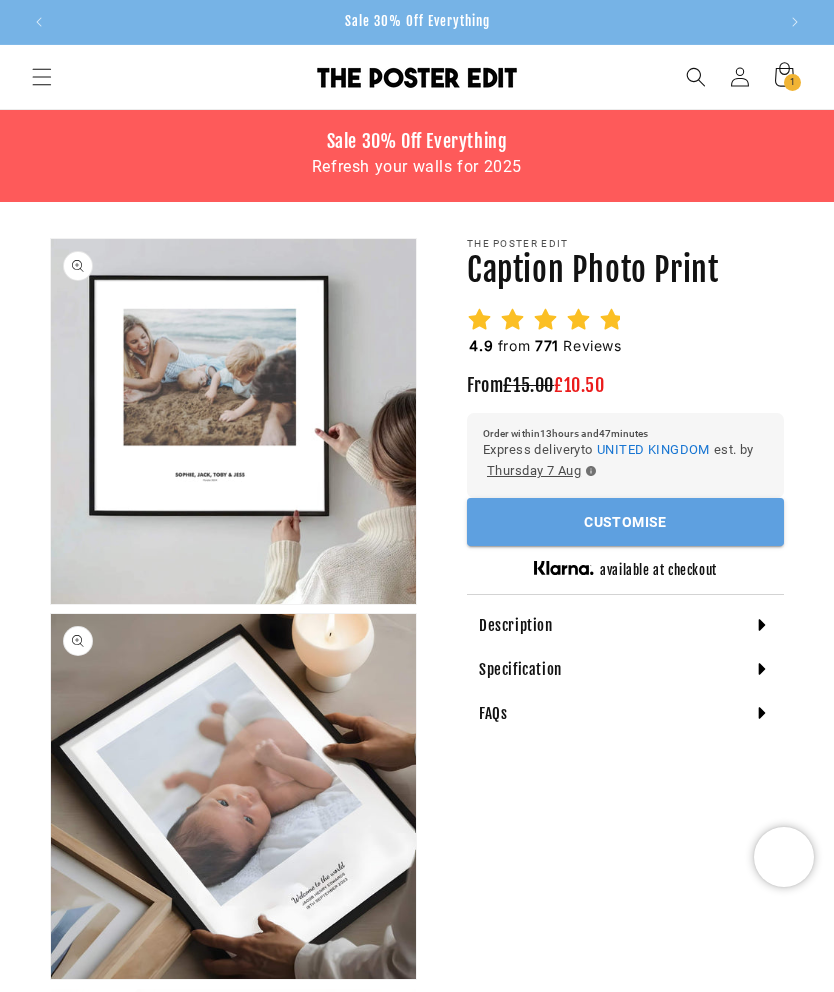 click on "Customise" at bounding box center [625, 522] 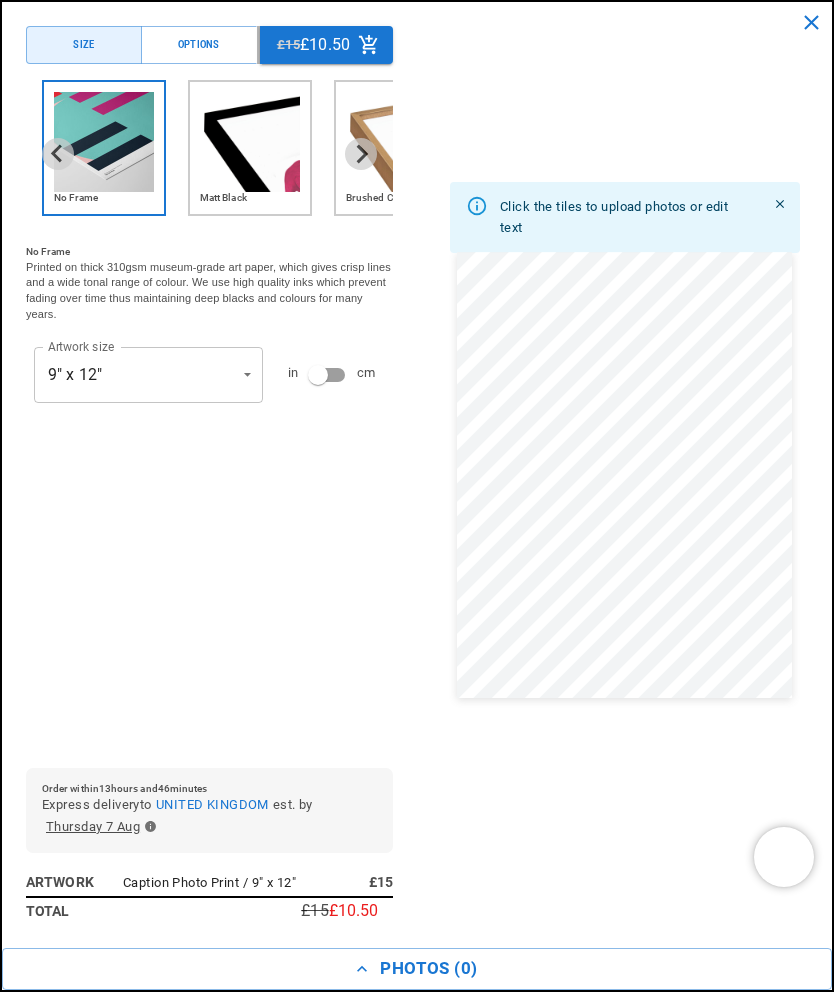 scroll, scrollTop: 0, scrollLeft: 720, axis: horizontal 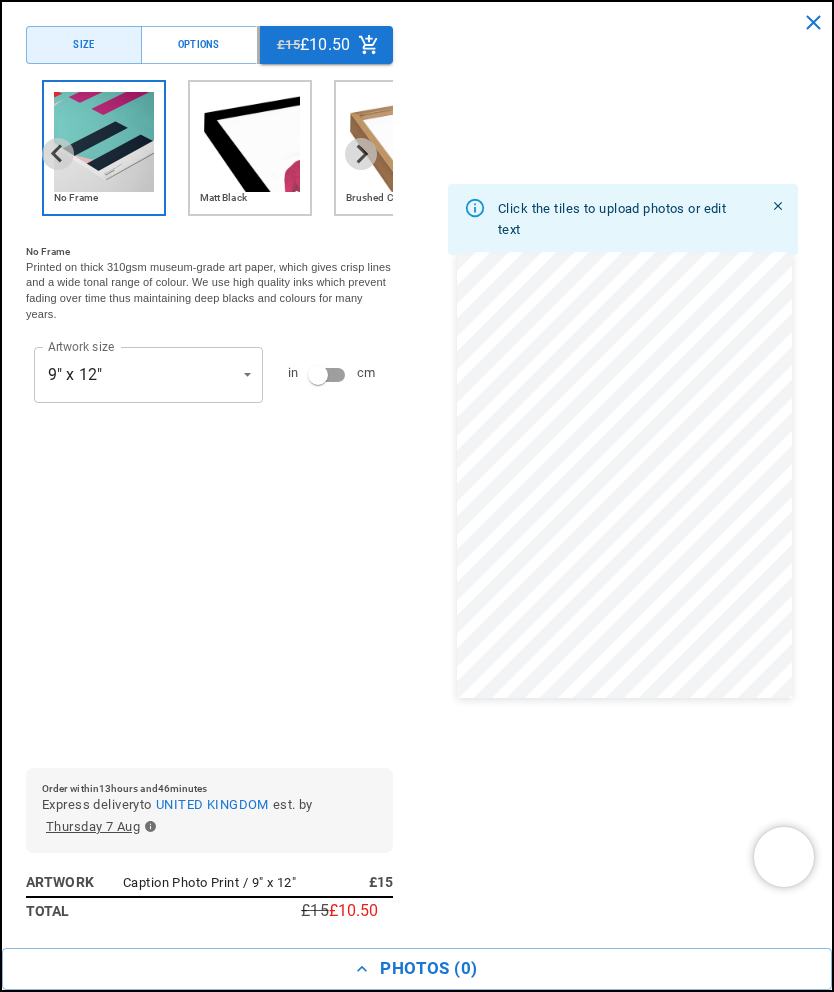 click on "Photos ( 0 )" at bounding box center [417, 969] 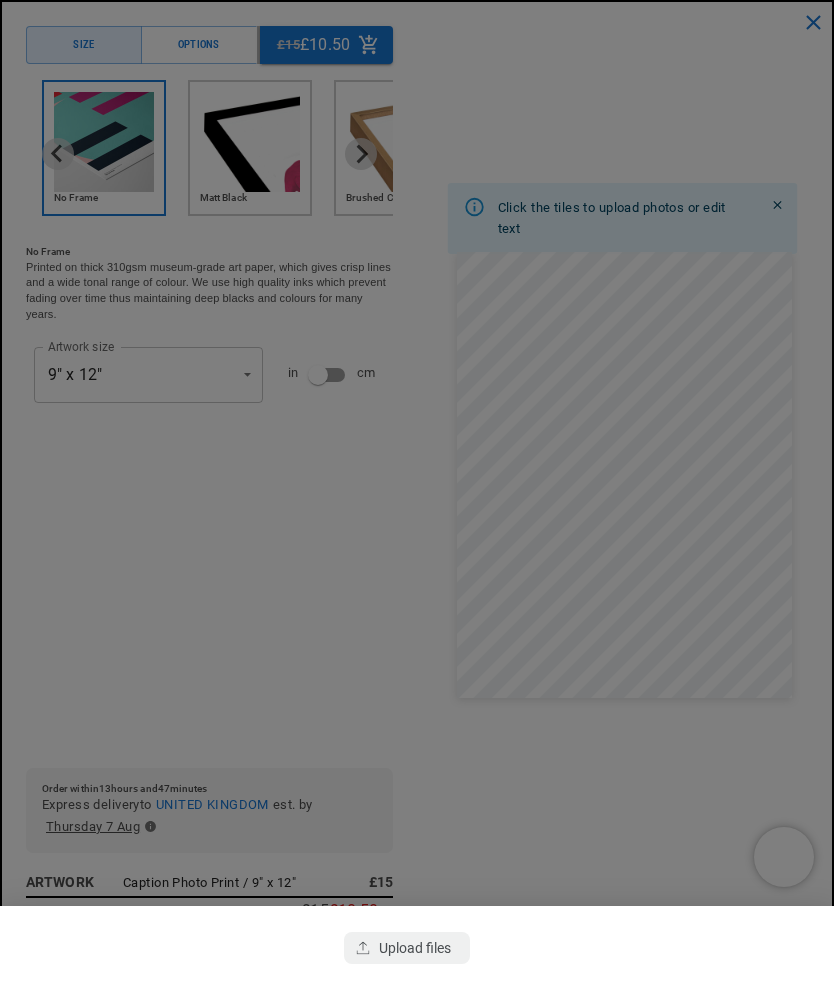 click 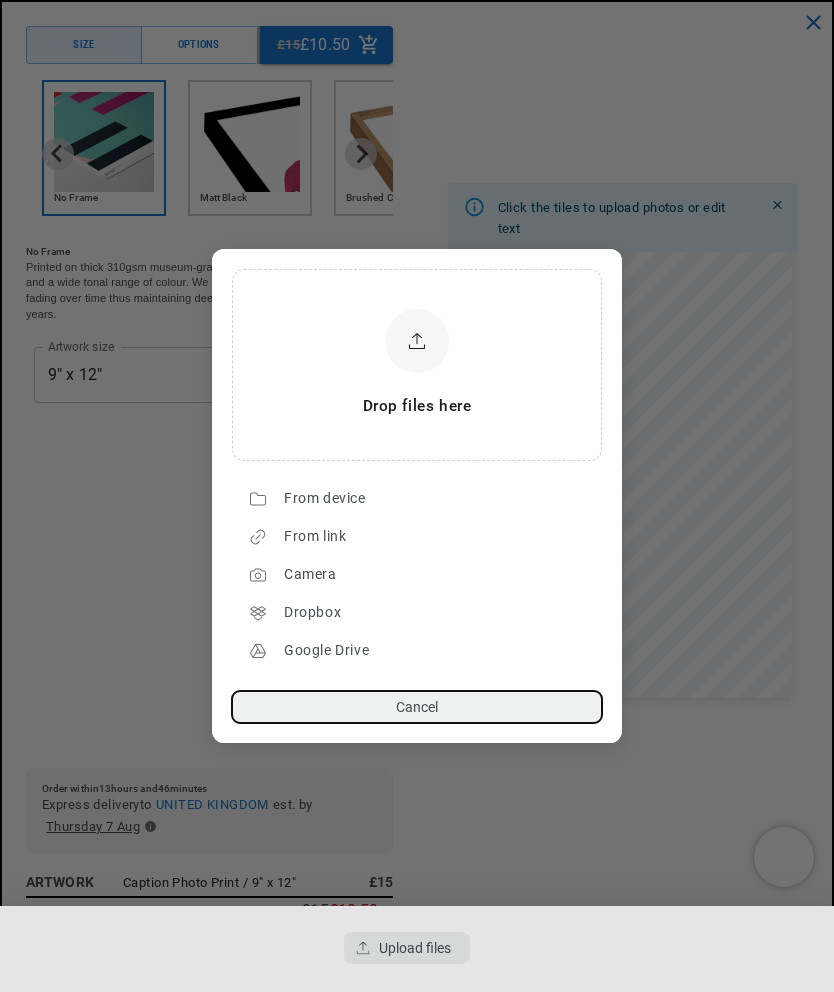 click on "From device" 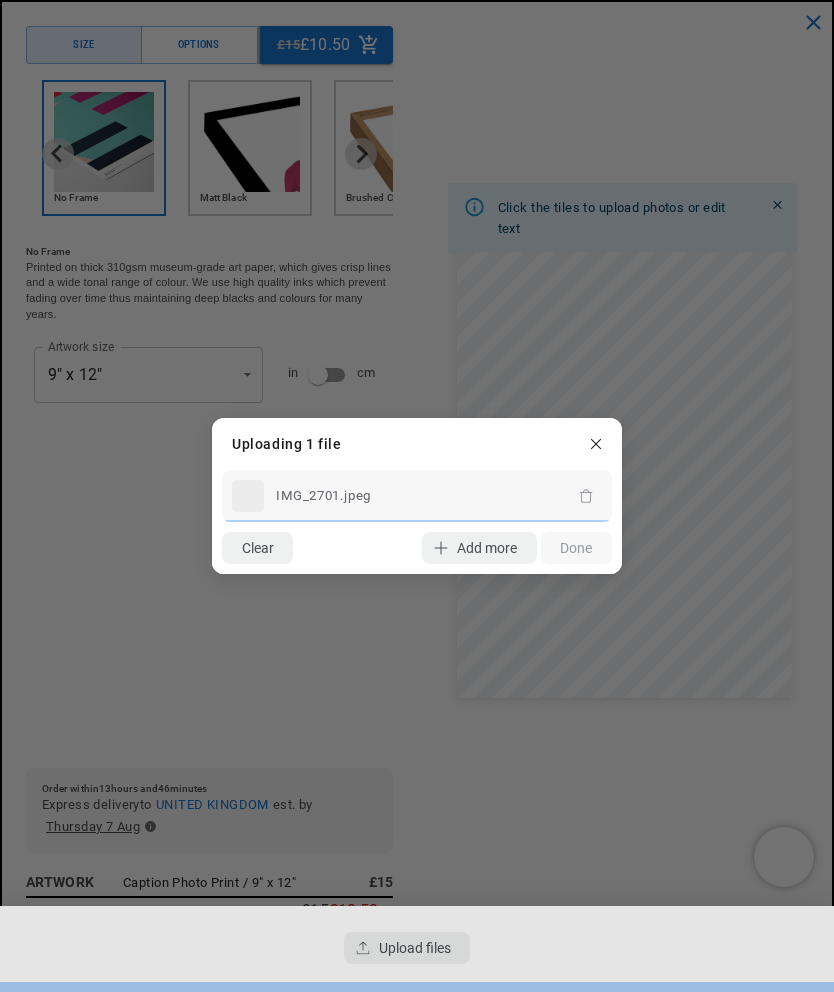 click on "Add more" 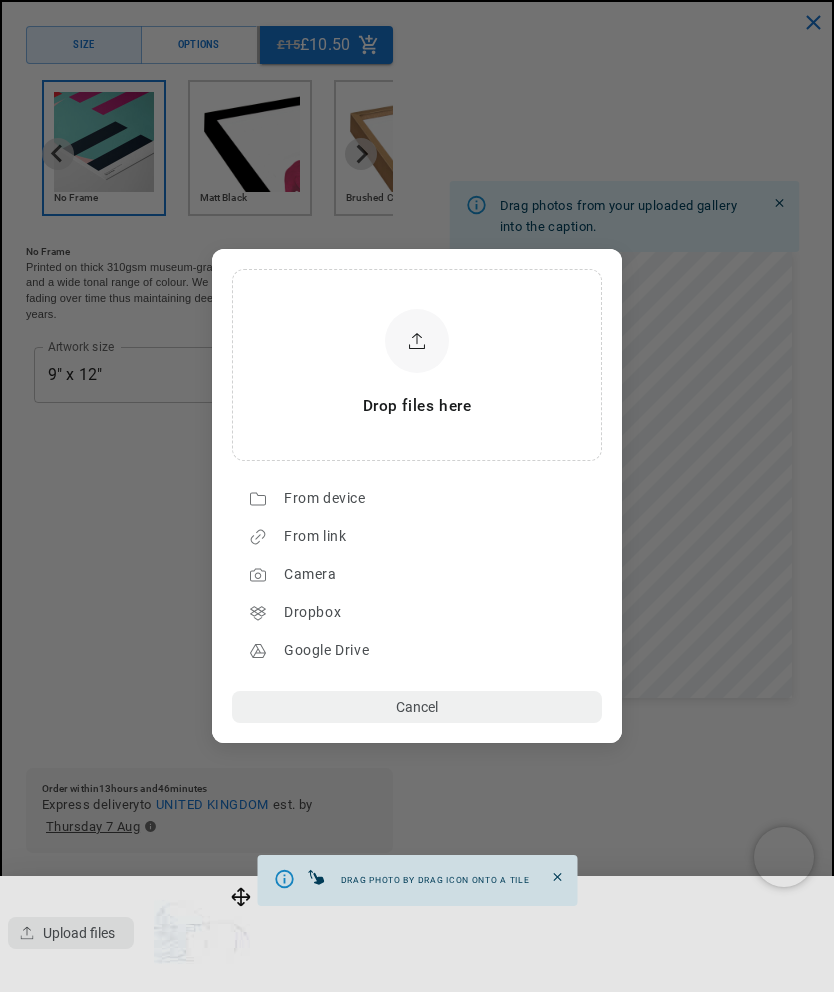 scroll, scrollTop: 0, scrollLeft: 1440, axis: horizontal 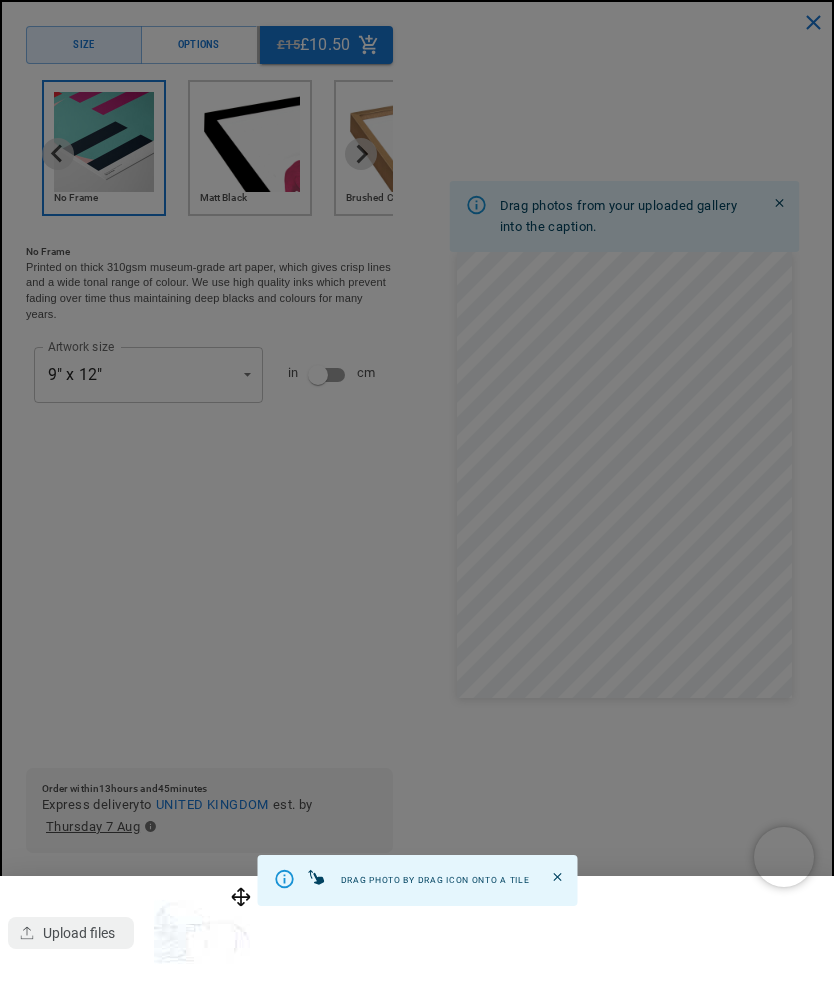 click on "Drop files here
From device
From link
Camera
Dropbox
Google Drive
Cancel
Powered by Uploadcare
1 file uploaded
No files selected
IMG_2701.jpeg
Clear
Add more
Upload
Done
Drop files here
Camera" 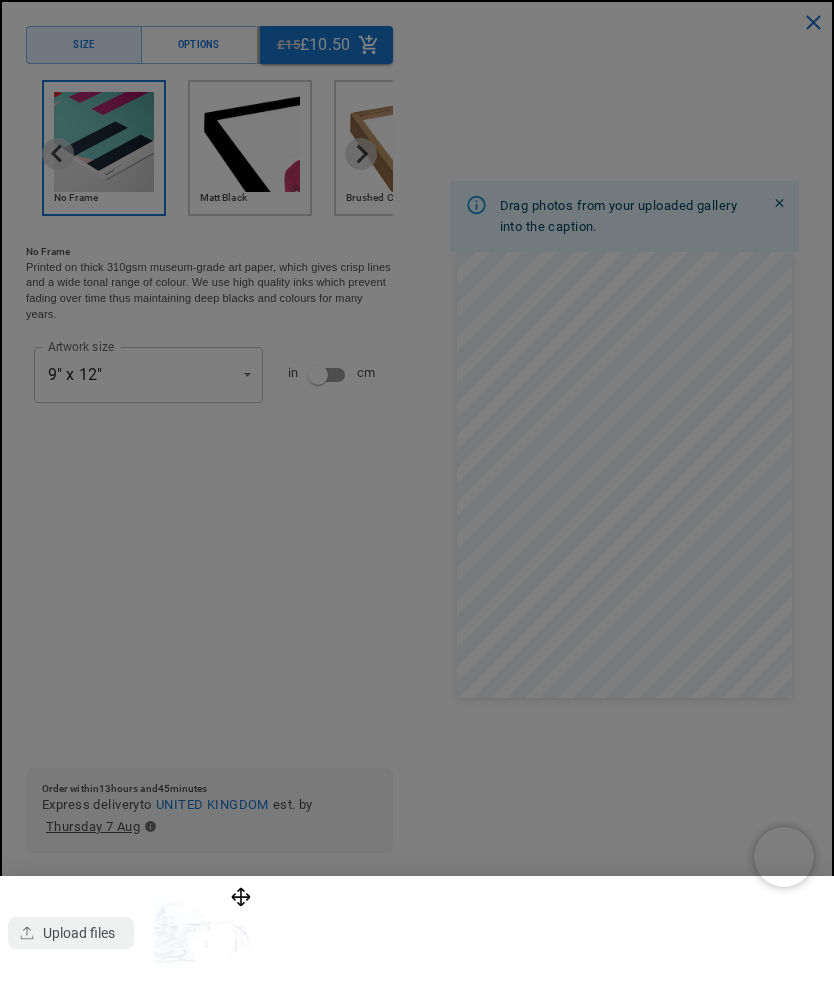 click at bounding box center [204, 934] 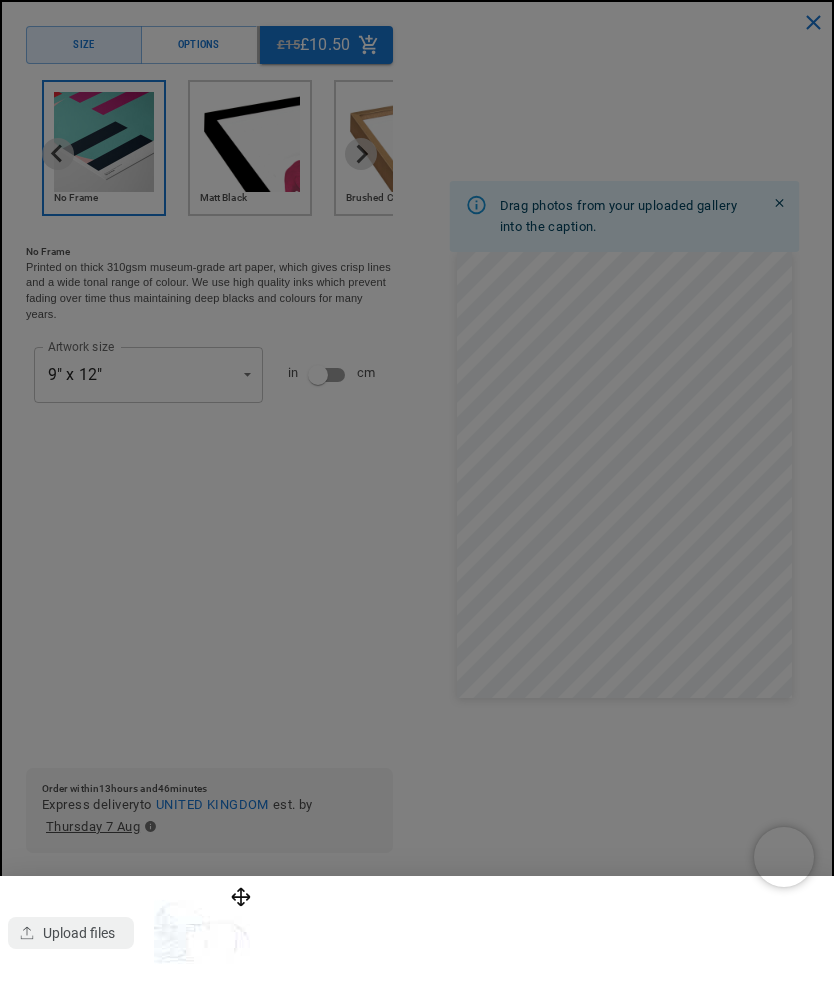 click 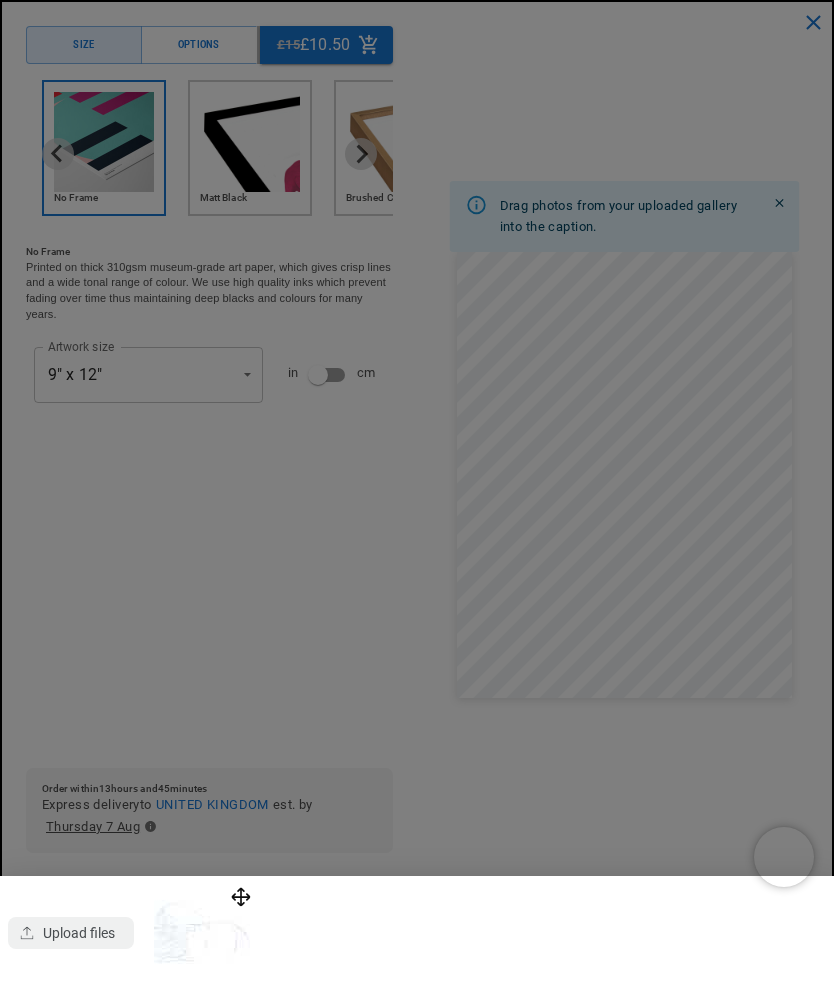 scroll, scrollTop: 12, scrollLeft: 0, axis: vertical 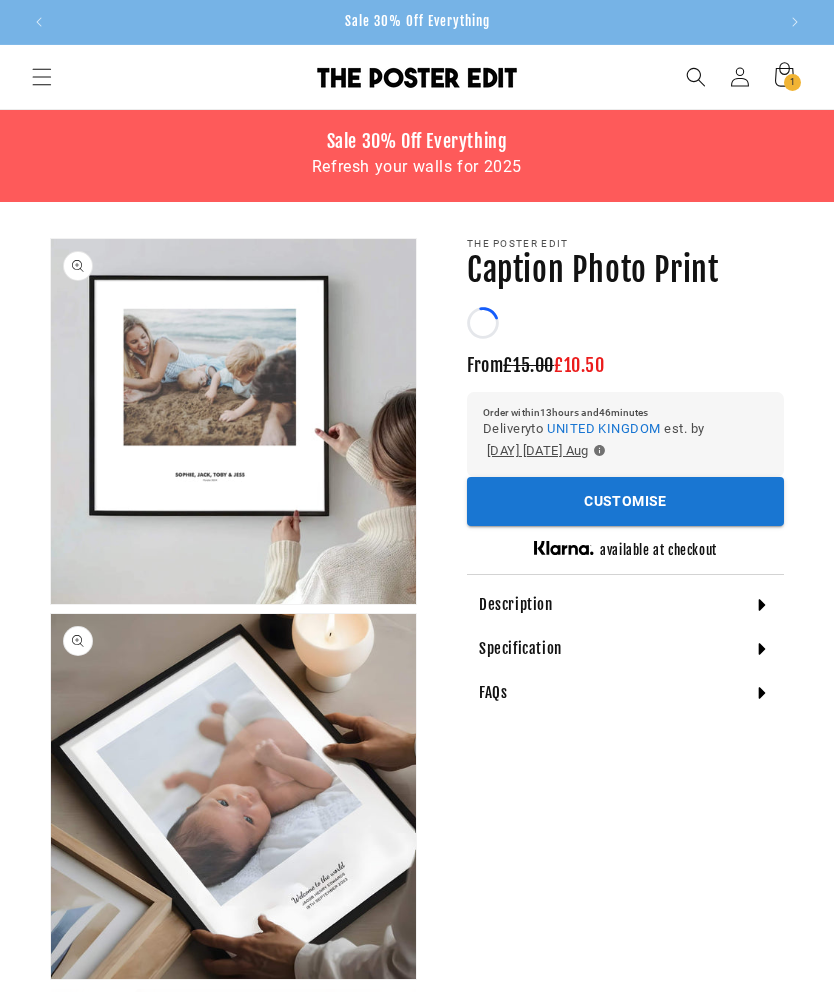 click on "Customise" at bounding box center (625, 501) 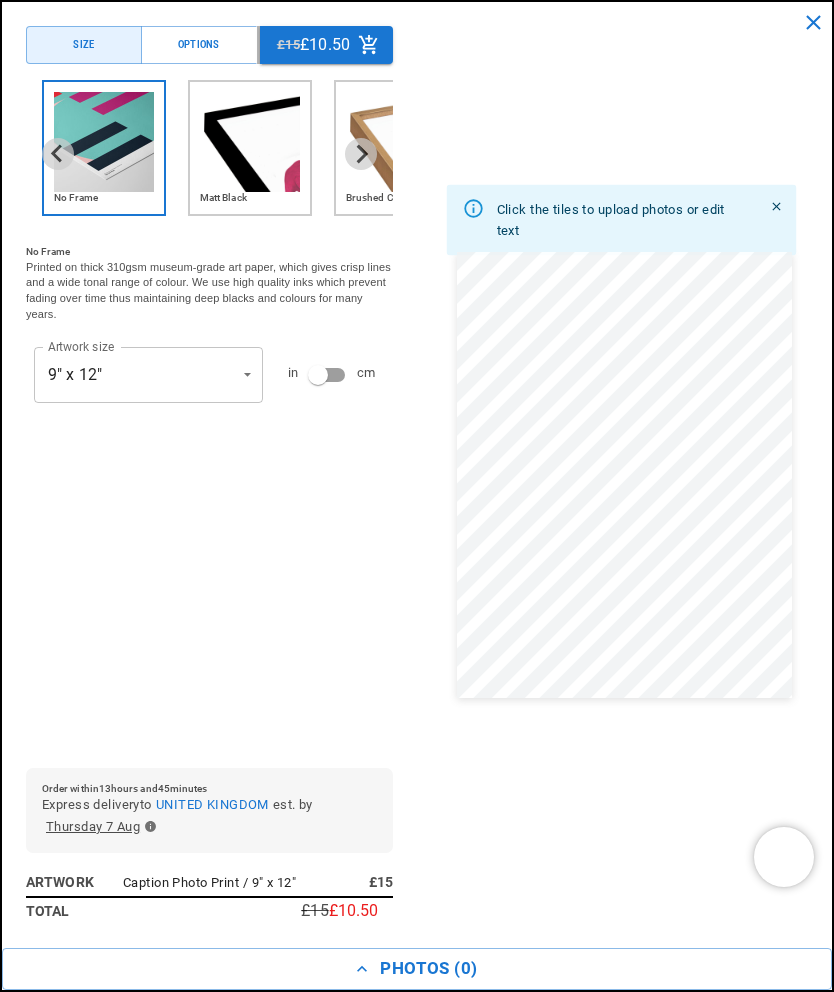 scroll, scrollTop: 0, scrollLeft: 720, axis: horizontal 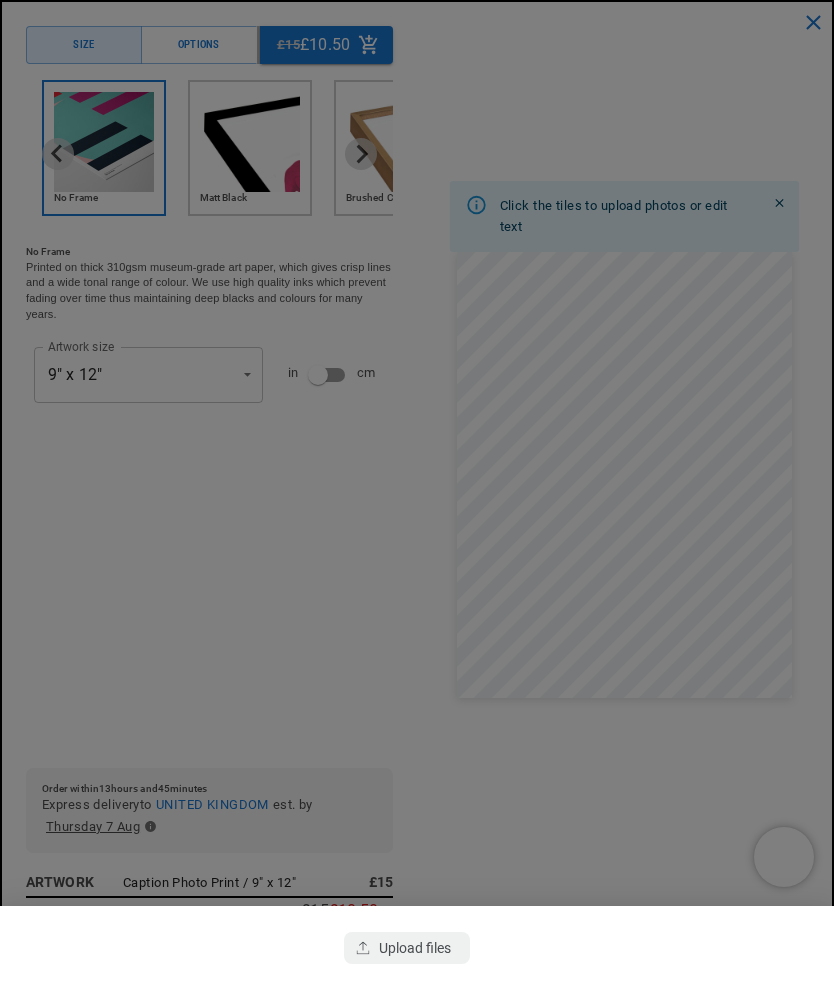click 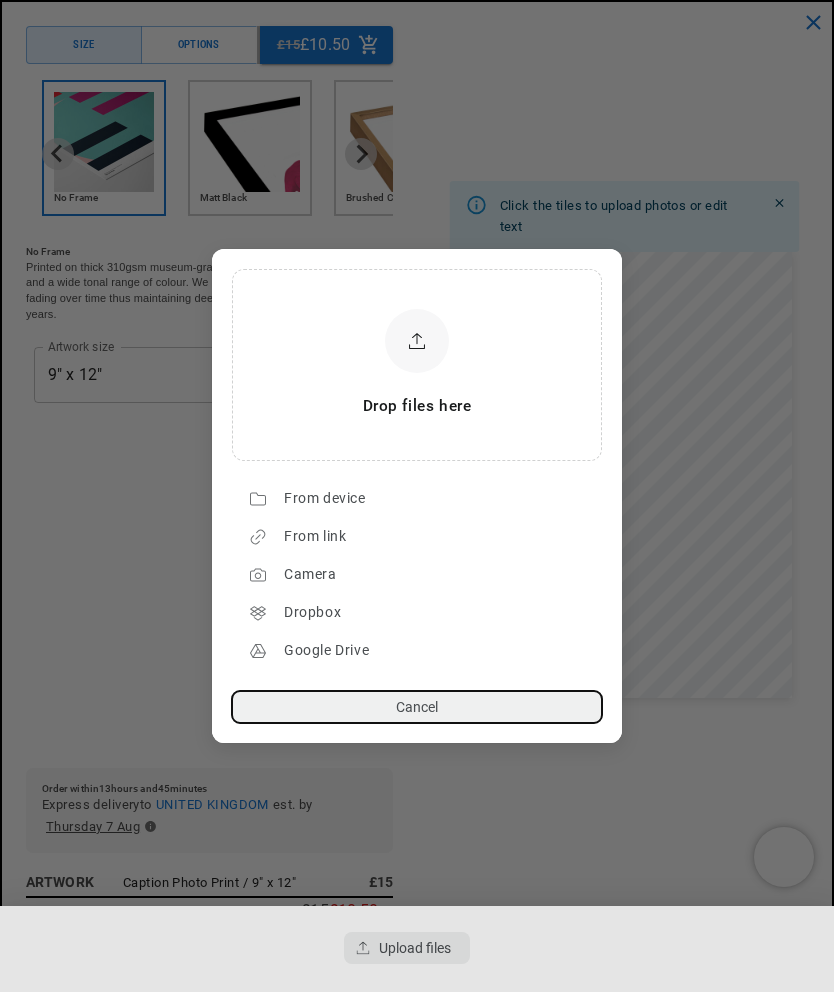 scroll, scrollTop: 0, scrollLeft: 1440, axis: horizontal 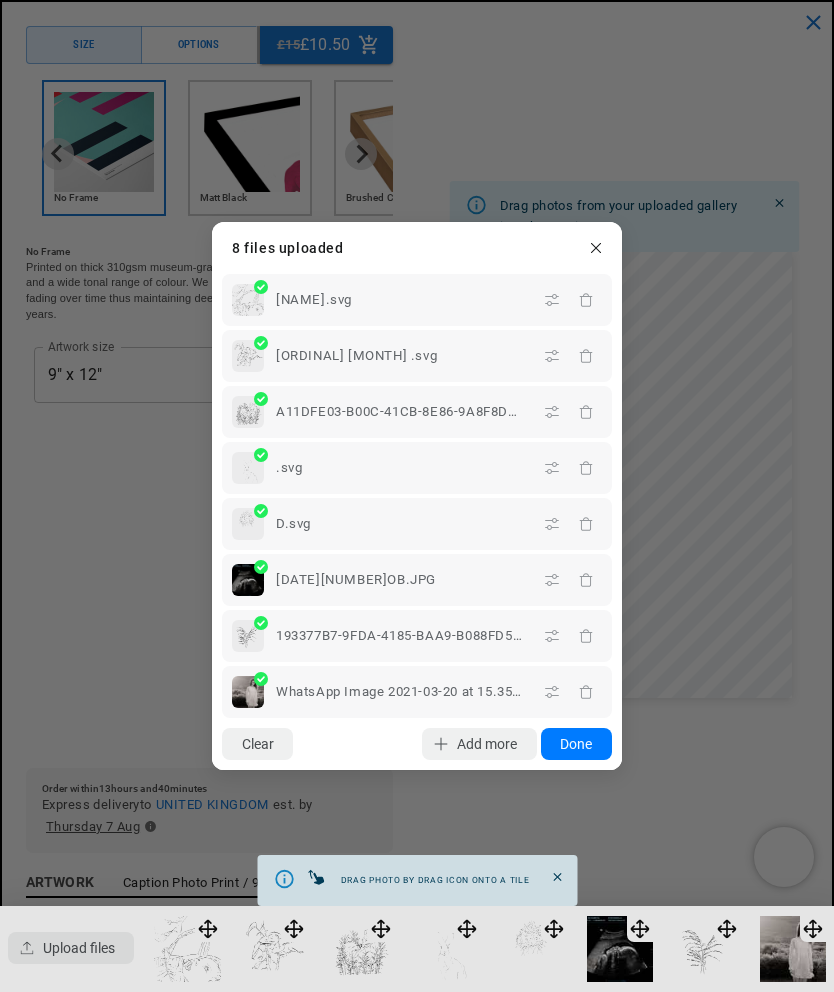 click on "A11DFE03-B00C-41CB-8E86-9A8F8D2AC43Cxxxxx.svg" 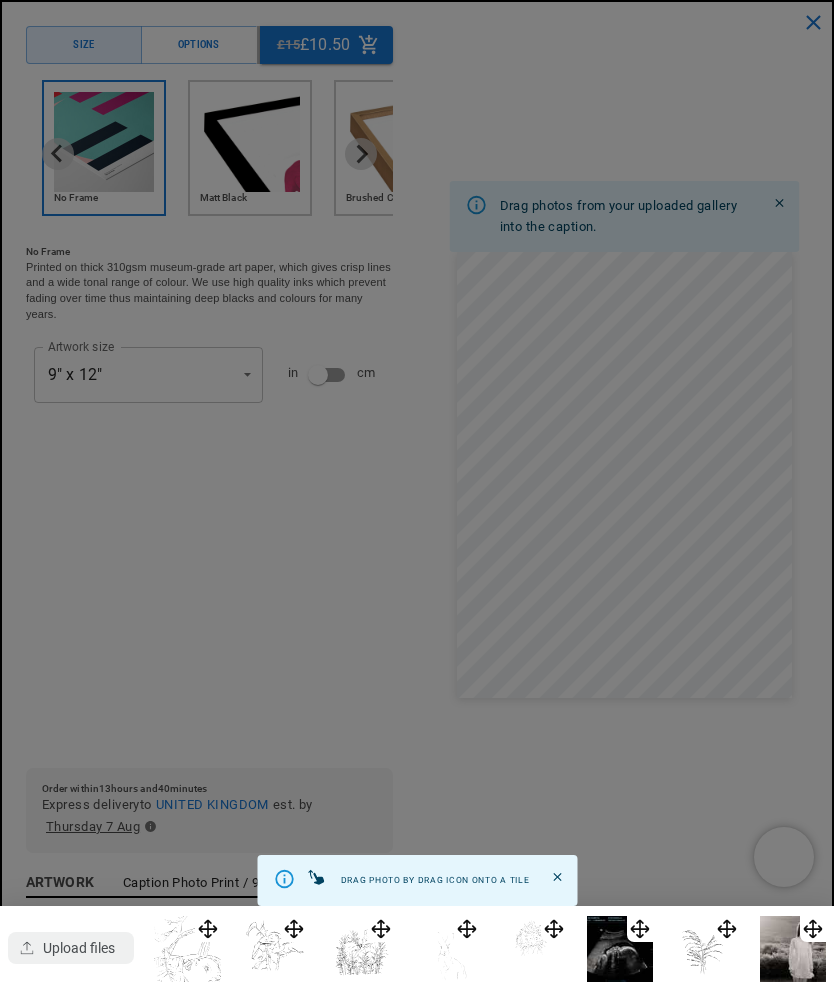 scroll, scrollTop: 0, scrollLeft: 720, axis: horizontal 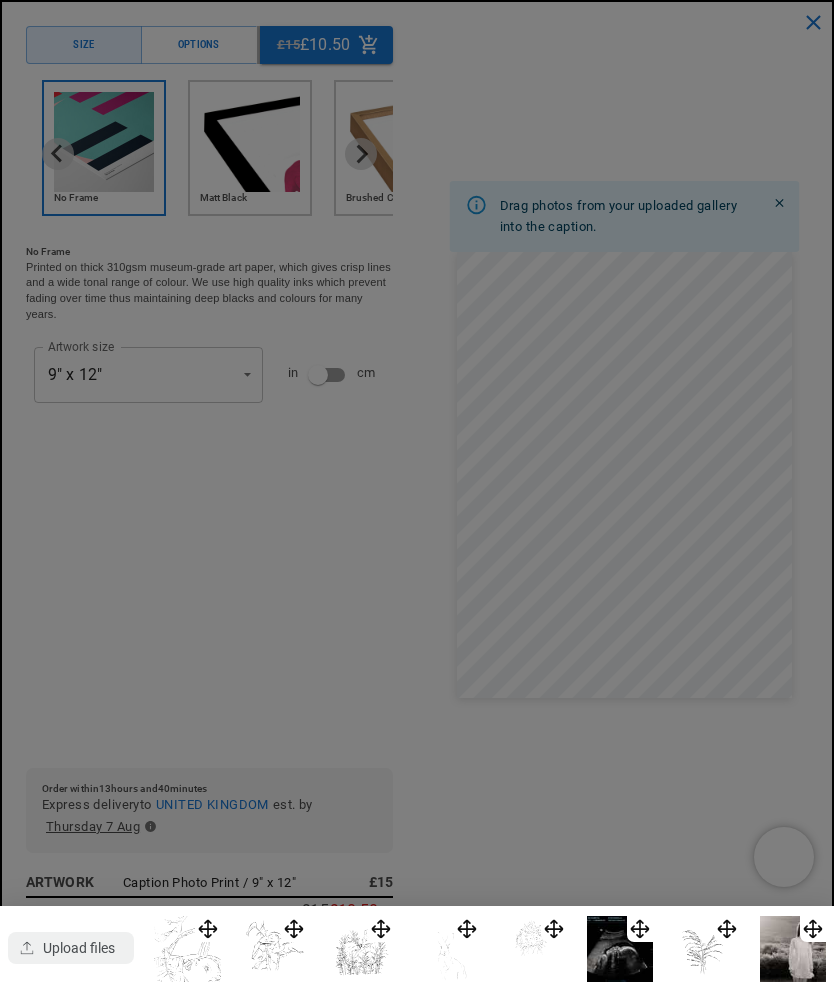 click at bounding box center [620, 949] 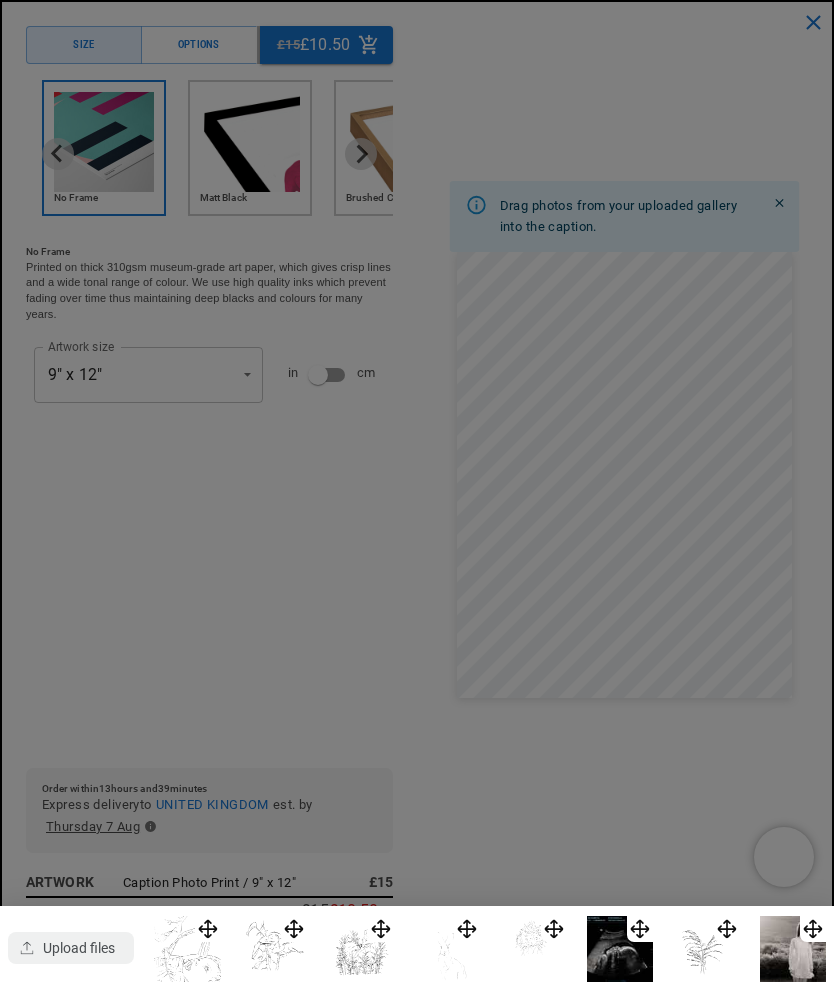 scroll, scrollTop: 0, scrollLeft: 1440, axis: horizontal 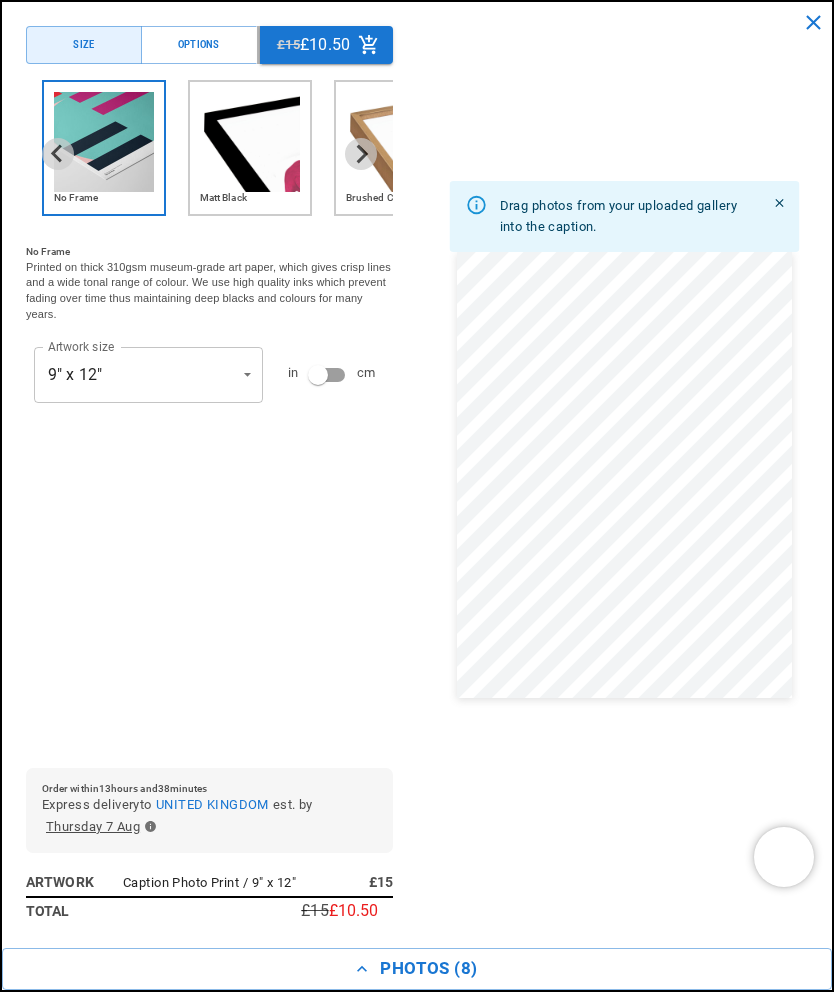 click on "Photos ( 8 )" at bounding box center [417, 969] 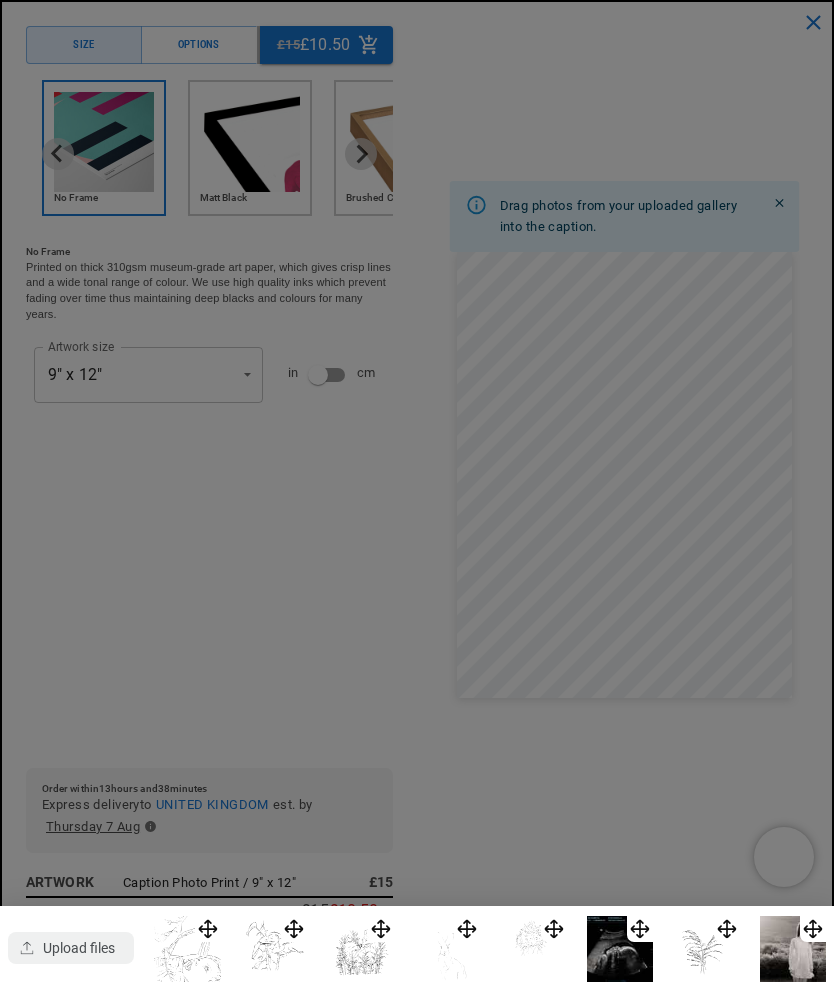 click 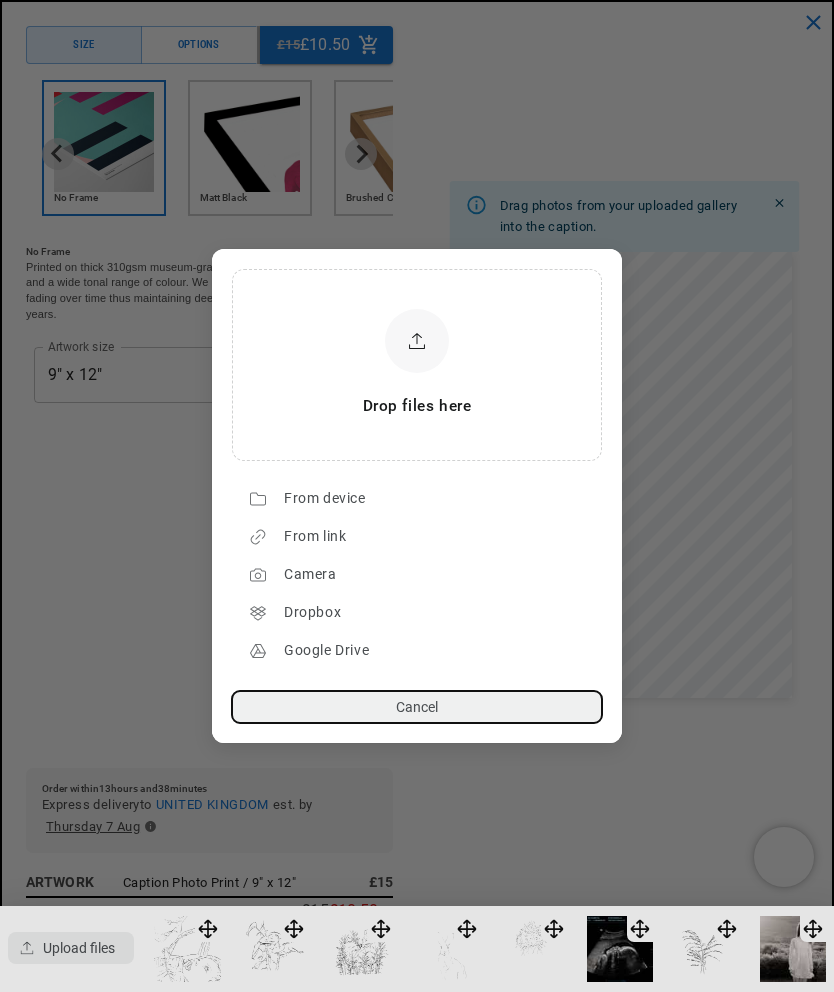 scroll, scrollTop: 0, scrollLeft: 0, axis: both 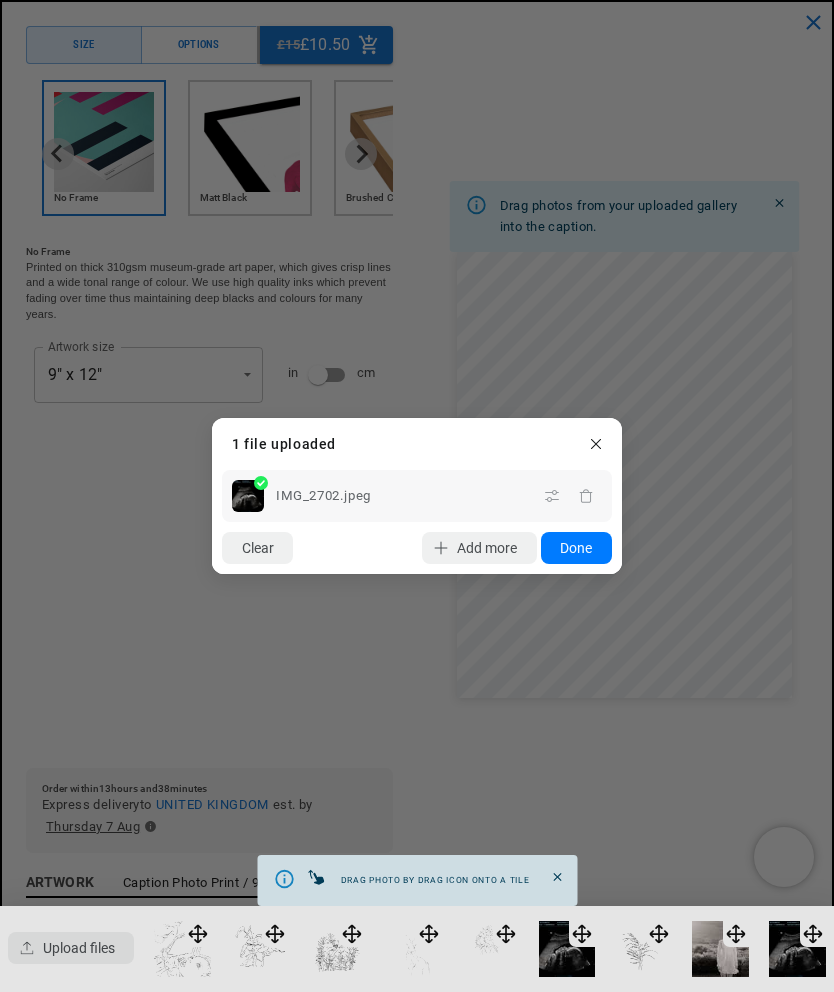 click on "Done" 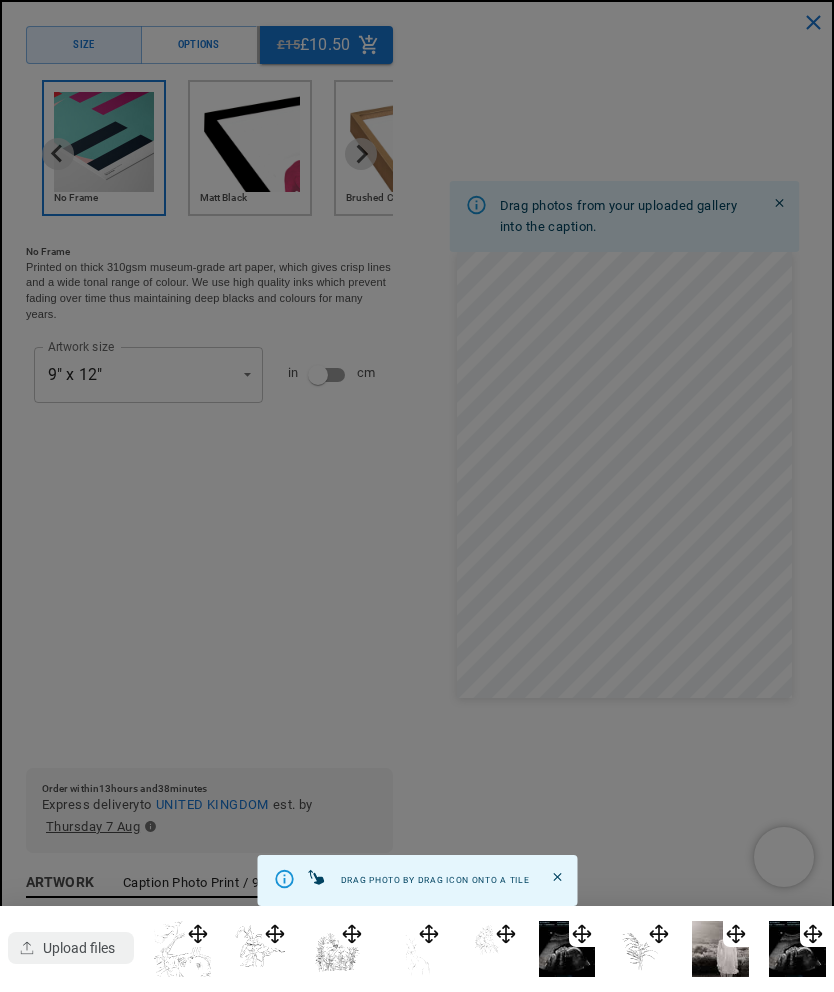 scroll, scrollTop: 0, scrollLeft: 0, axis: both 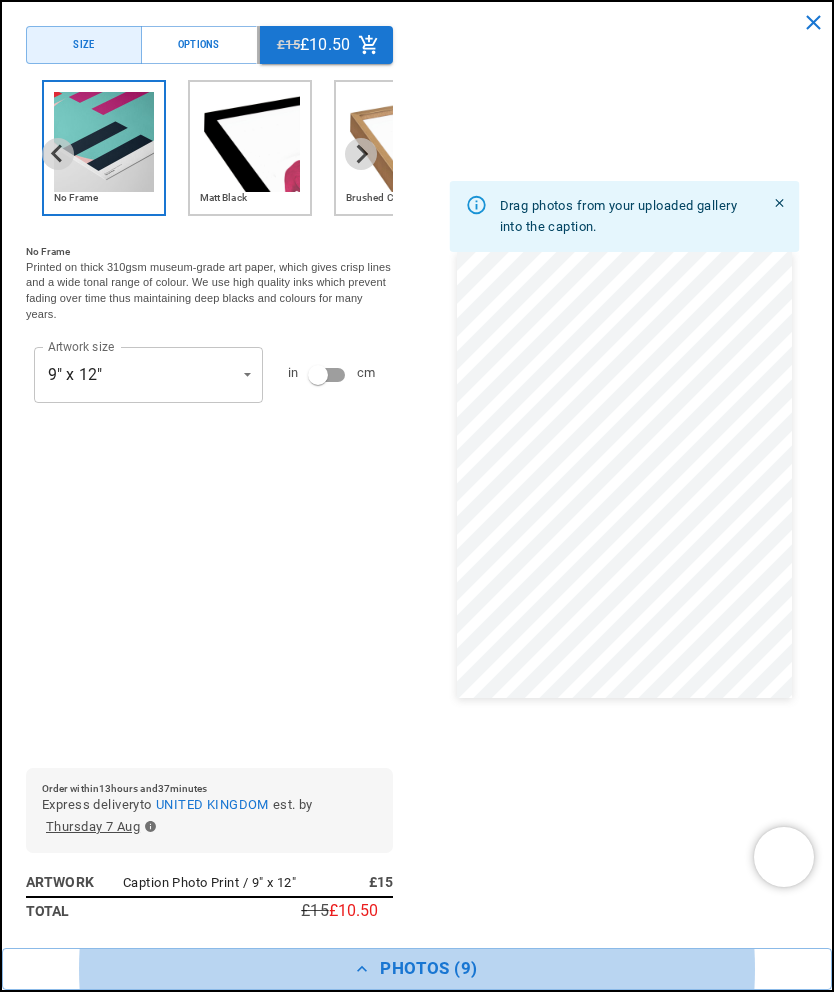 click on "Drag photos from your uploaded gallery into the caption." at bounding box center (624, 475) 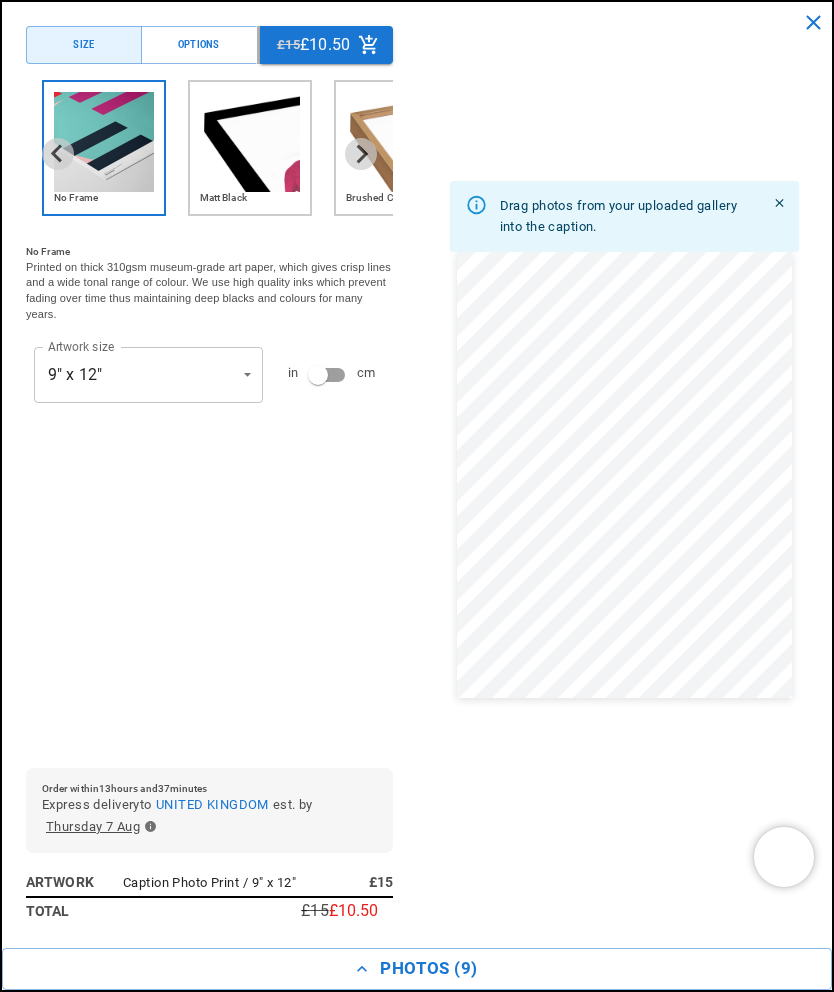 click on "Photos ( 9 )" at bounding box center (417, 969) 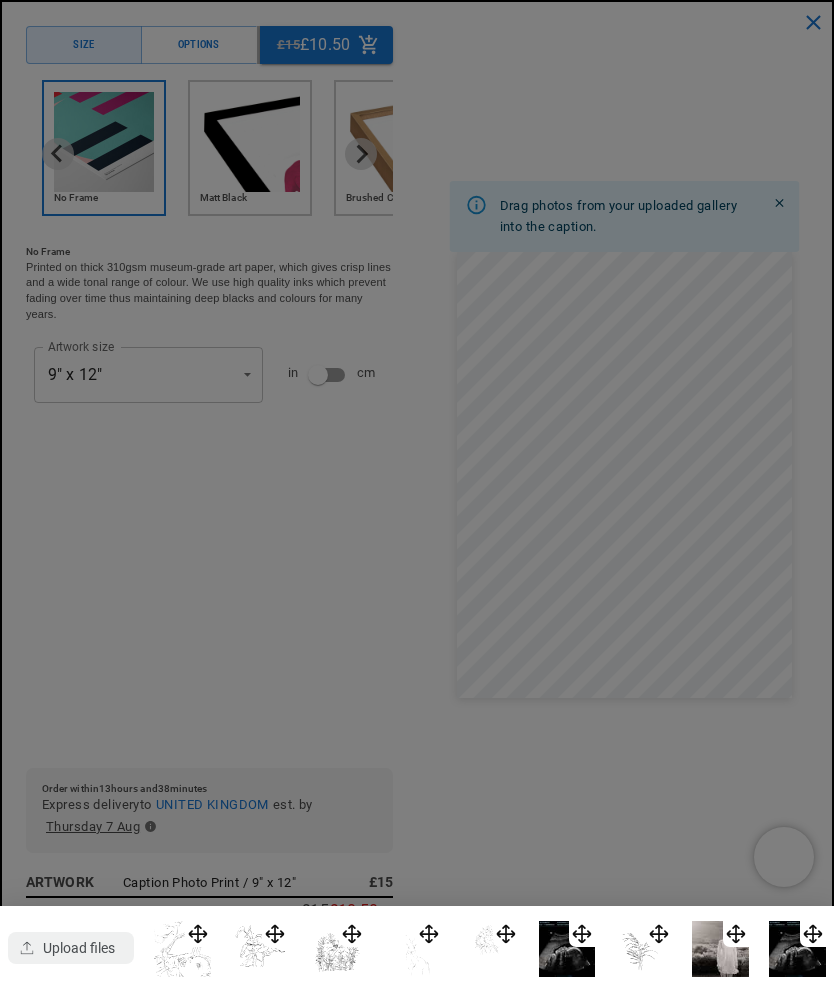 scroll, scrollTop: 0, scrollLeft: 720, axis: horizontal 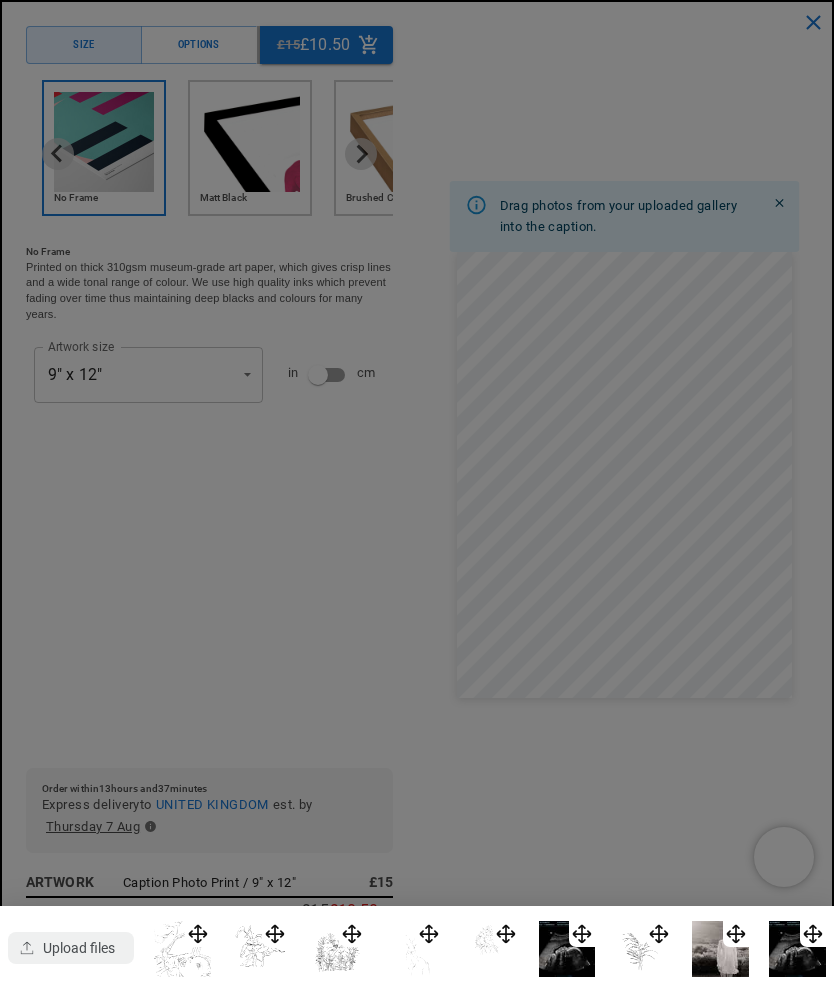 click at bounding box center [797, 949] 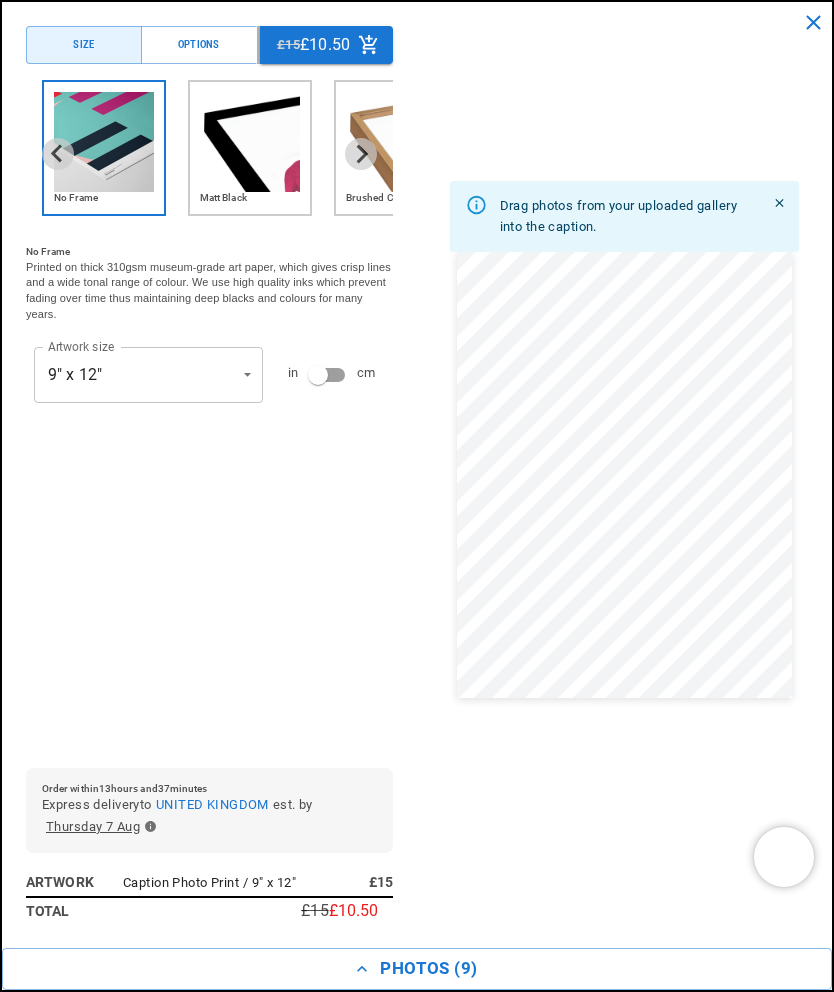 click on "Drag photos from your uploaded gallery into the caption." at bounding box center (626, 216) 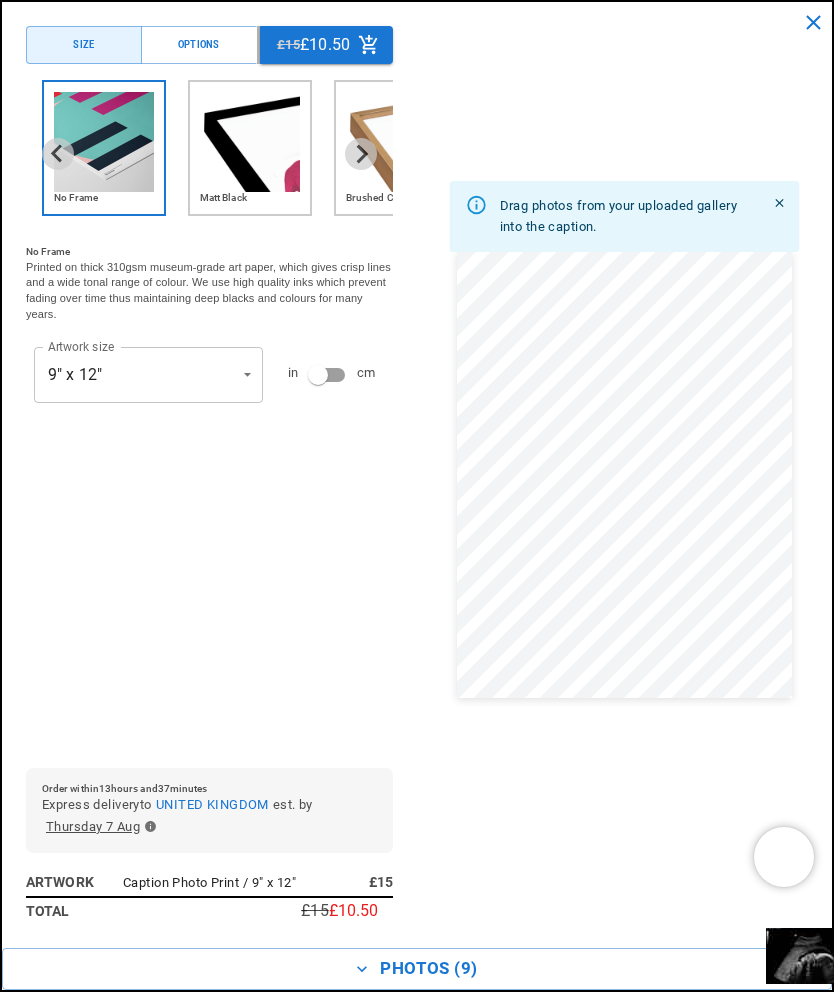 scroll, scrollTop: 0, scrollLeft: 720, axis: horizontal 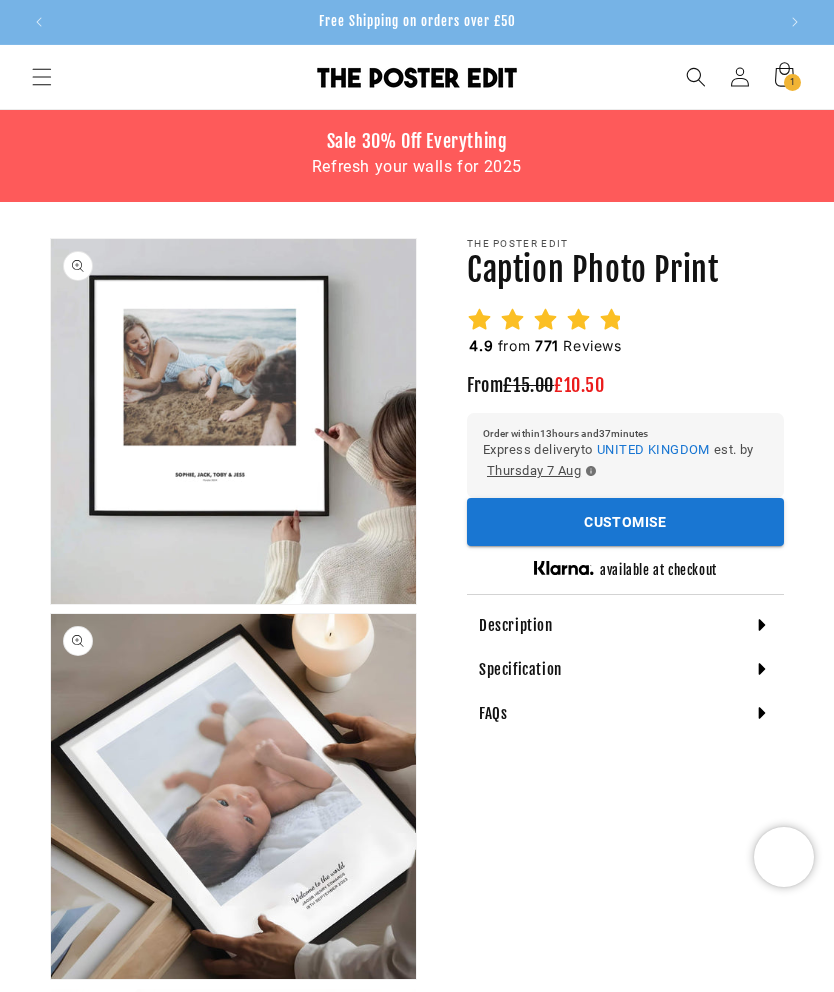 click on "1 1 item" at bounding box center [792, 82] 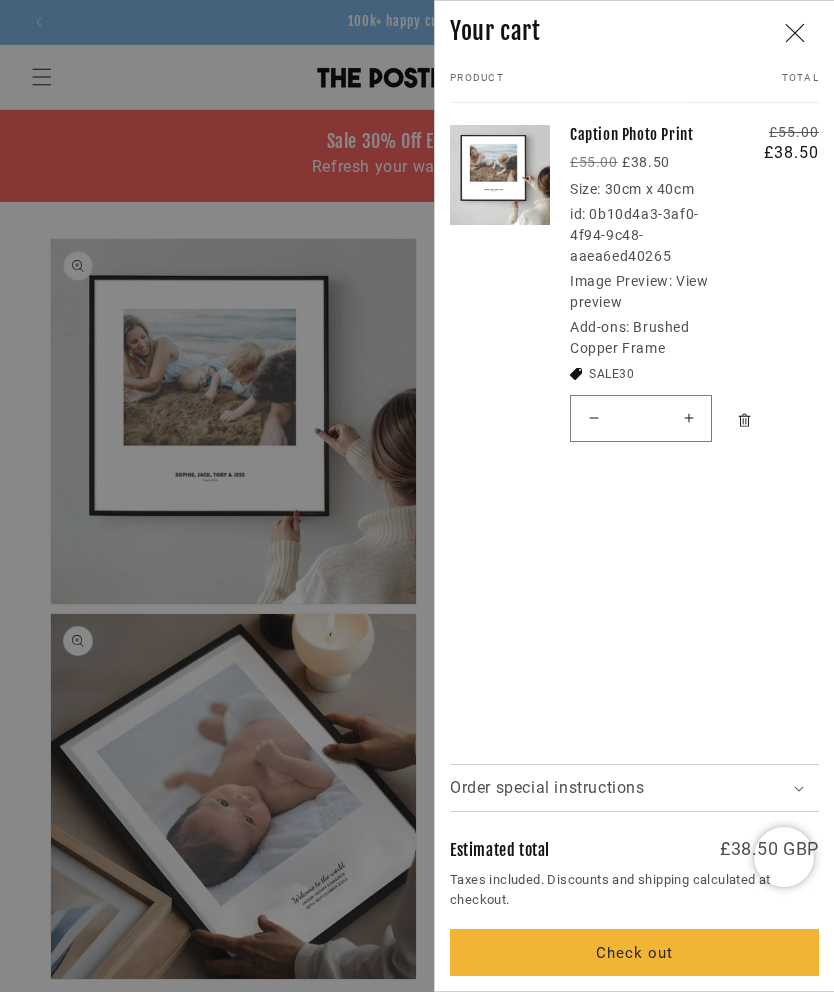 click on "View preview" at bounding box center (639, 291) 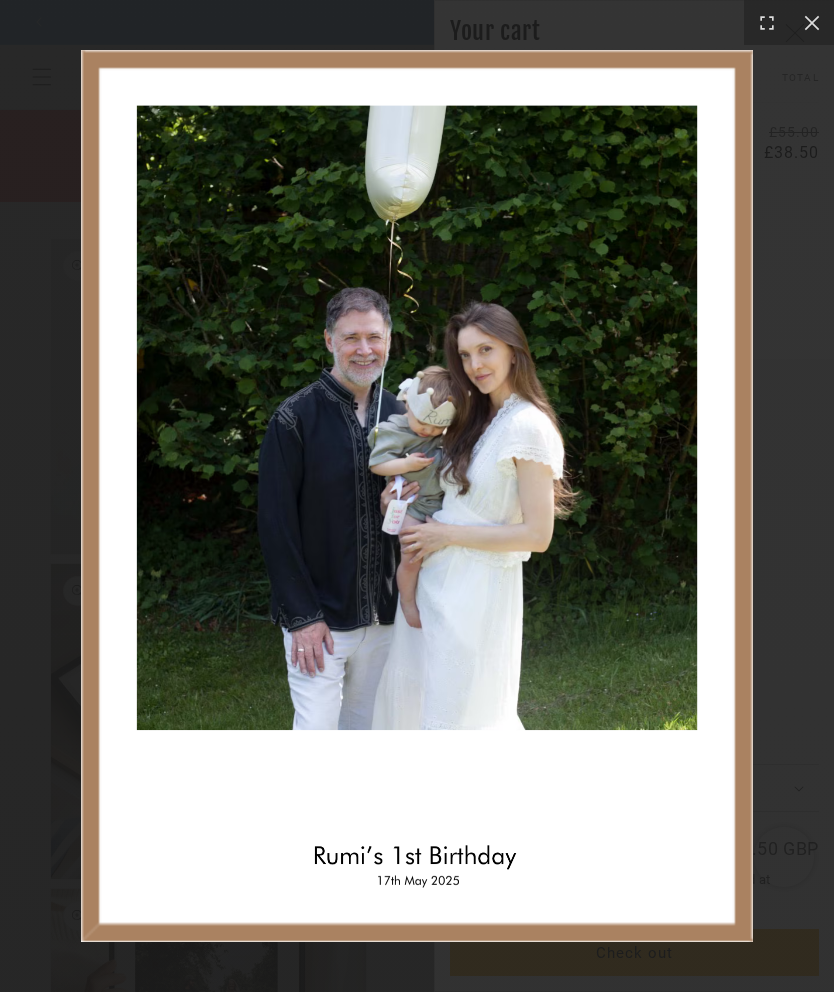 scroll, scrollTop: 0, scrollLeft: 0, axis: both 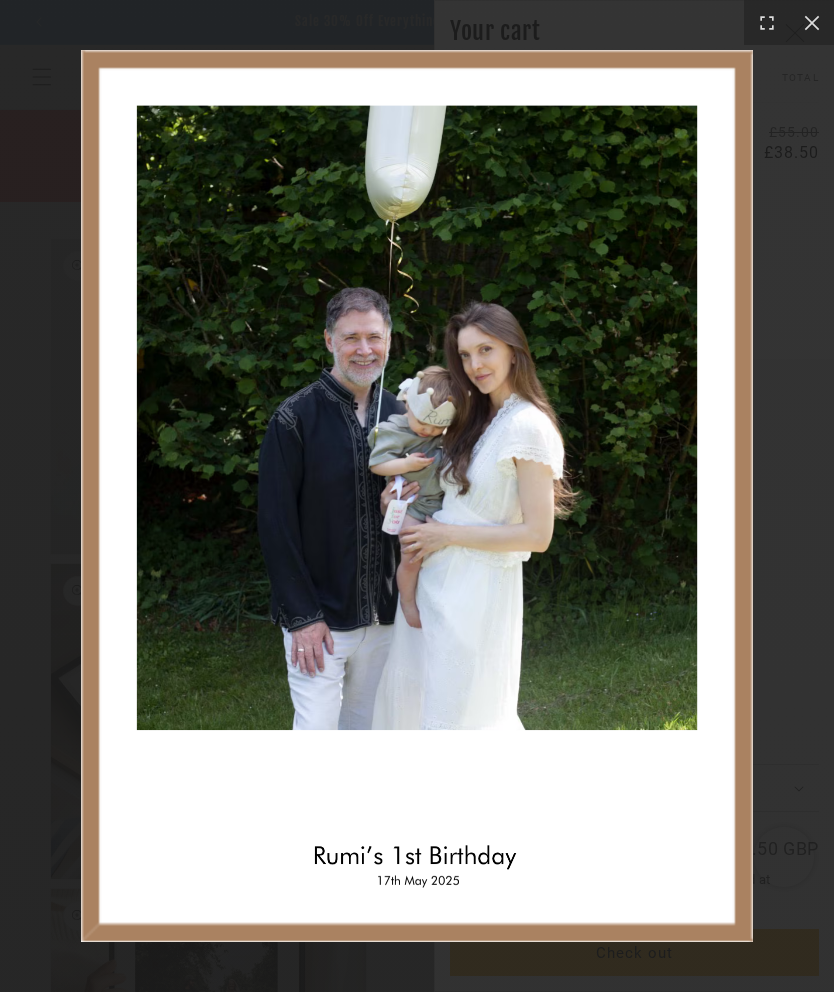 click 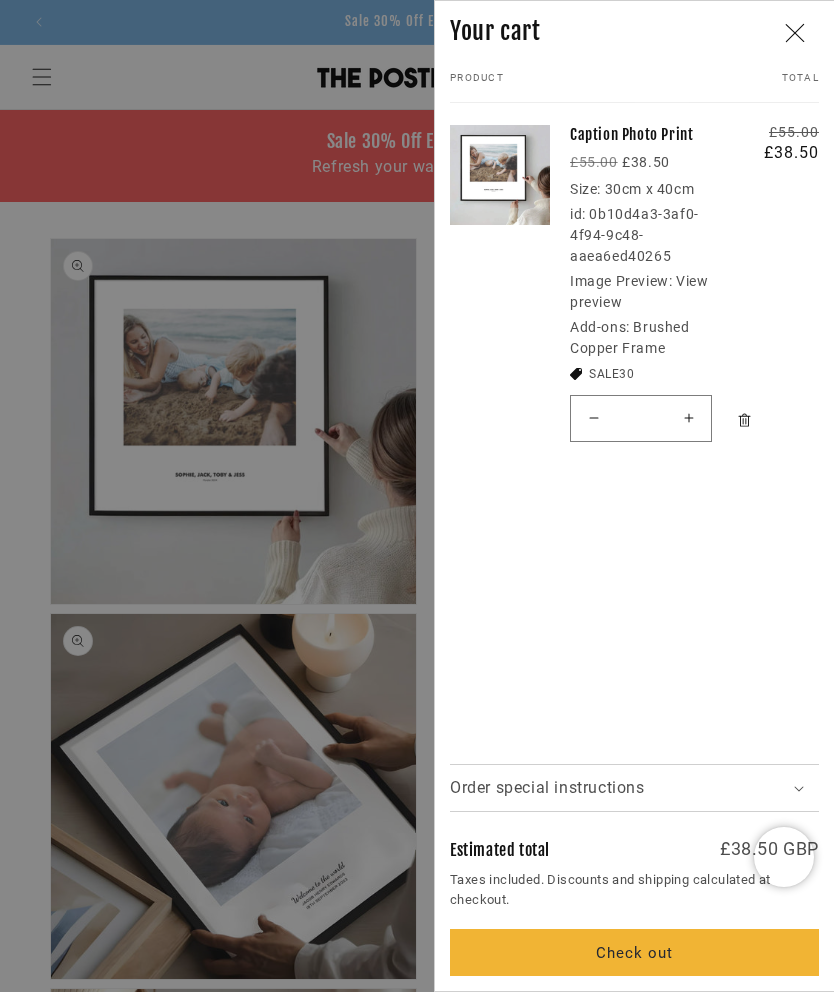click at bounding box center (417, 496) 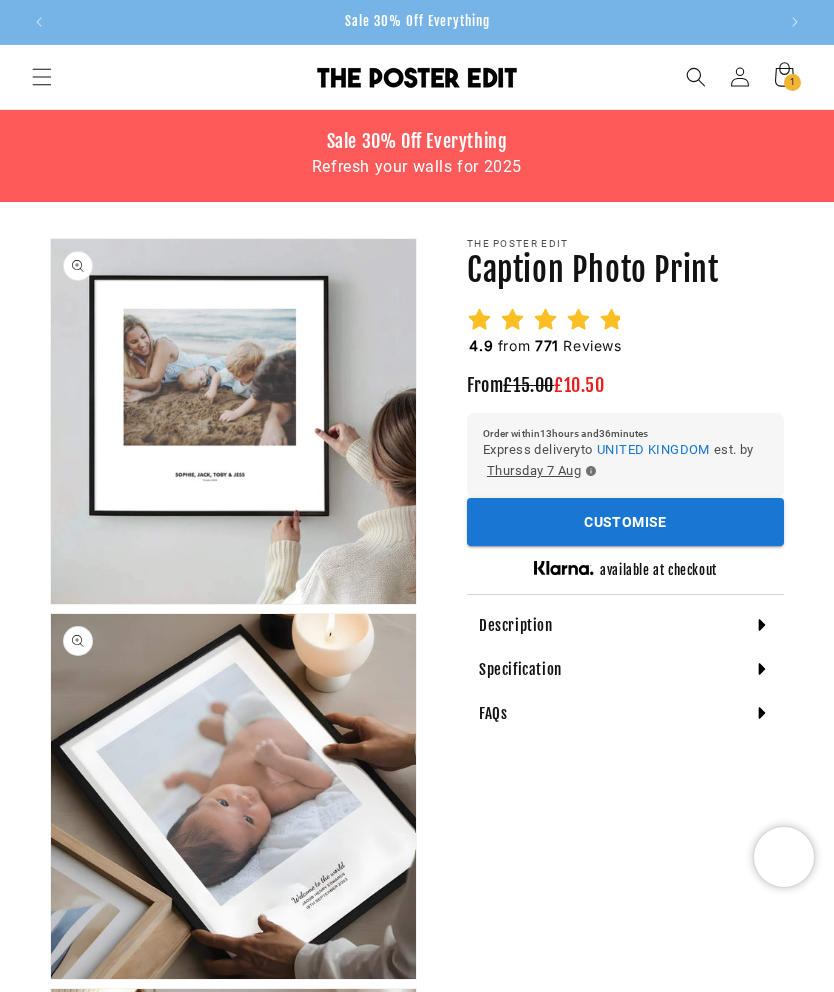 click on "Customise" at bounding box center (625, 522) 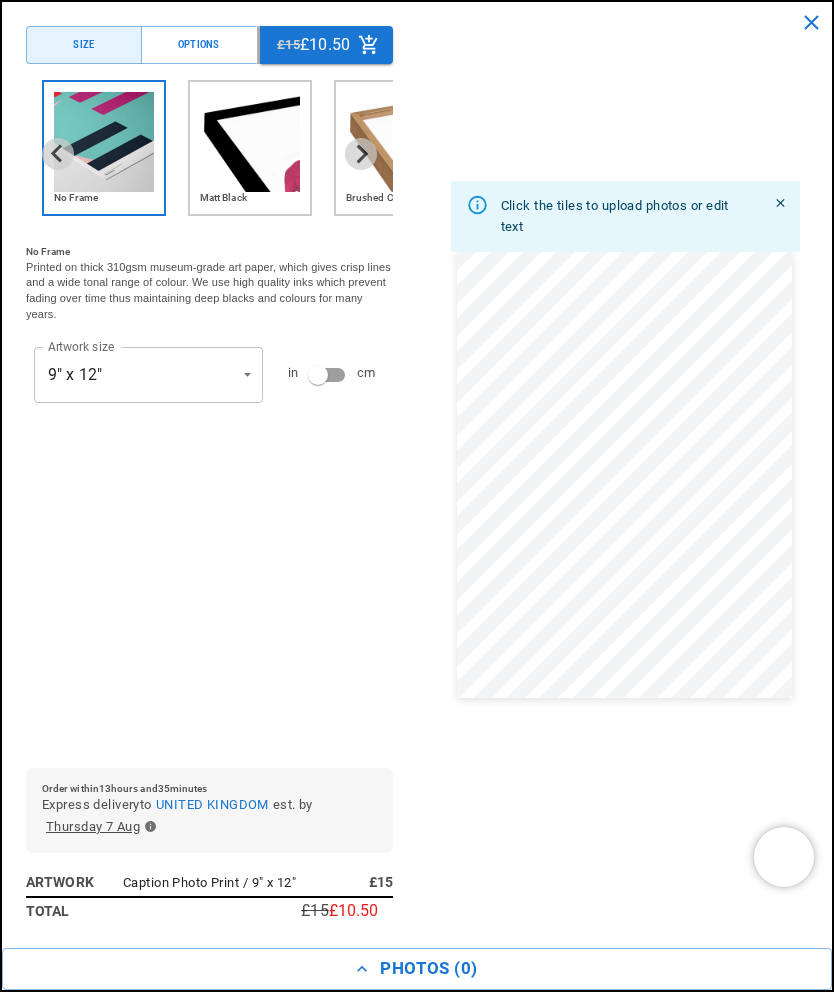 scroll, scrollTop: 0, scrollLeft: 720, axis: horizontal 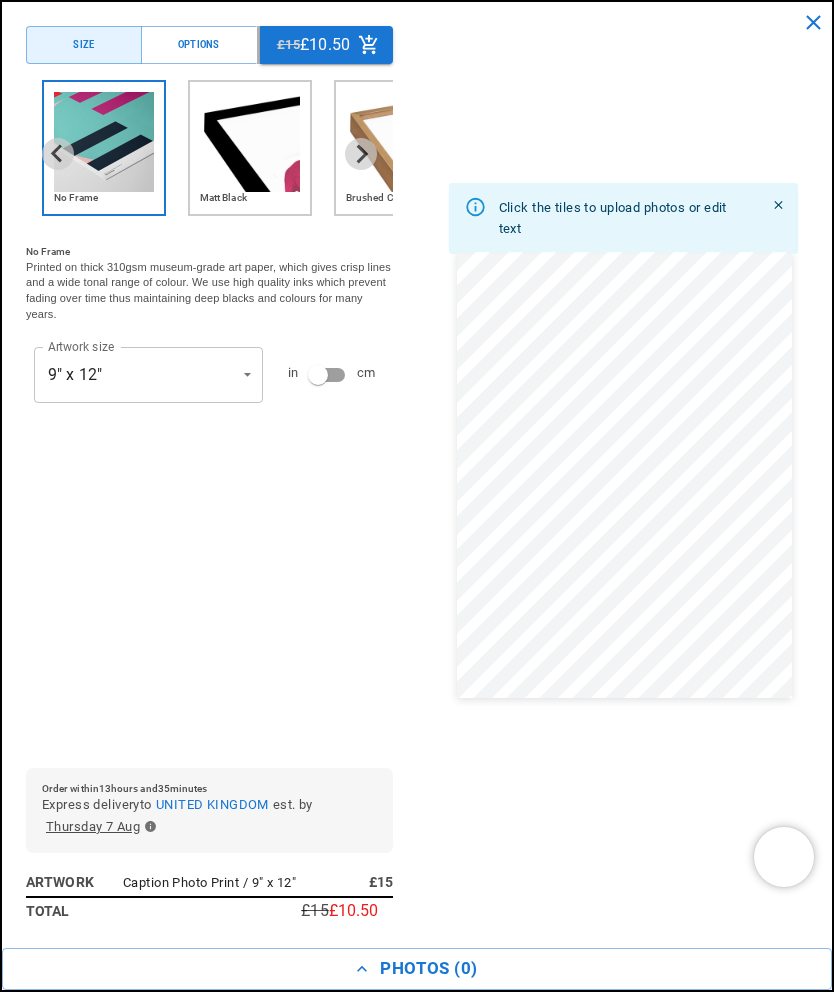 click on "Photos ( 0 )" at bounding box center [417, 969] 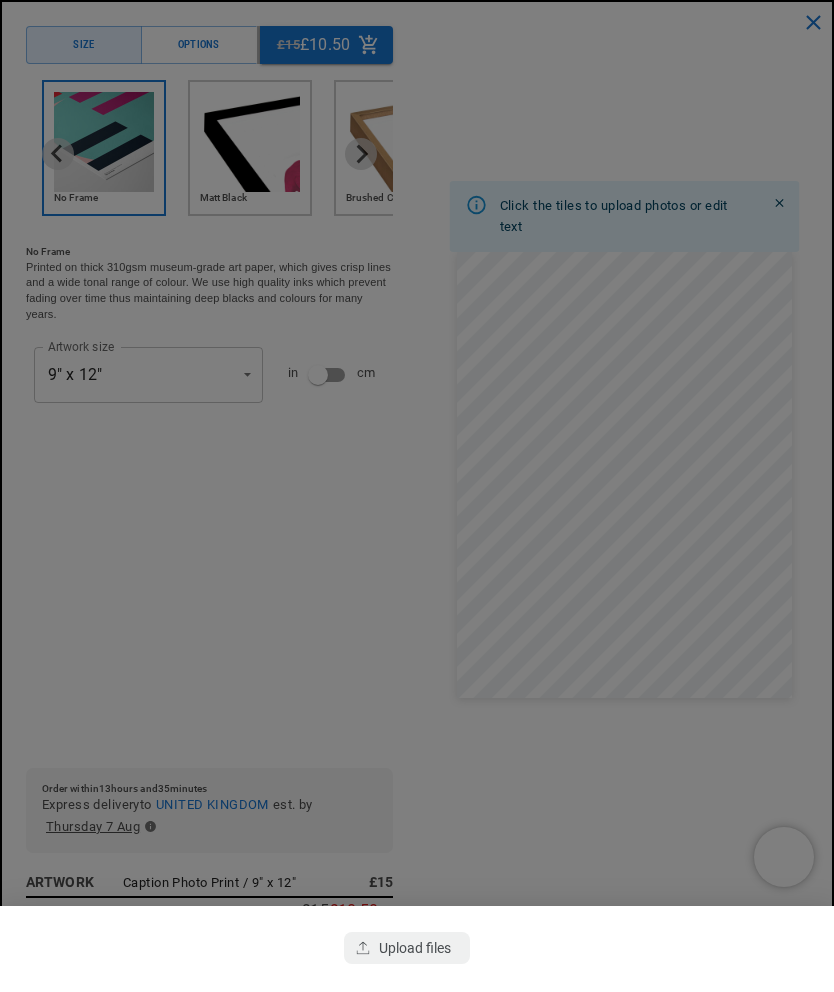 click 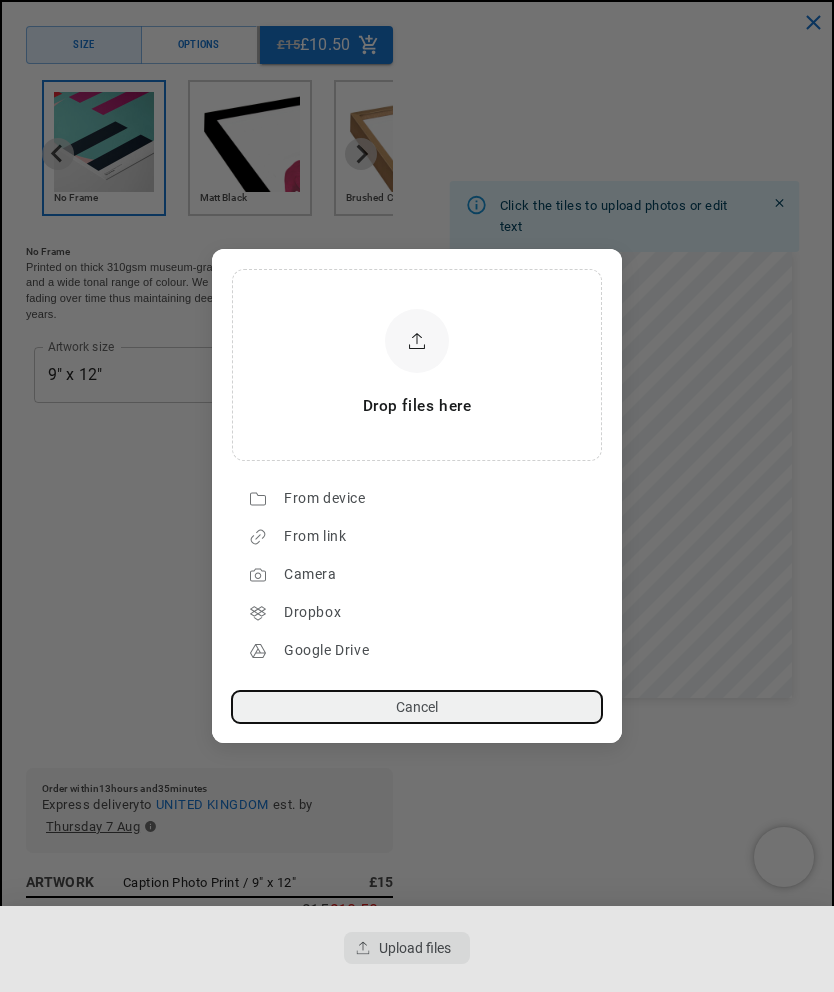 scroll, scrollTop: 0, scrollLeft: 1440, axis: horizontal 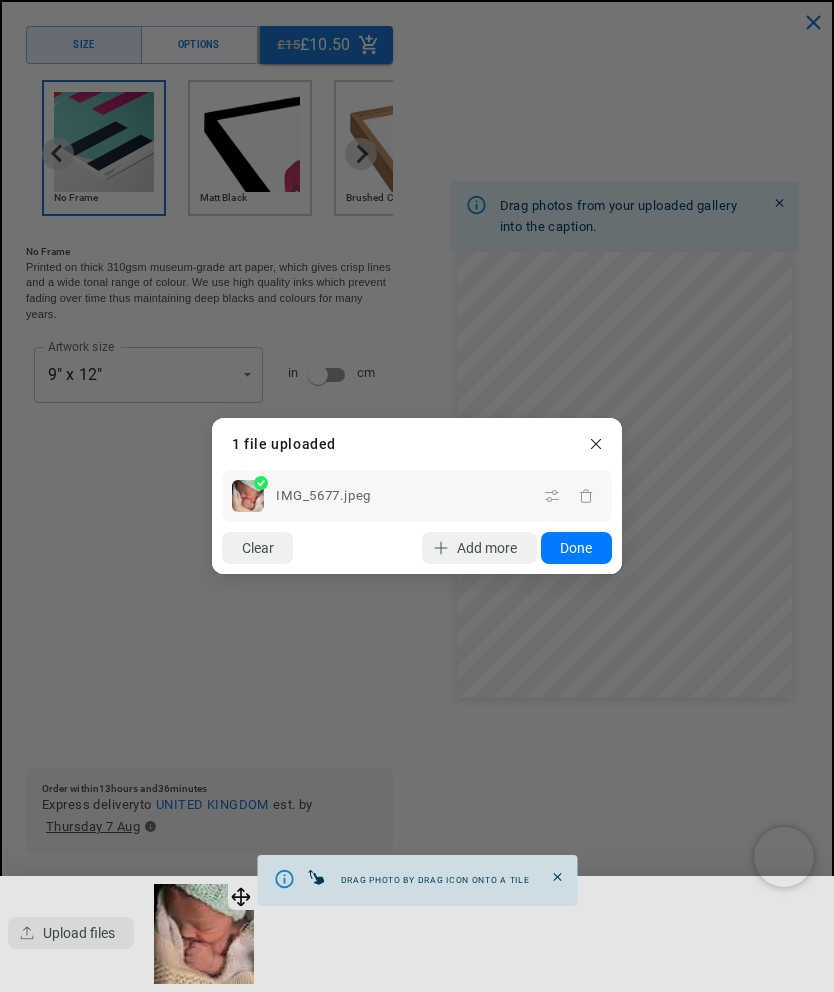 click on "Done" 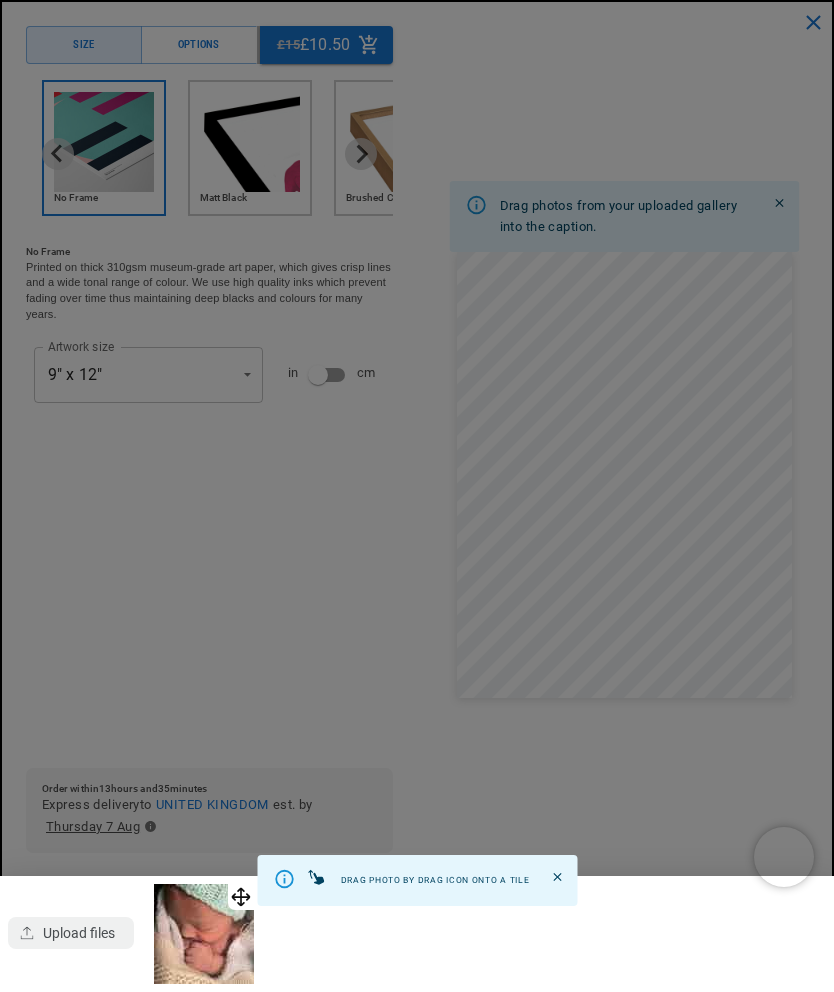 scroll, scrollTop: 0, scrollLeft: 0, axis: both 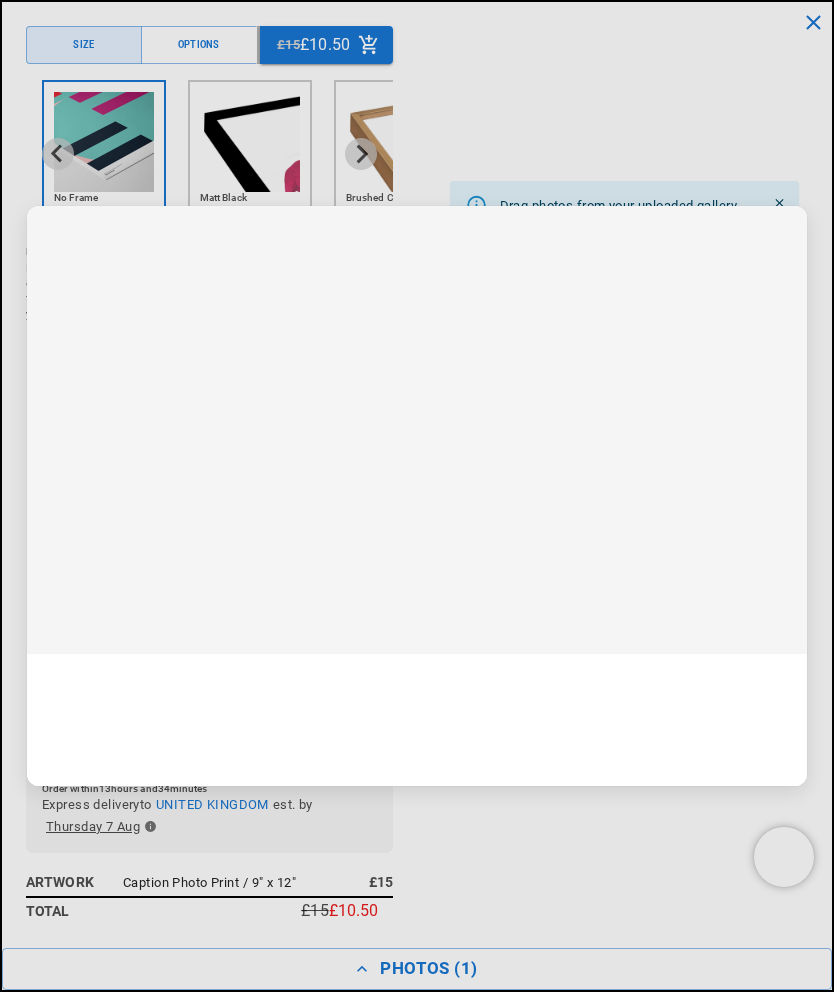 type 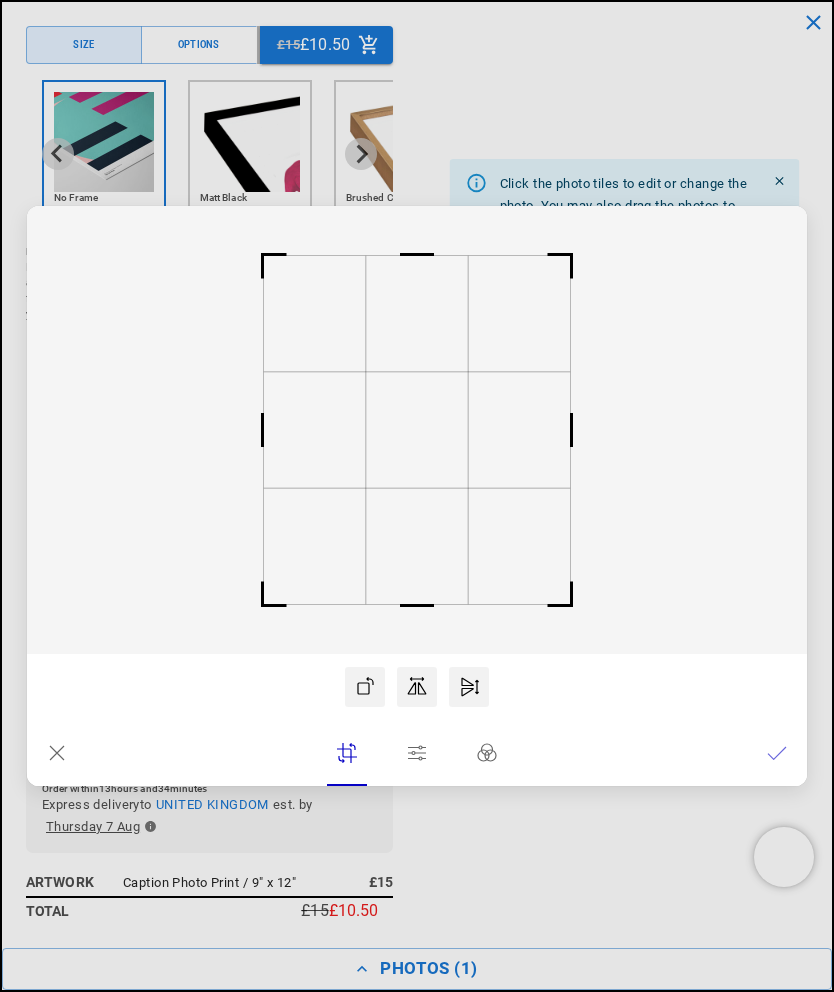 scroll, scrollTop: 0, scrollLeft: 1440, axis: horizontal 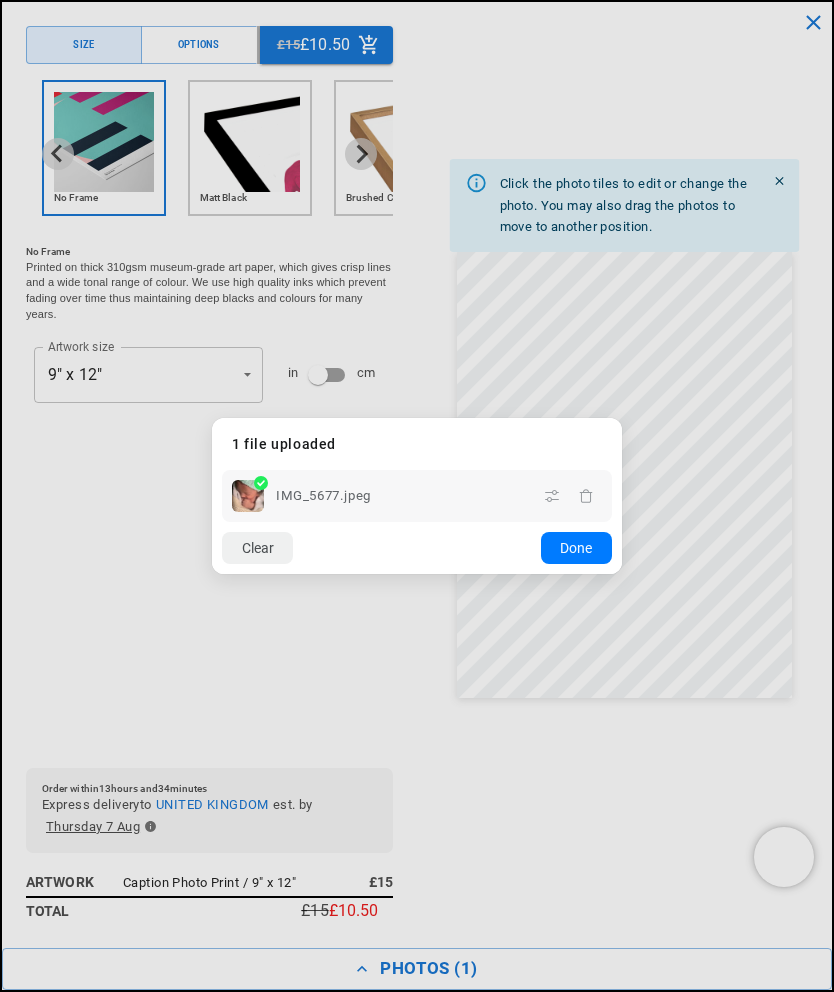click on "Done" 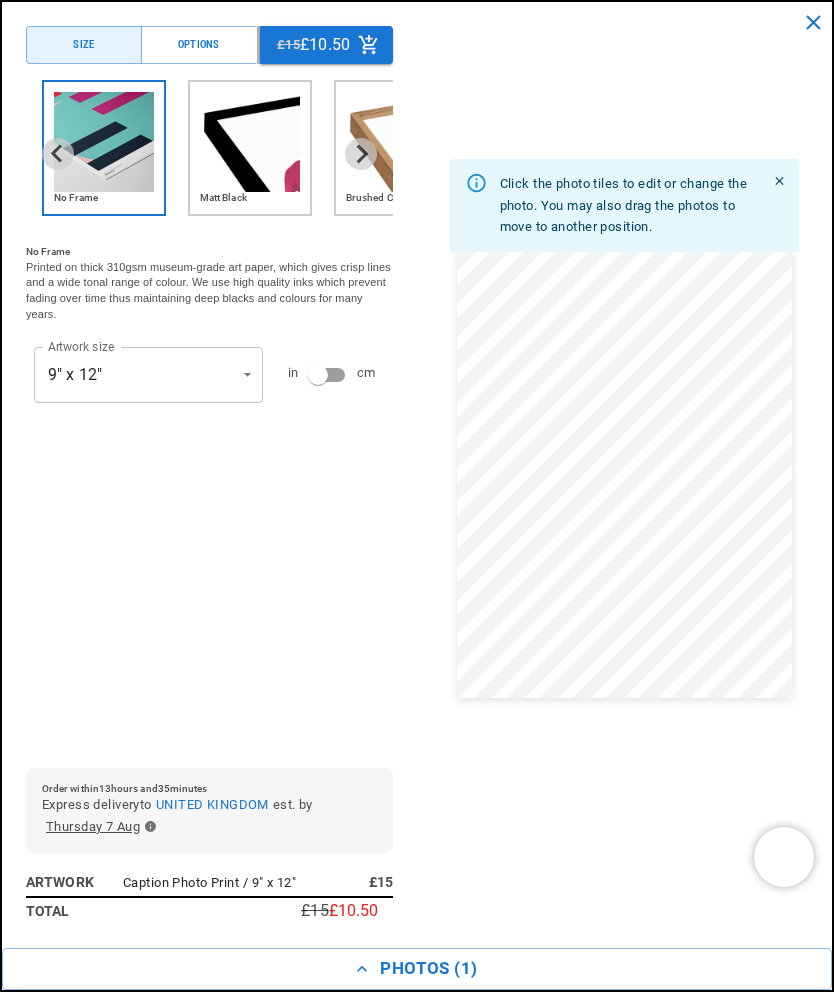 type 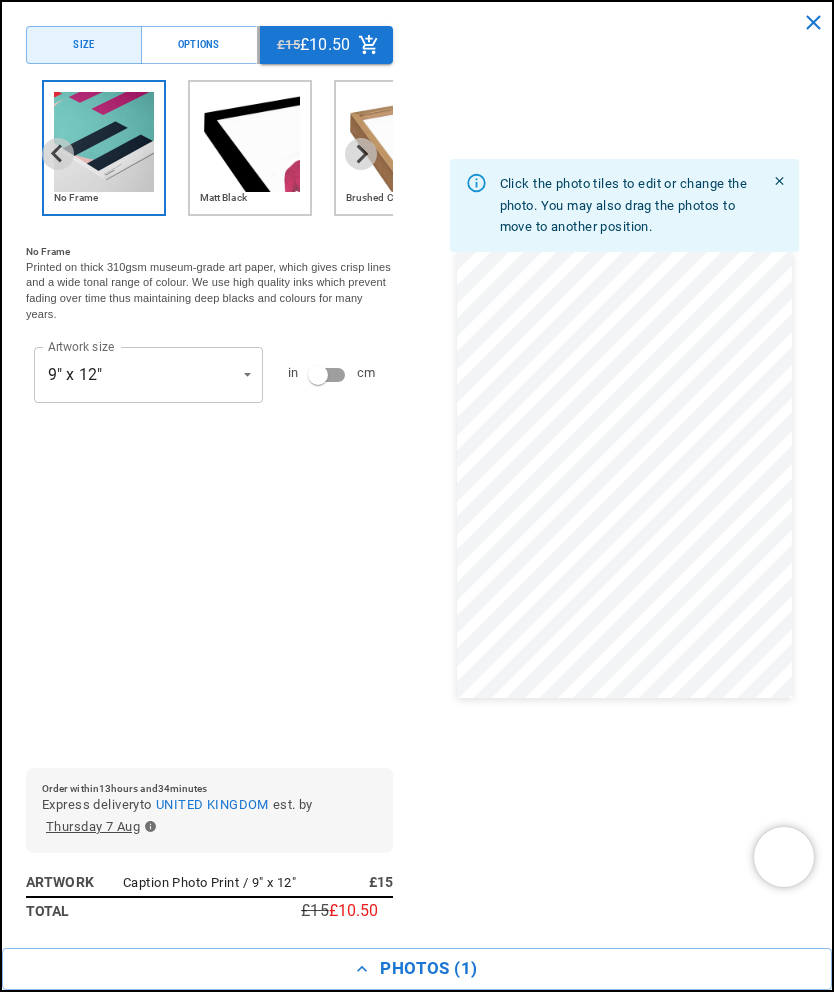 click 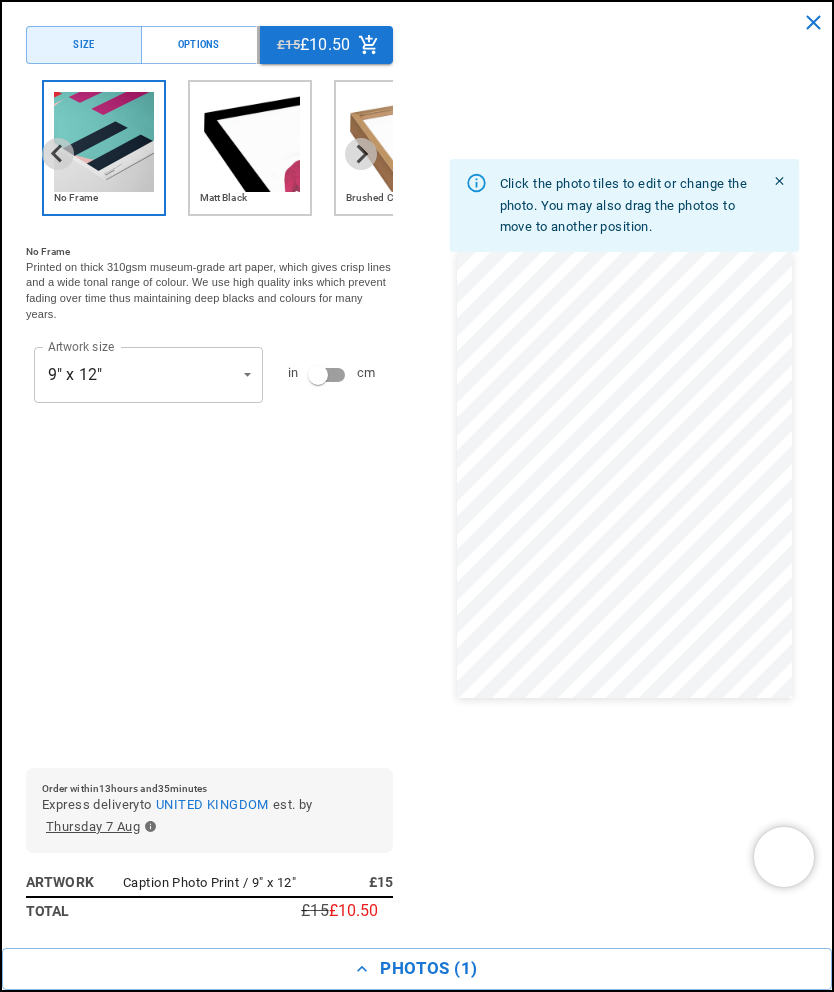 scroll, scrollTop: 0, scrollLeft: 720, axis: horizontal 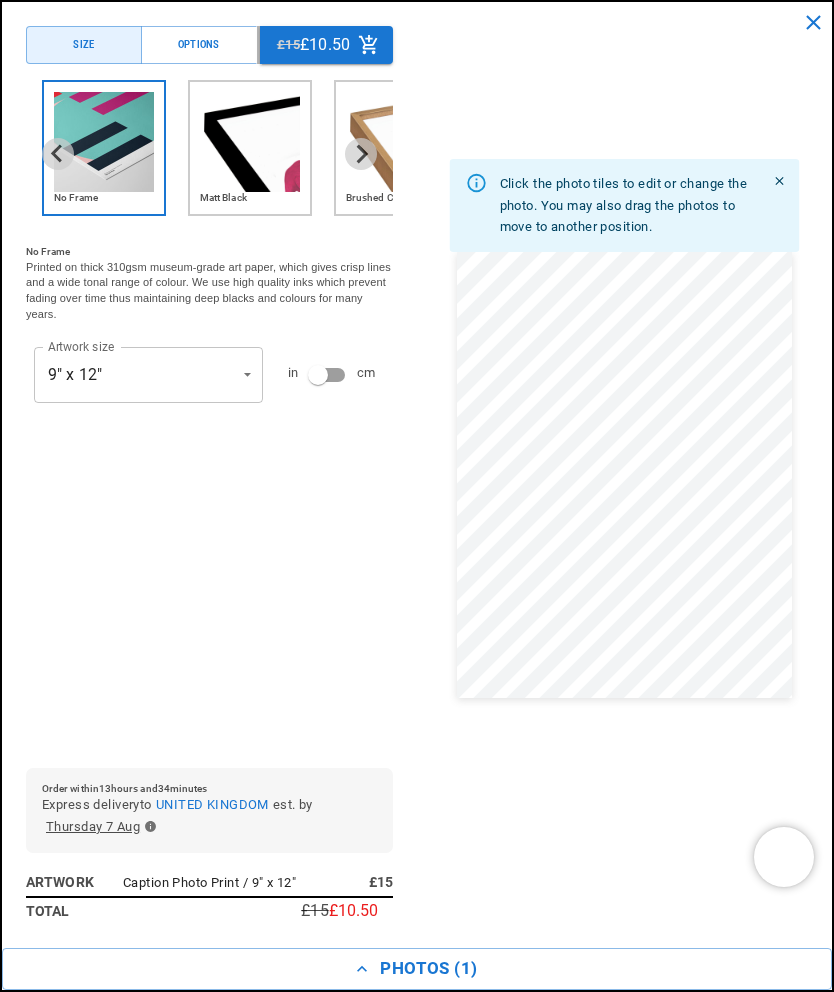click on "Done" 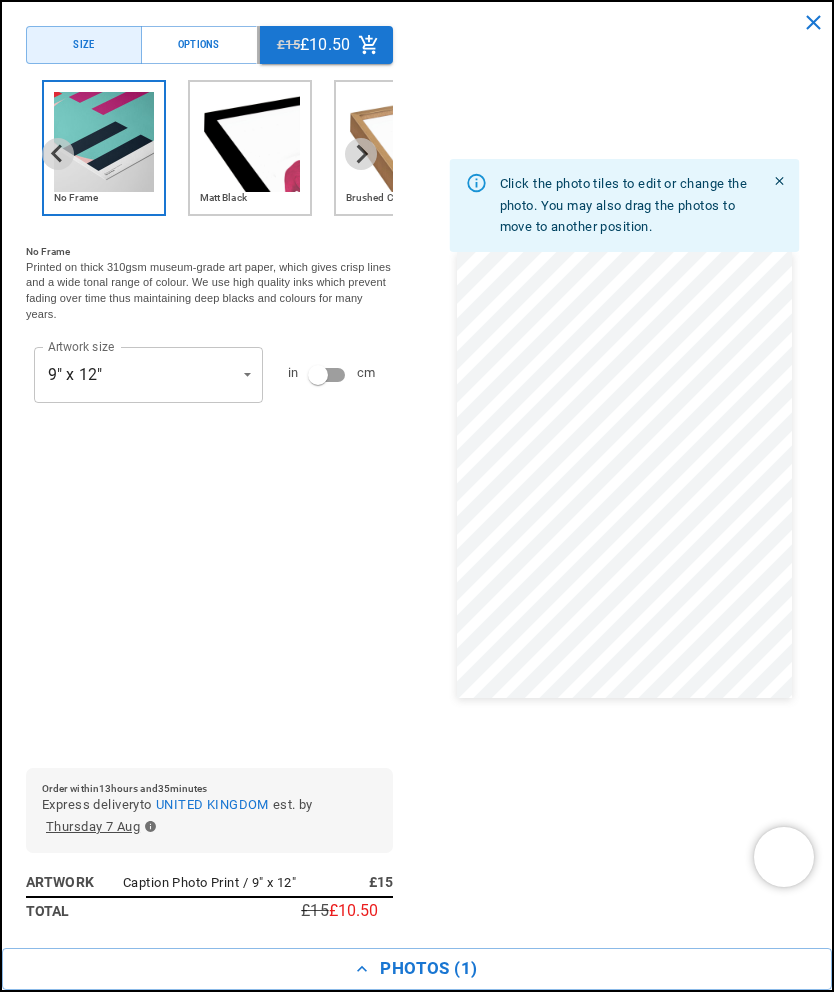 scroll, scrollTop: 0, scrollLeft: 1440, axis: horizontal 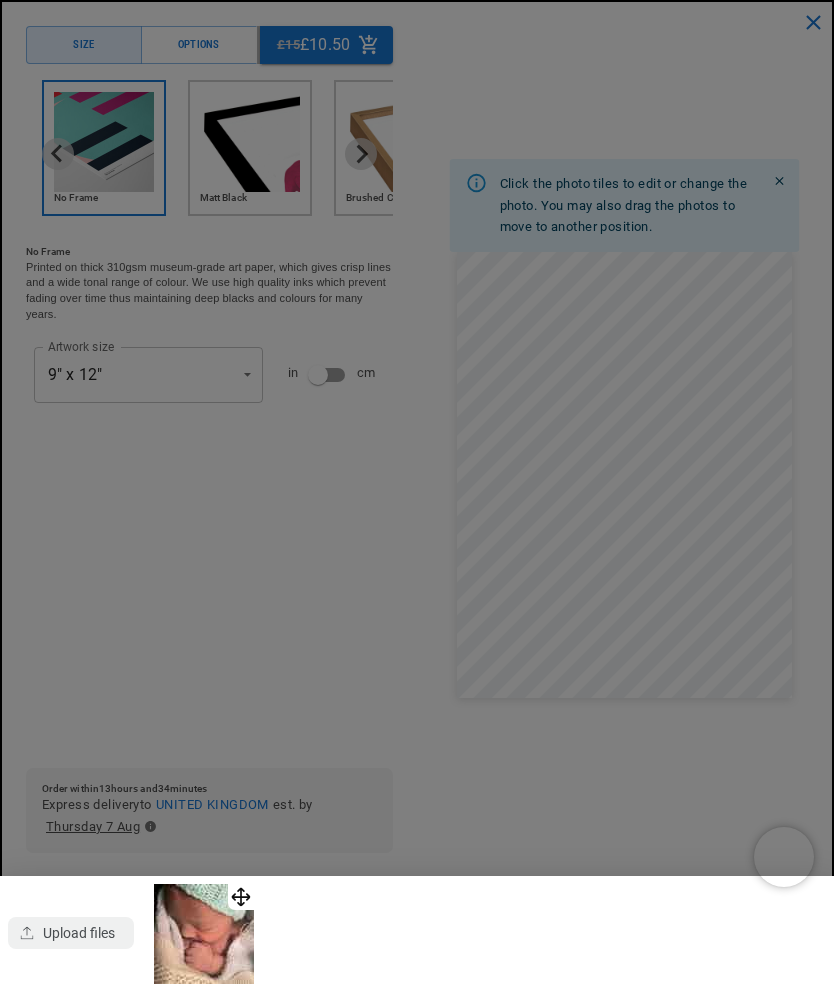 click 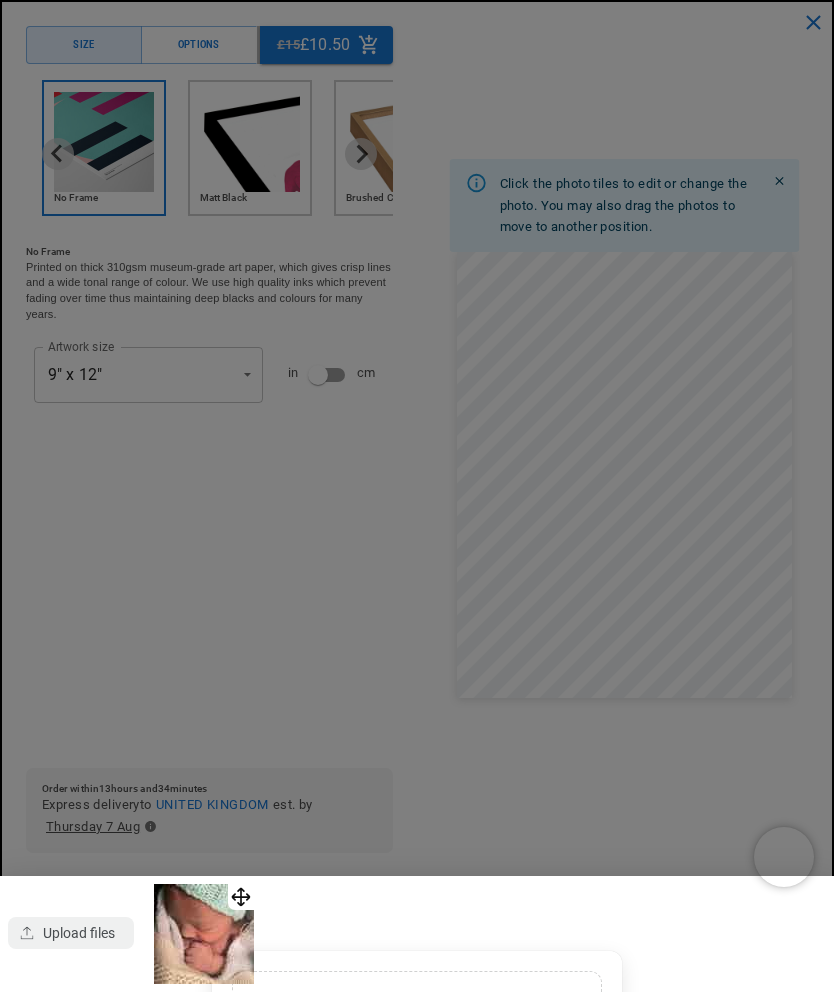 scroll, scrollTop: 0, scrollLeft: 0, axis: both 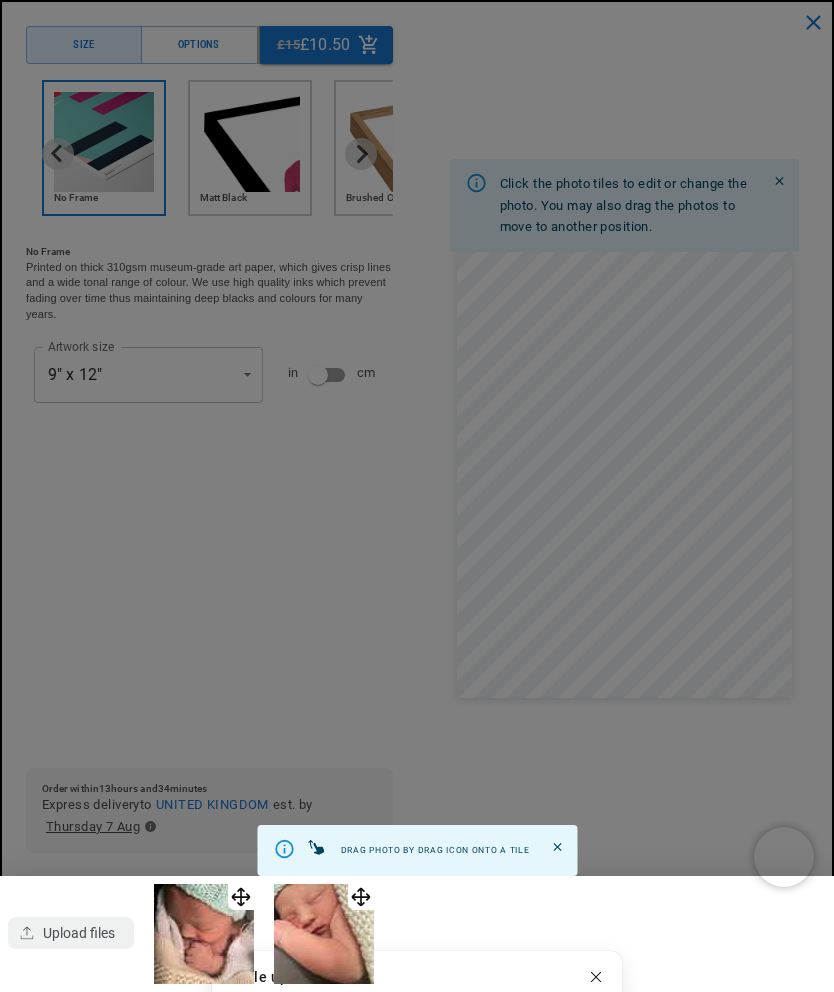 click on "Done" 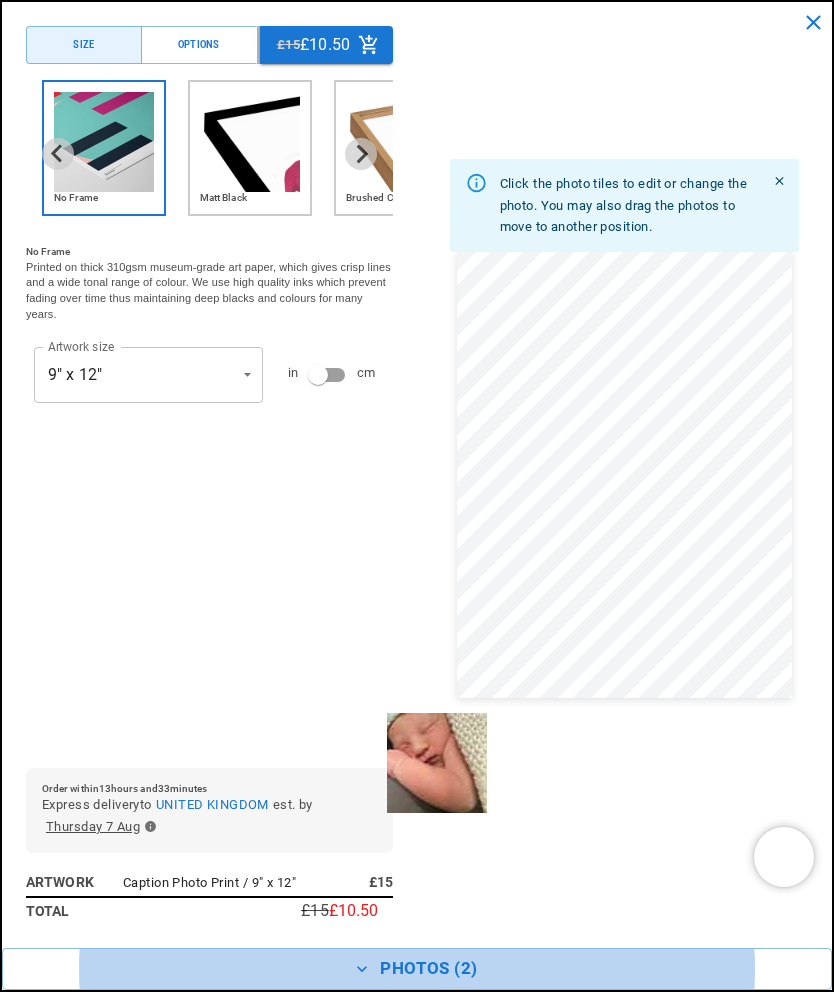 scroll, scrollTop: 0, scrollLeft: 720, axis: horizontal 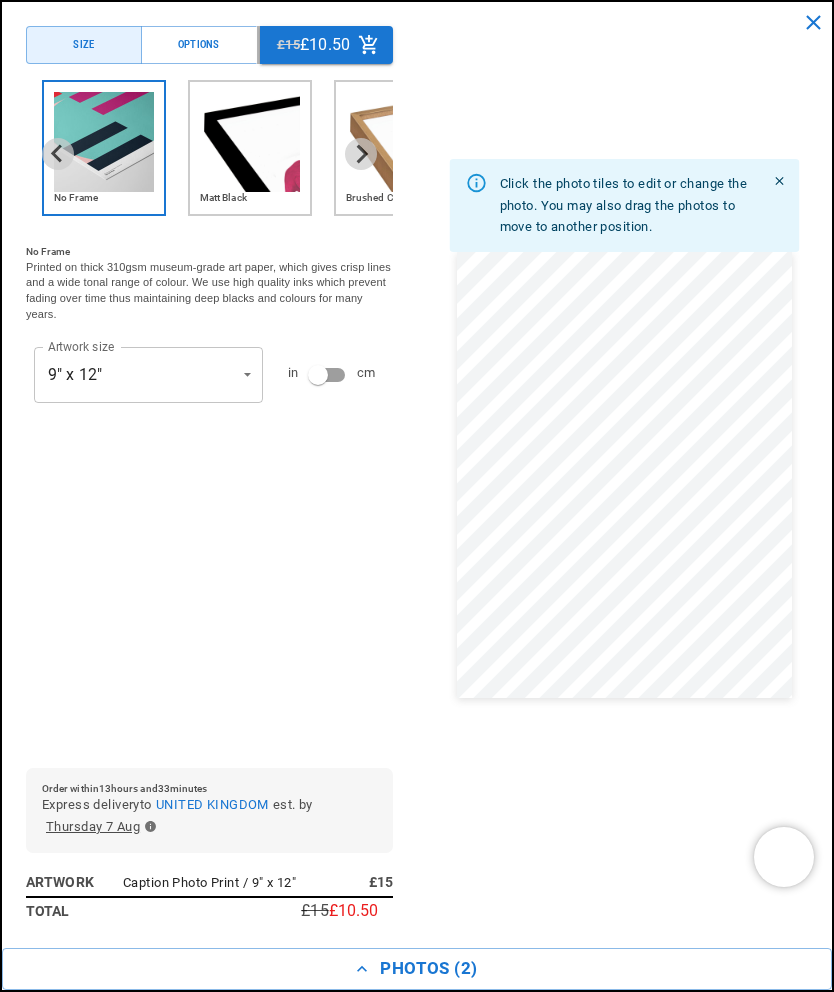 type 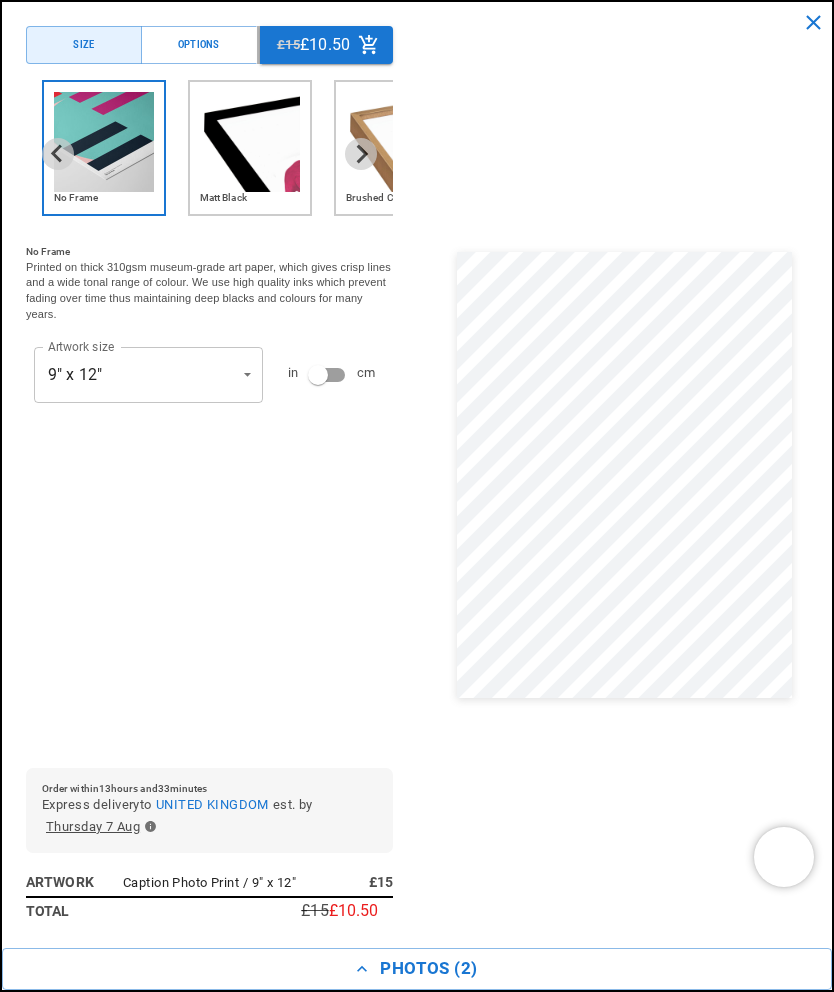 click 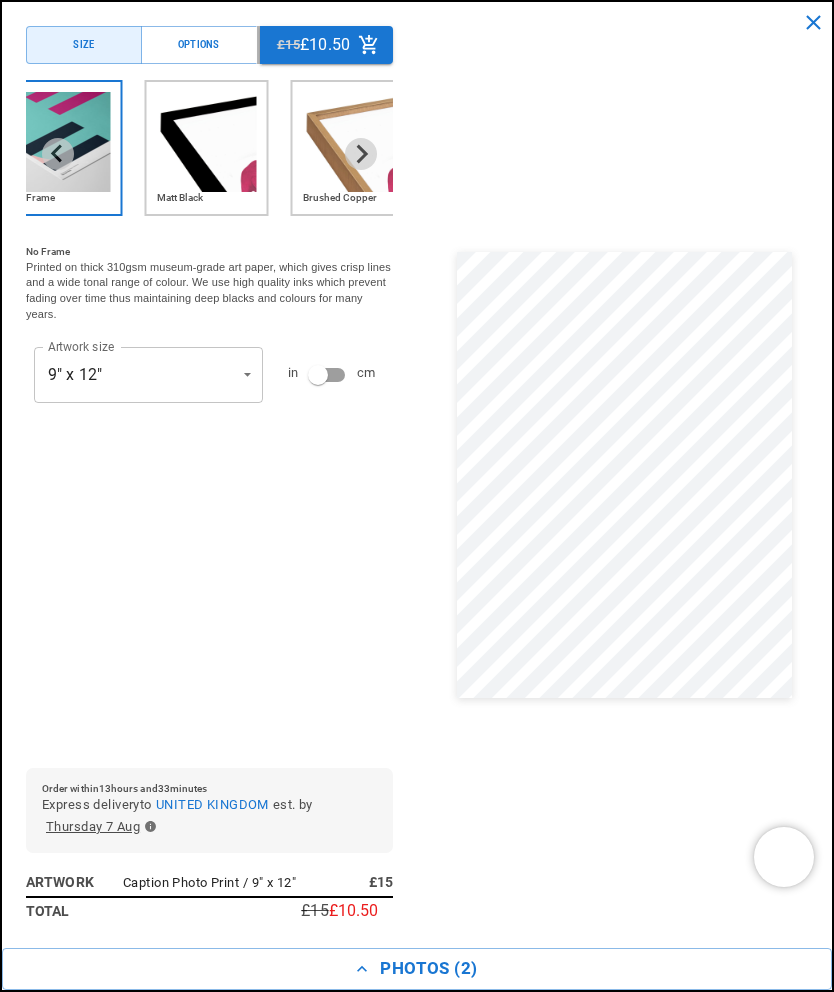 click at bounding box center [361, 154] 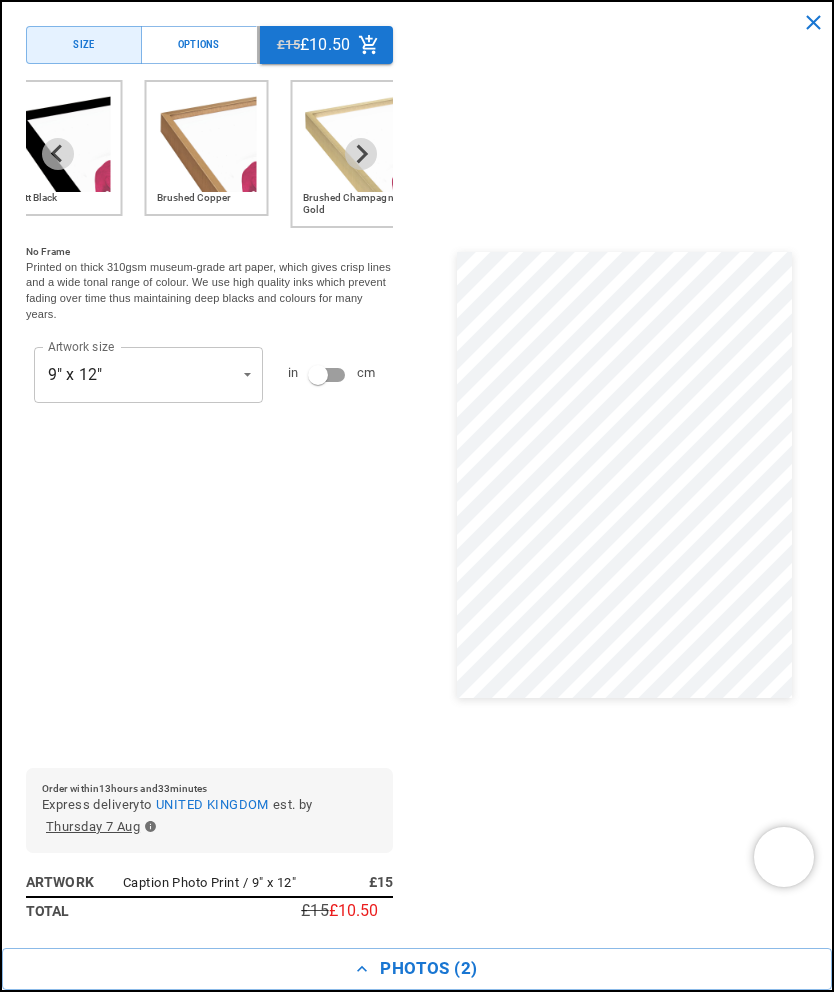 scroll, scrollTop: 0, scrollLeft: 720, axis: horizontal 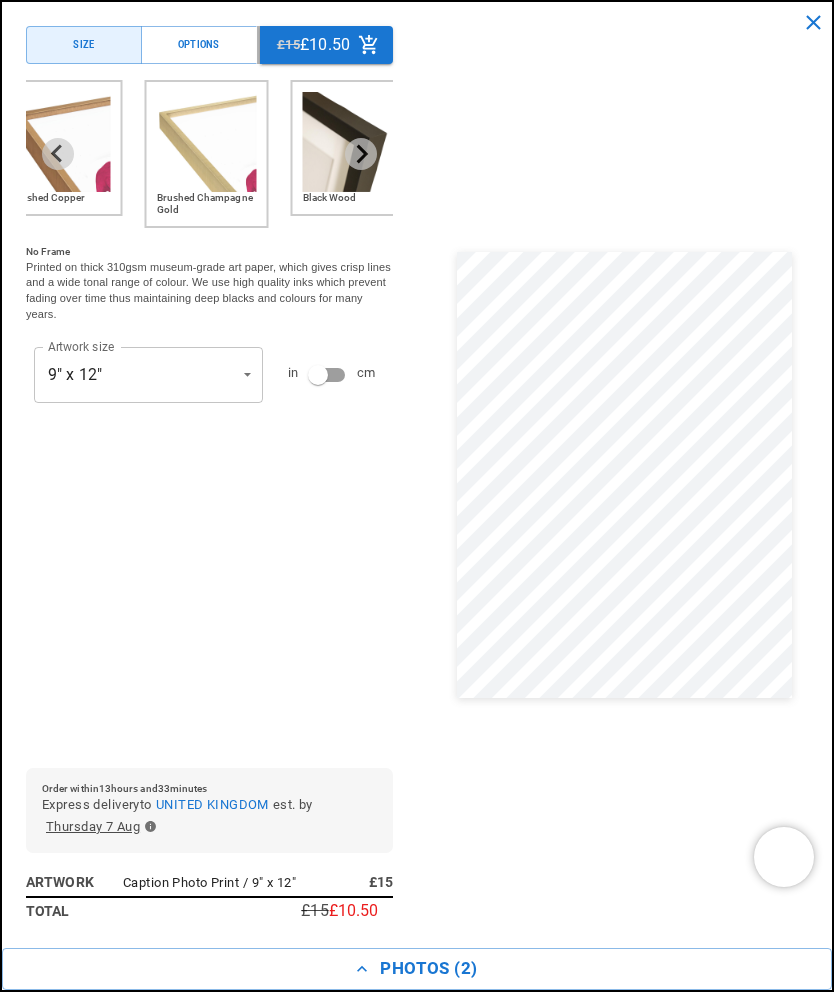 click on "Brushed Copper" at bounding box center (61, 148) 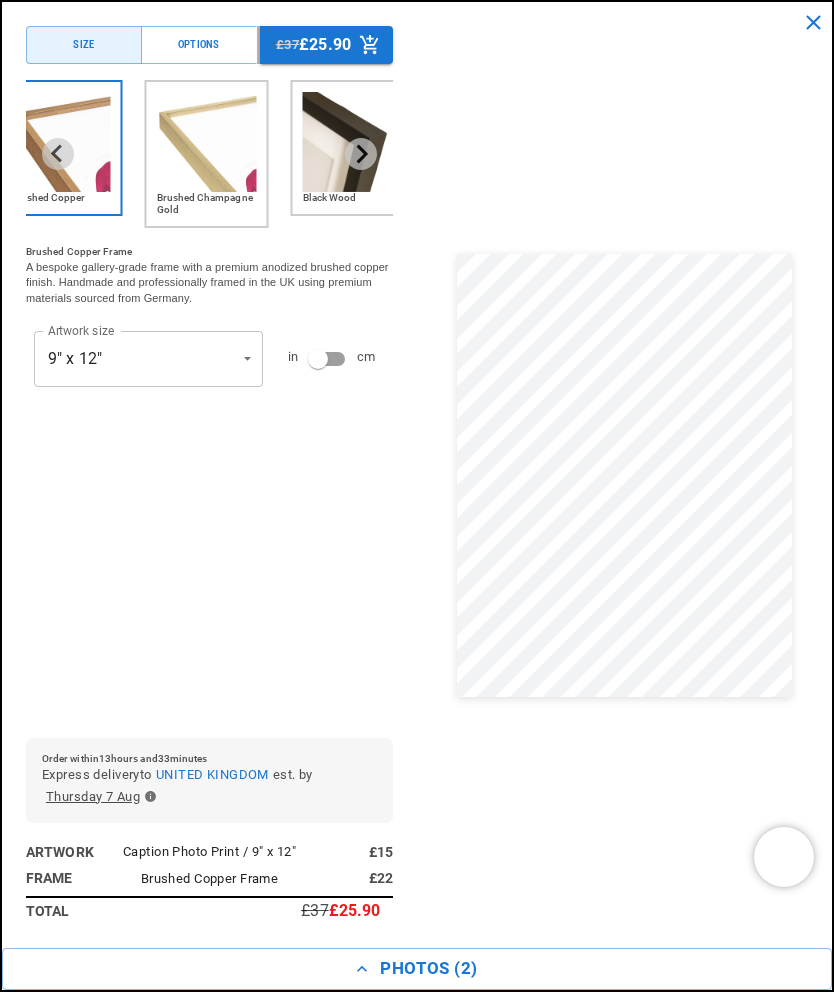 scroll, scrollTop: 0, scrollLeft: 1440, axis: horizontal 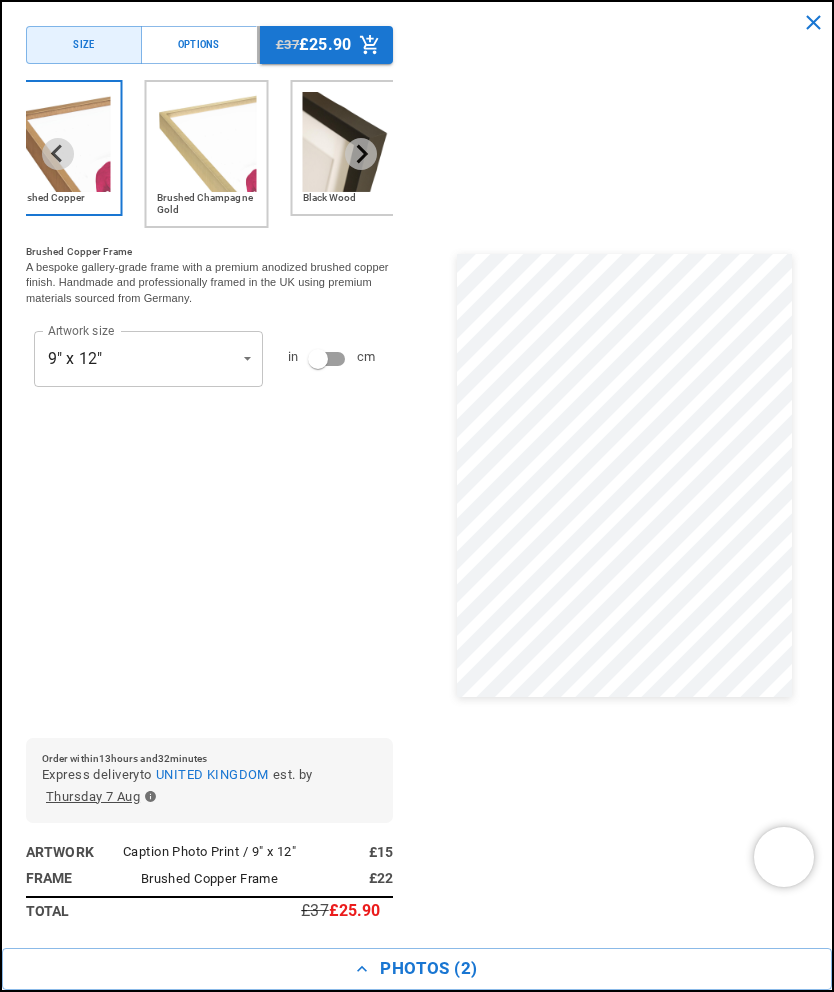 click 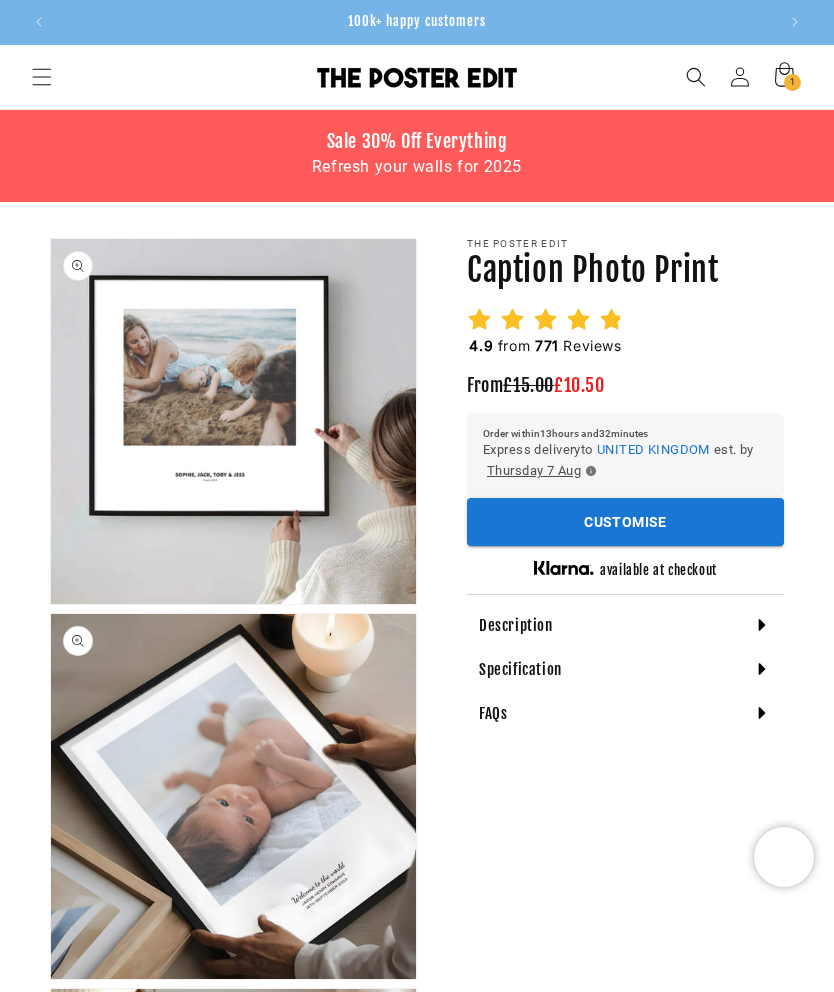 click on "1 1 item" at bounding box center (792, 82) 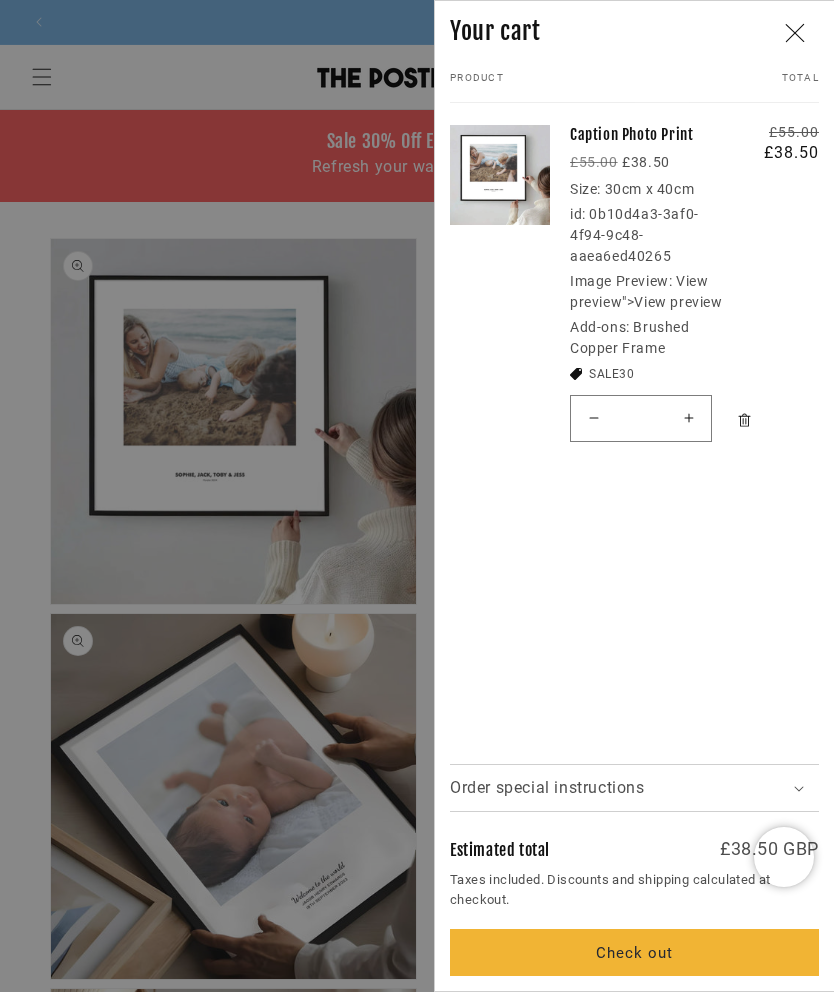scroll, scrollTop: 0, scrollLeft: 0, axis: both 